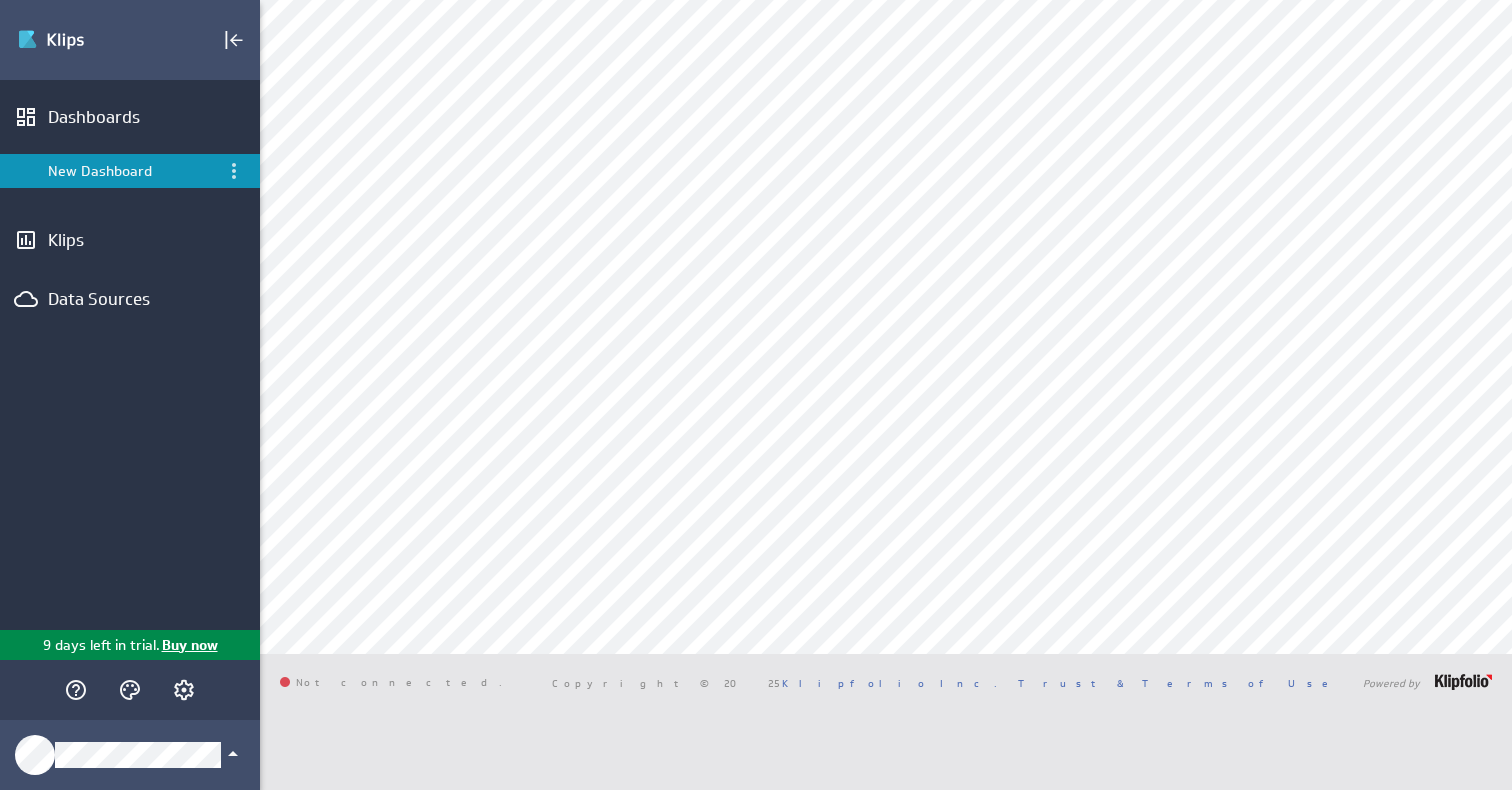 scroll, scrollTop: 0, scrollLeft: 0, axis: both 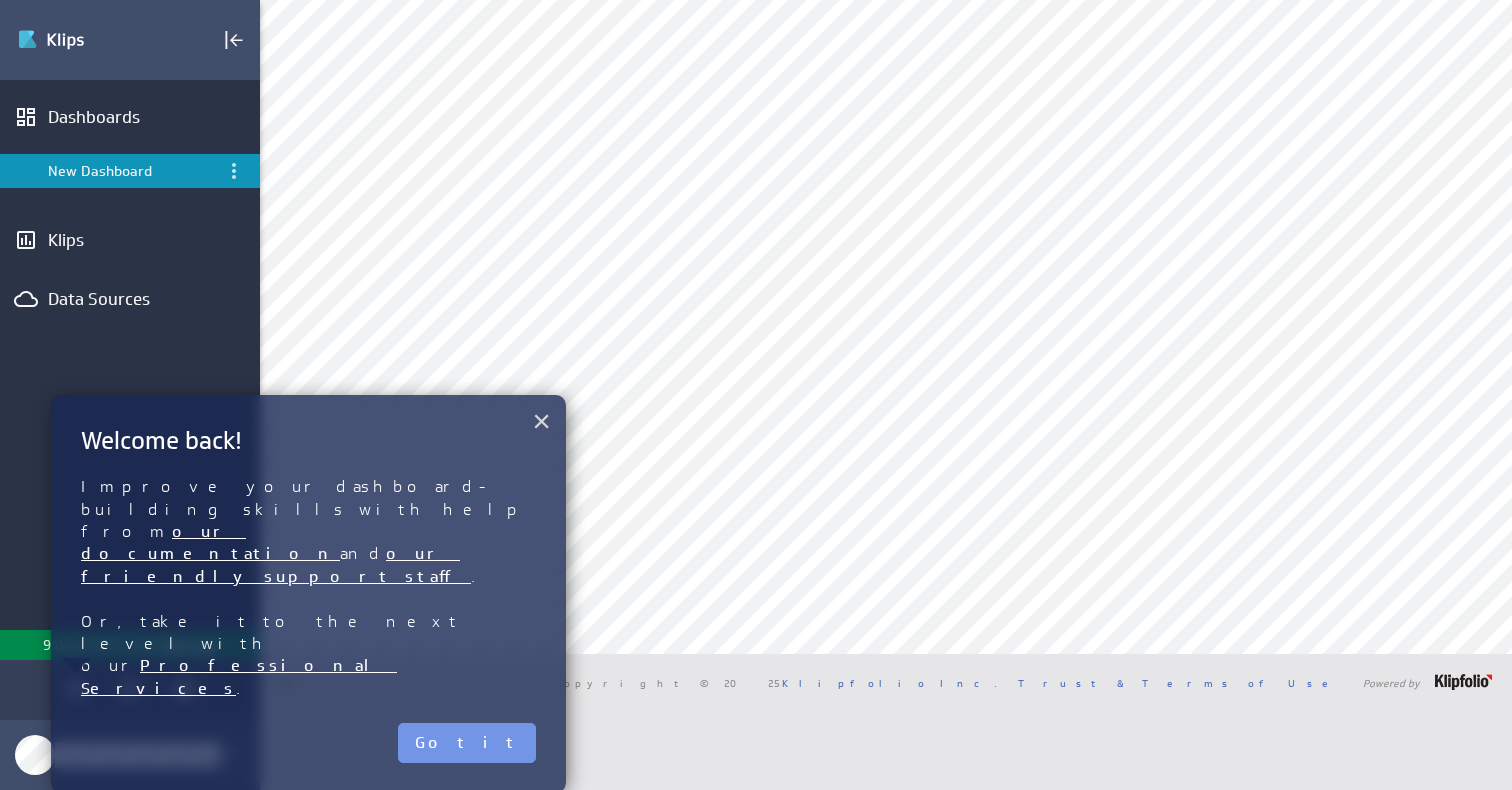 click on "×" at bounding box center (541, 421) 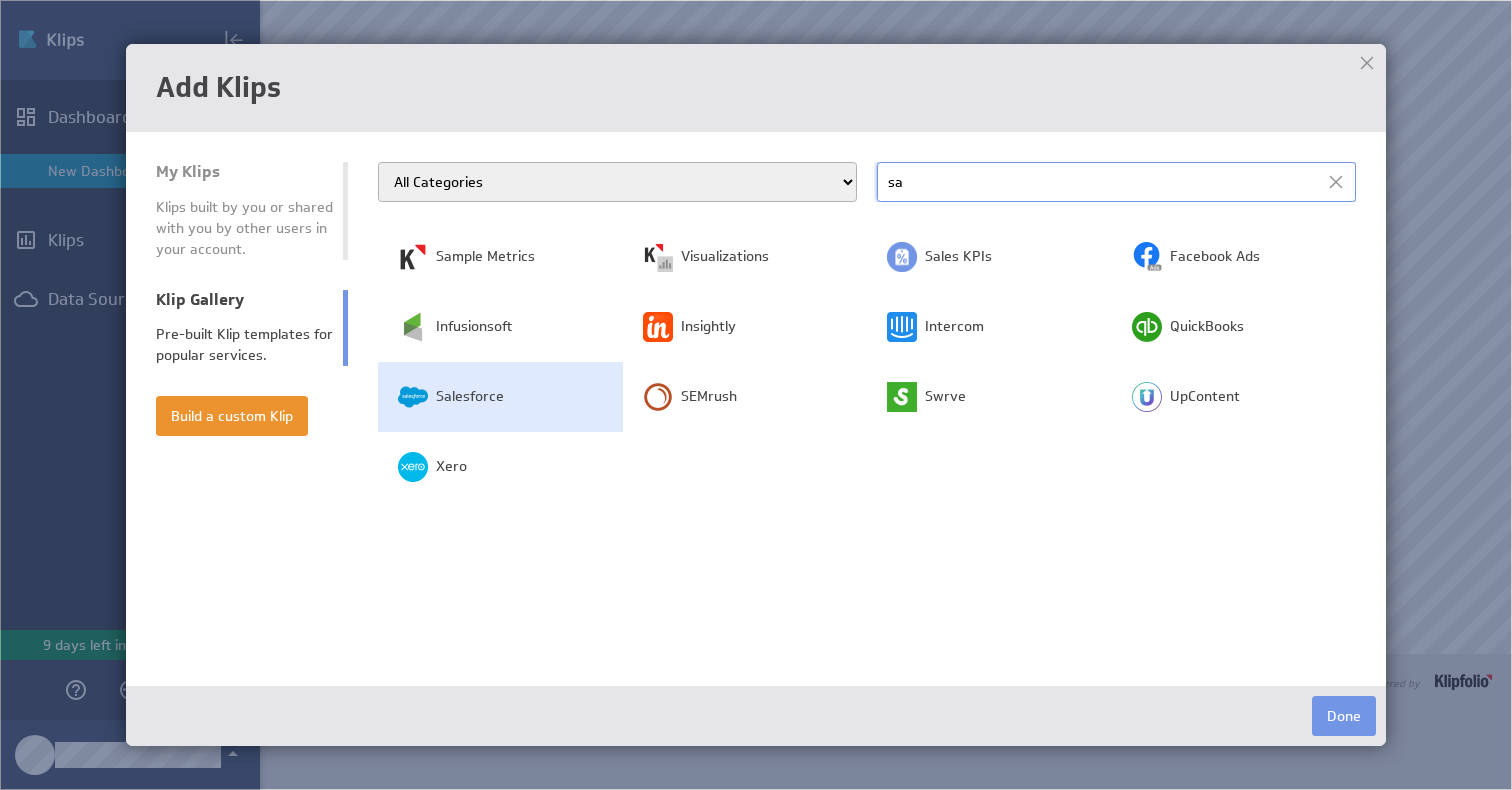 click on "Salesforce" at bounding box center [500, 397] 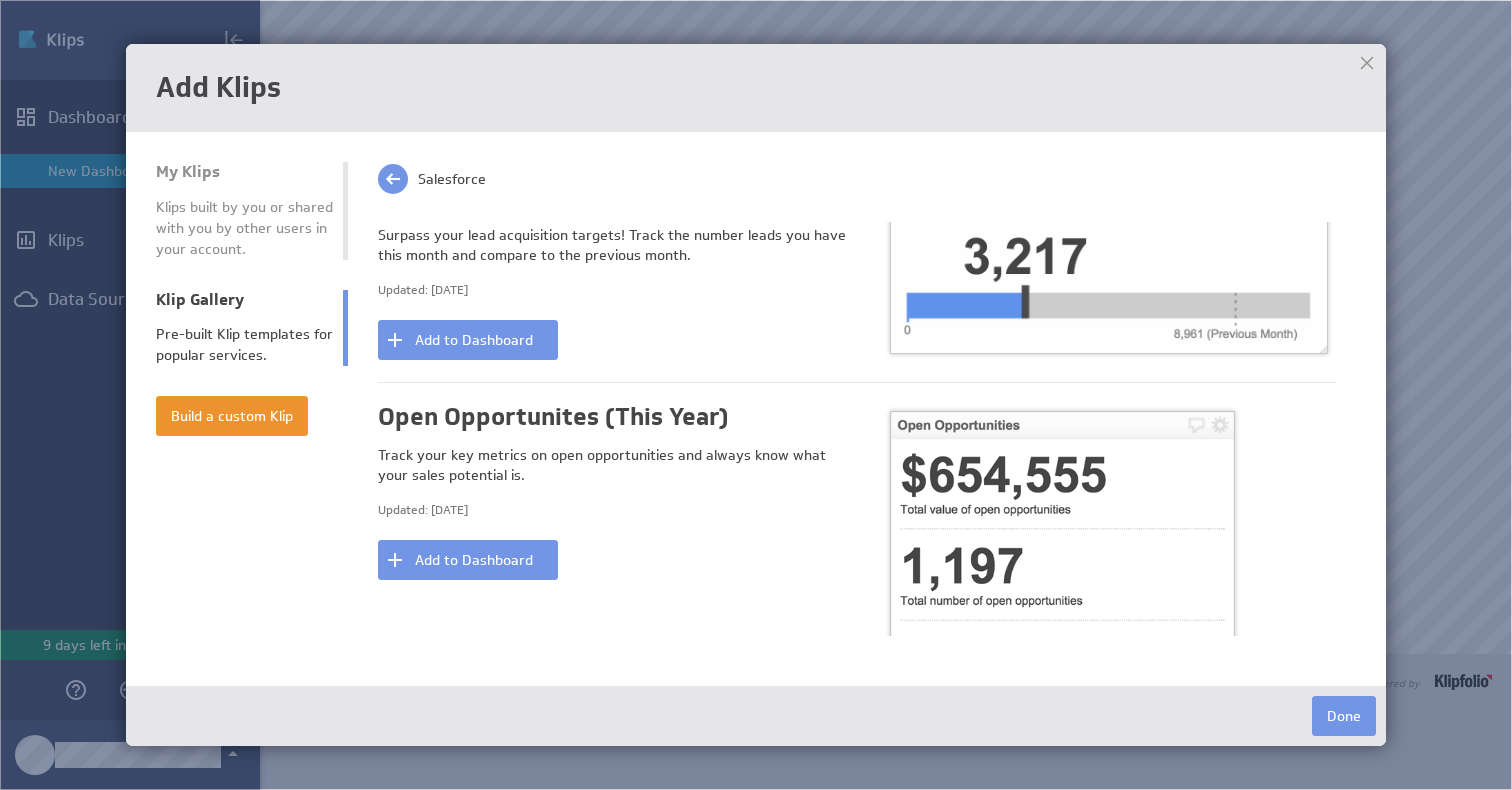 scroll, scrollTop: 1812, scrollLeft: 0, axis: vertical 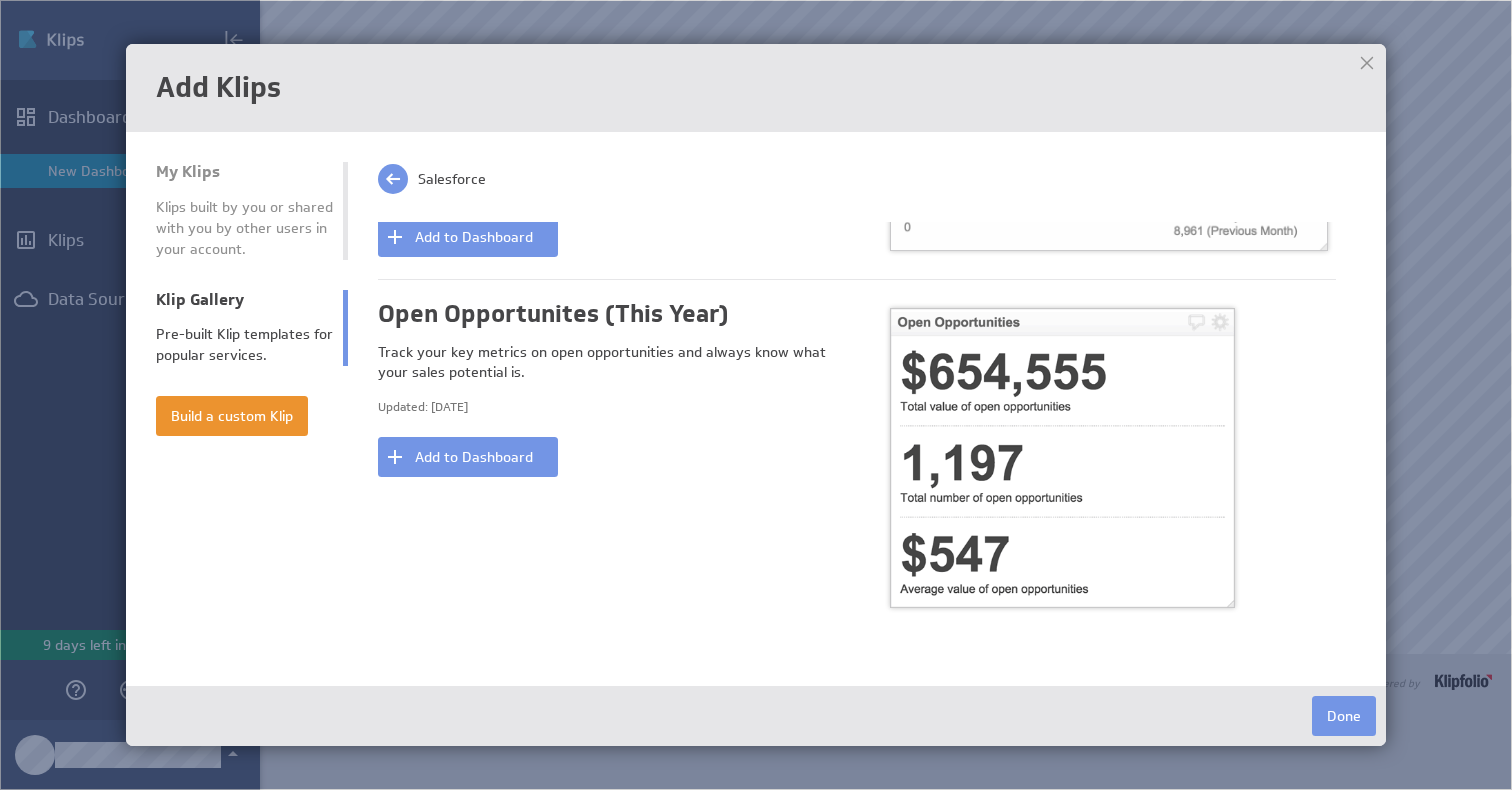 click at bounding box center (1367, 63) 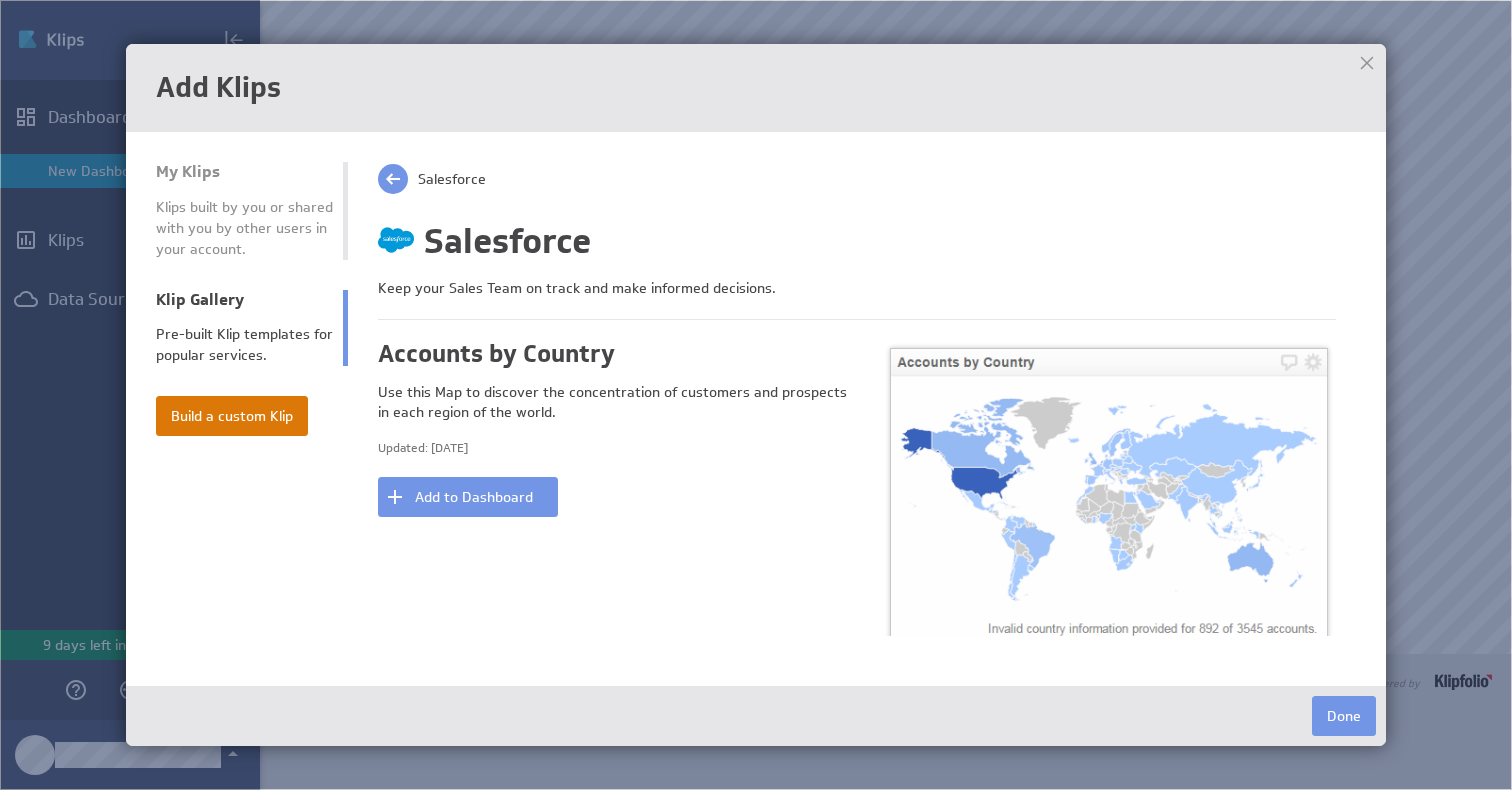 click on "Build a custom Klip" at bounding box center (232, 416) 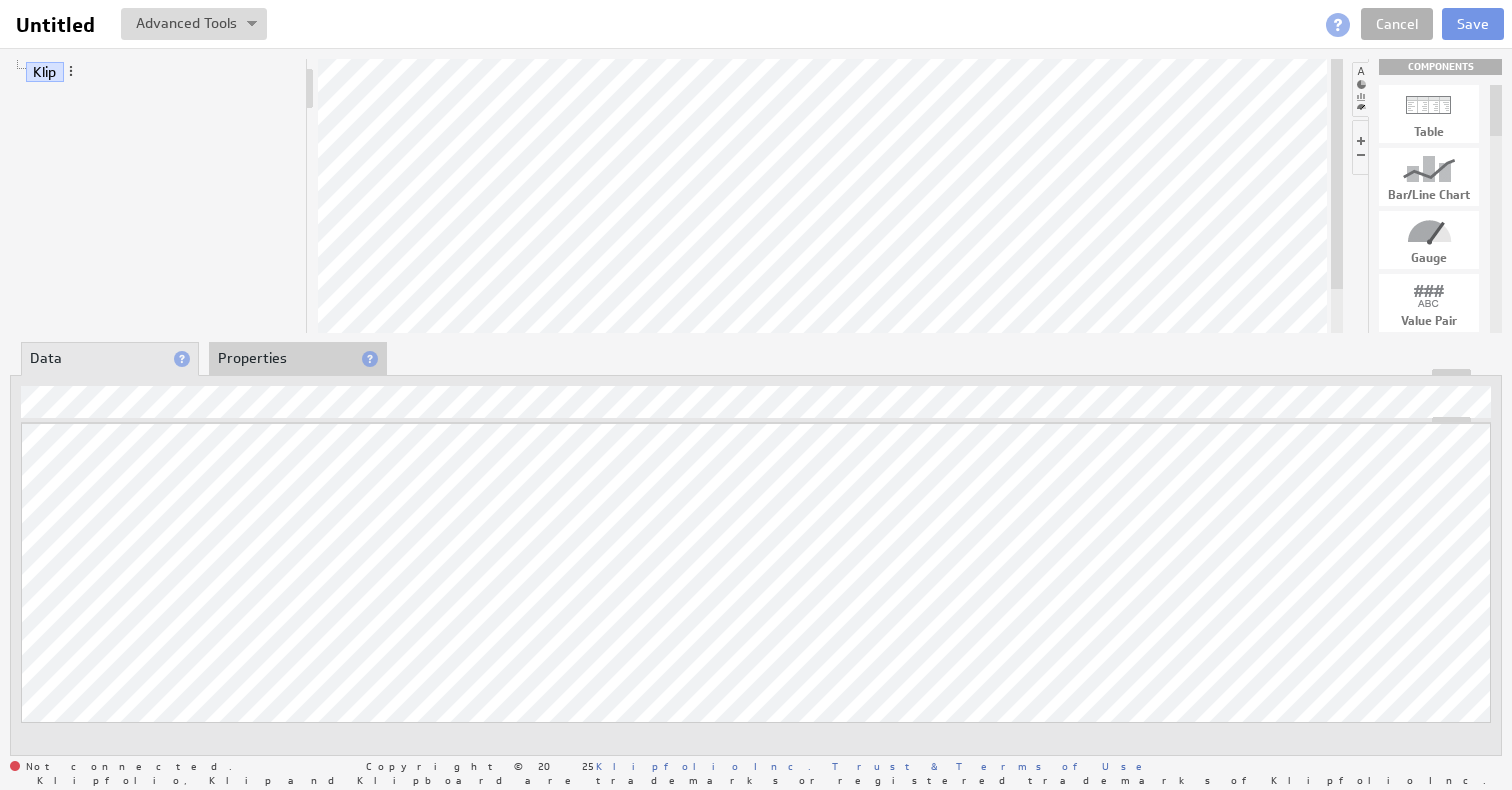 scroll, scrollTop: 0, scrollLeft: 0, axis: both 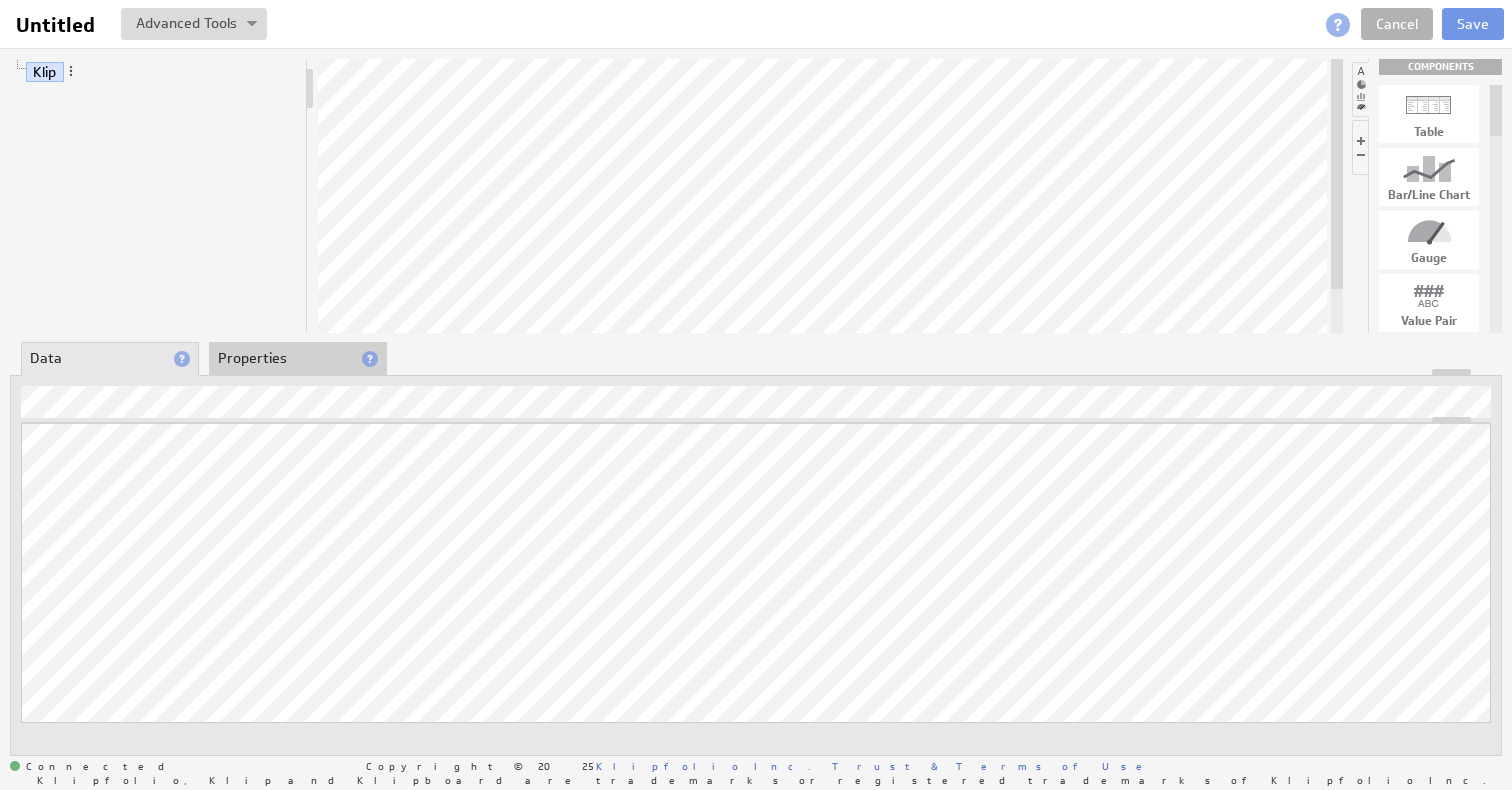 click on "Klip" at bounding box center [159, 196] 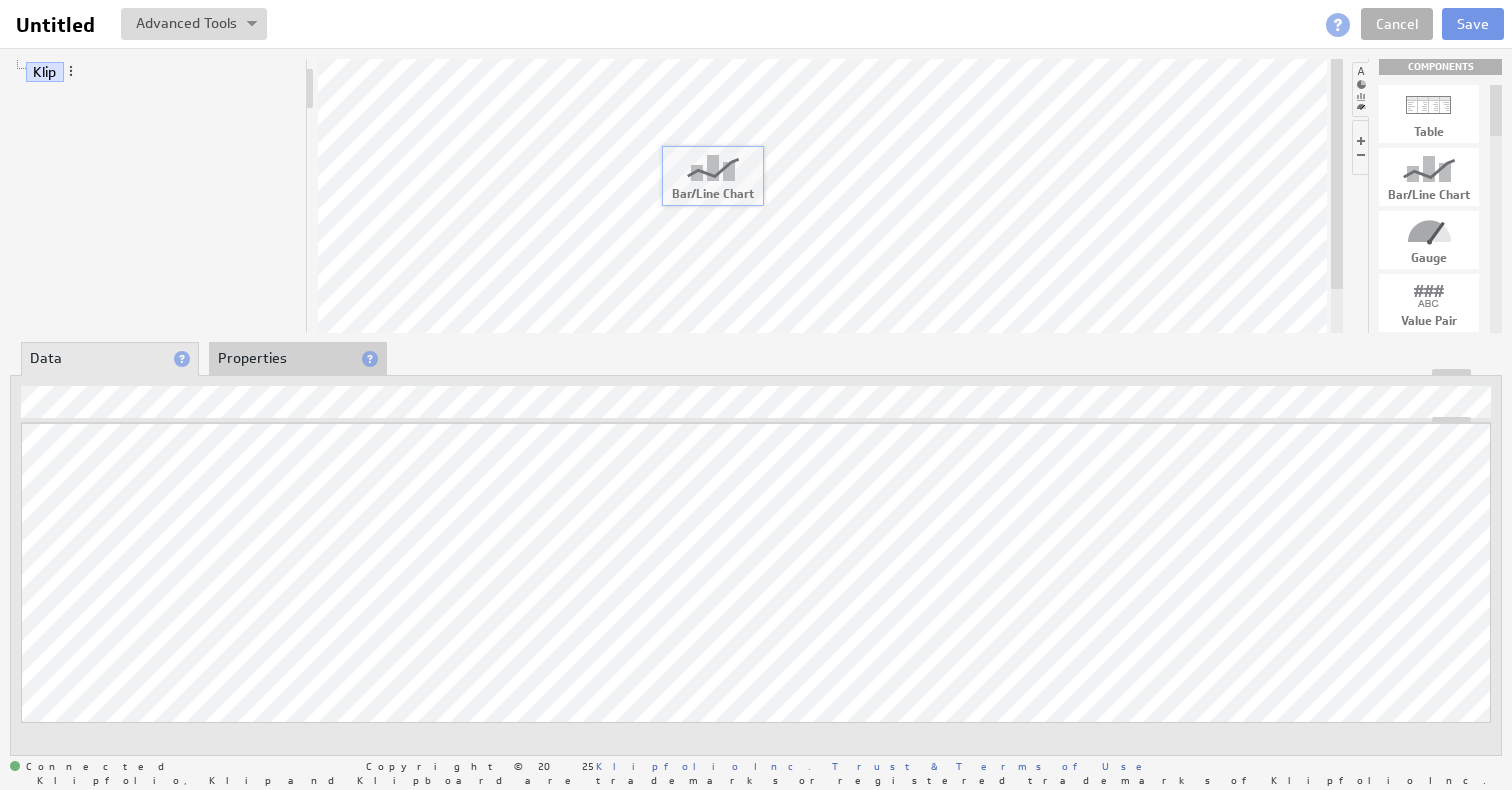 drag, startPoint x: 1438, startPoint y: 176, endPoint x: 718, endPoint y: 173, distance: 720.0062 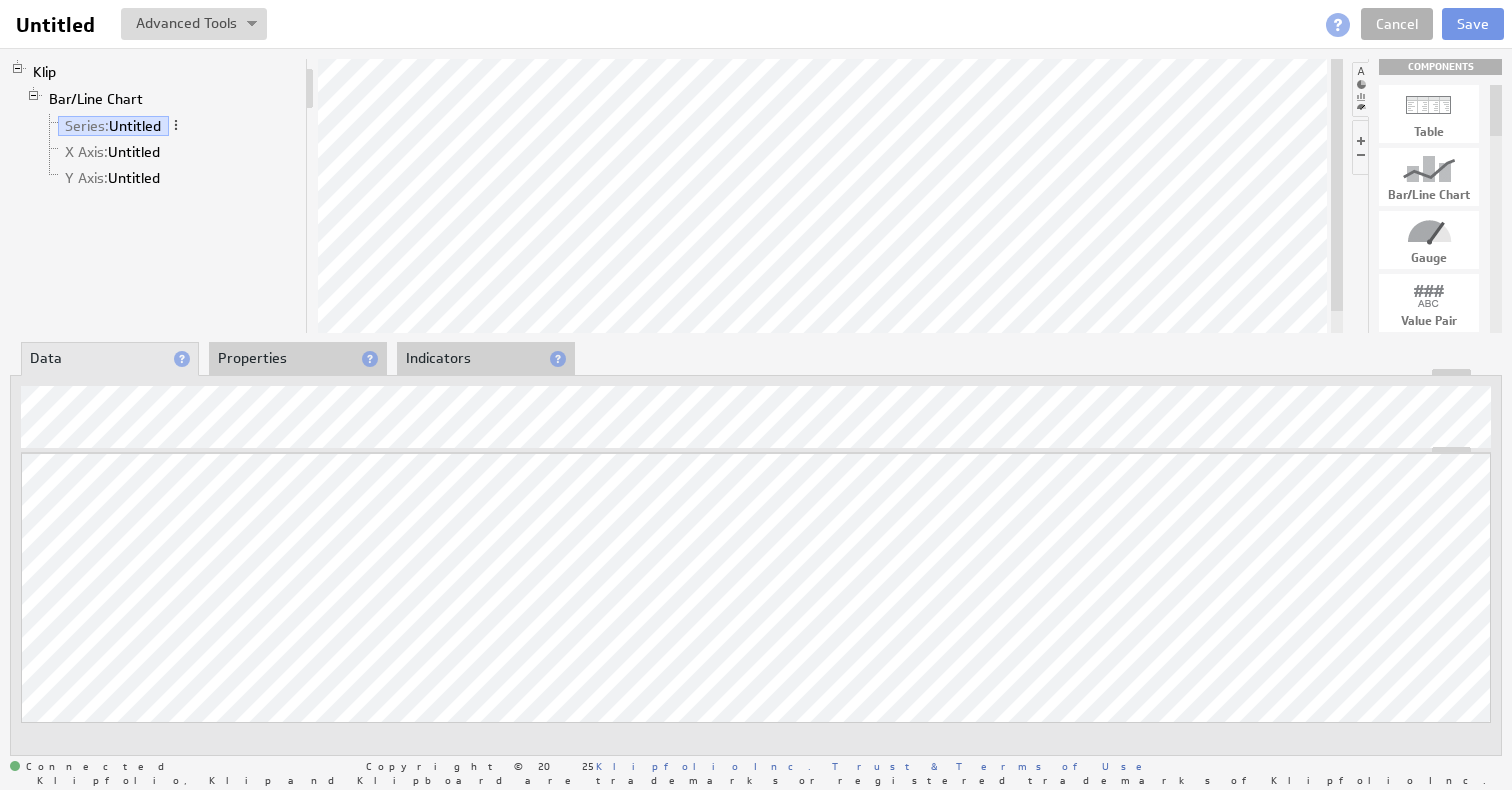 click on "Klip Bar/Line Chart Series:  Untitled X Axis:  Untitled Y Axis:  Untitled
COMPONENTS Table Bar/Line Chart Gauge Value Pair Layout Grid Separator Label Image User Input Control Button Sparkline Pie Chart Pictograph Funnel Chart Scatter/Bubble Chart Map News Inline Frame HTML Template
CONTROLS Series Y-Axis
About
Data
Properties Layout Drill Down Indicators" at bounding box center (756, 407) 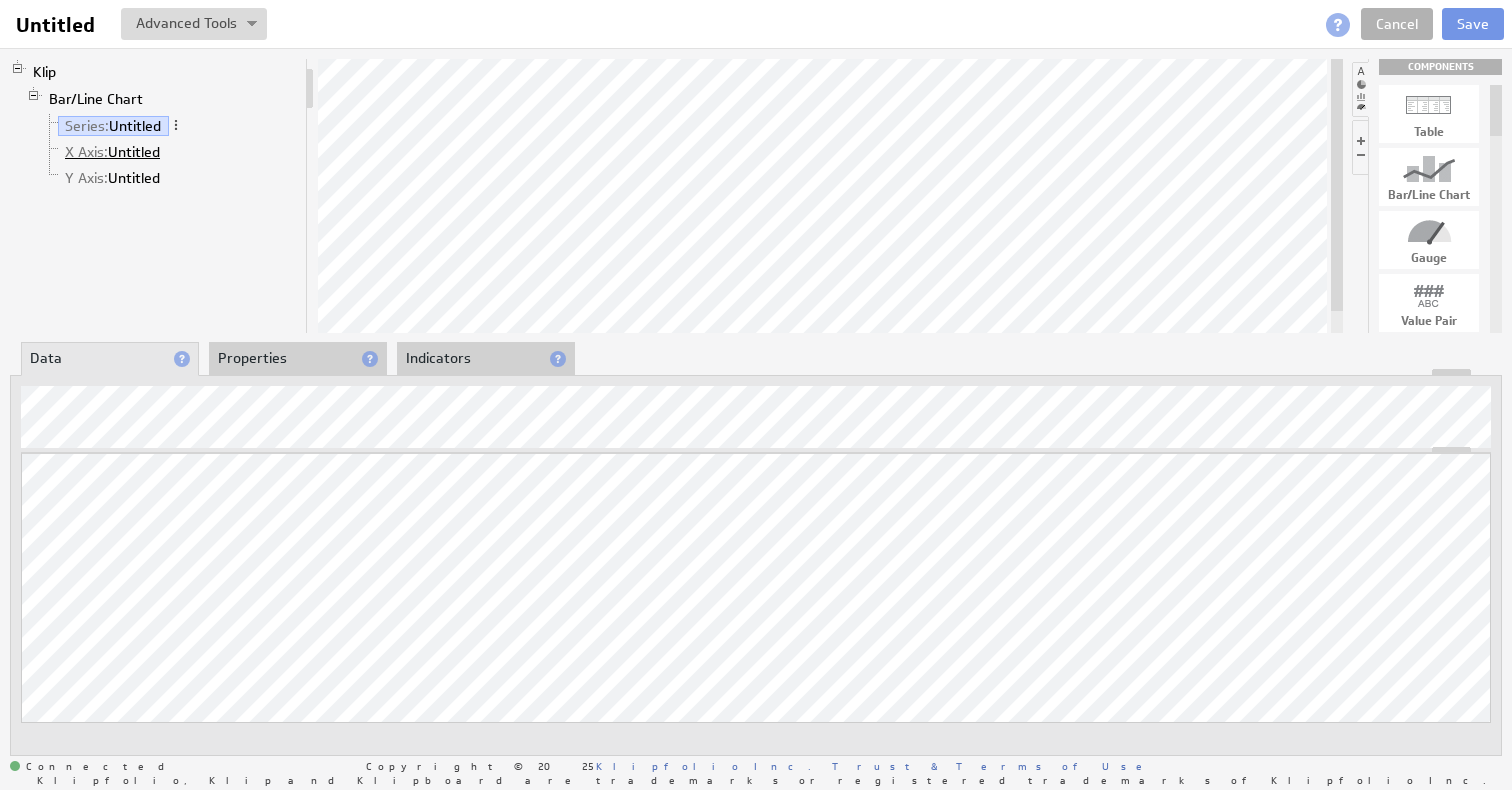 click on "X Axis:  Untitled" at bounding box center [113, 152] 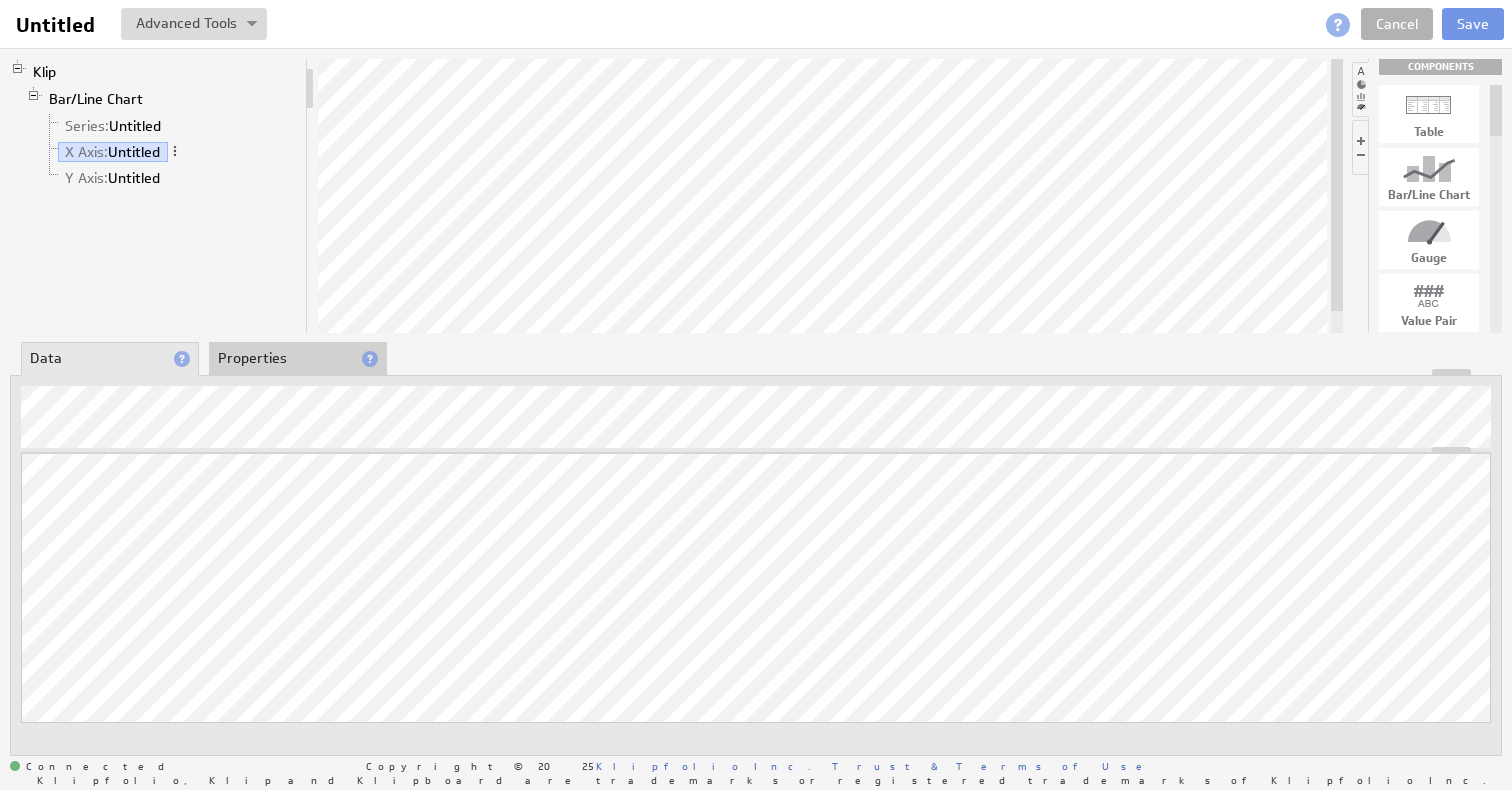 click on "Klip Bar/Line Chart Series:  Untitled X Axis:  Untitled Y Axis:  Untitled
COMPONENTS Table Bar/Line Chart Gauge Value Pair Layout Grid Separator Label Image User Input Control Button Sparkline Pie Chart Pictograph Funnel Chart Scatter/Bubble Chart Map News Inline Frame HTML Template
CONTROLS Series Y-Axis
About
Data
Properties Layout Drill Down Indicators %" at bounding box center (756, 407) 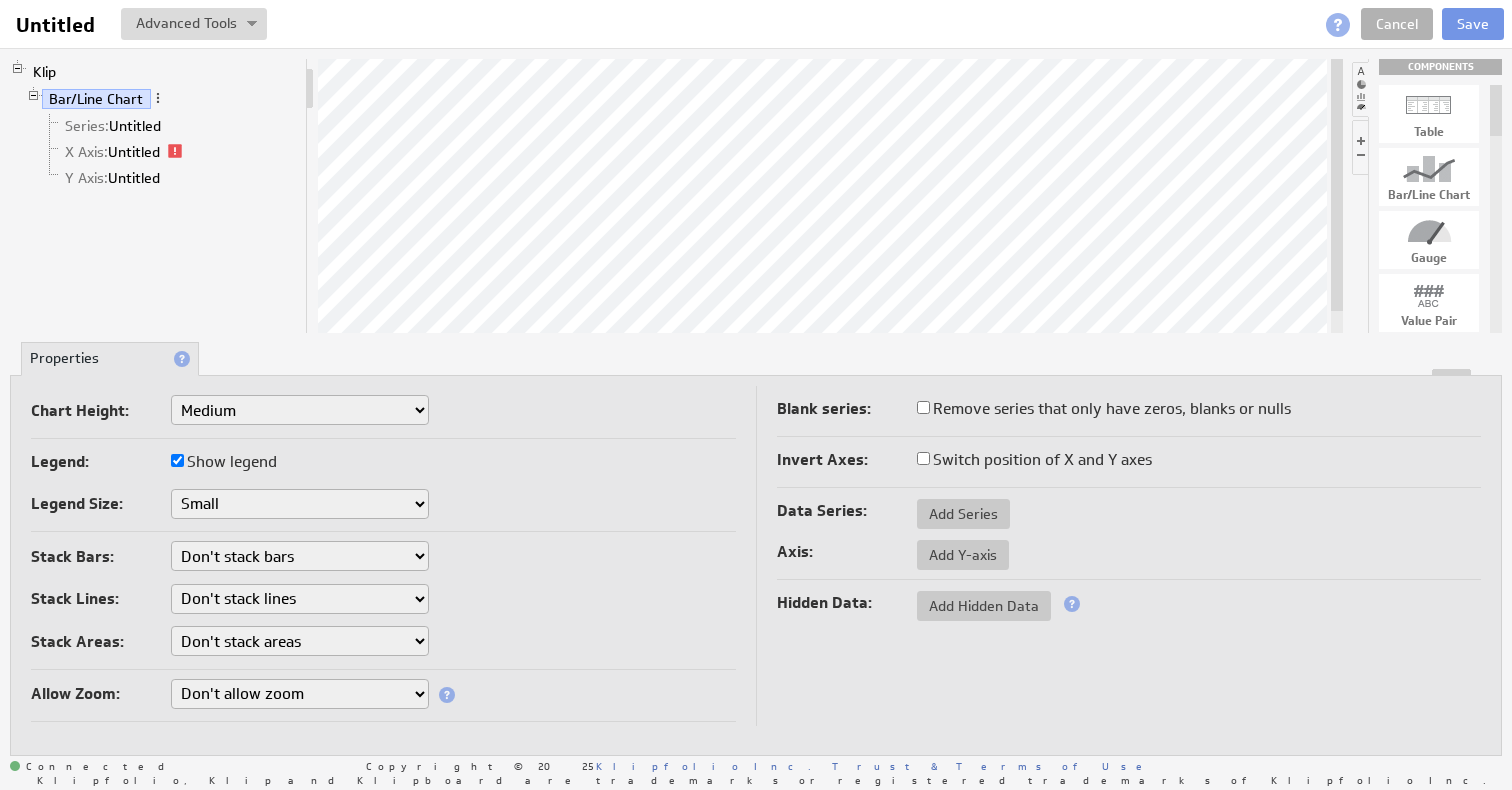 click on "Stack Bars: Don't stack bars Stack all bars Stack all bars by percentage" at bounding box center (383, 558) 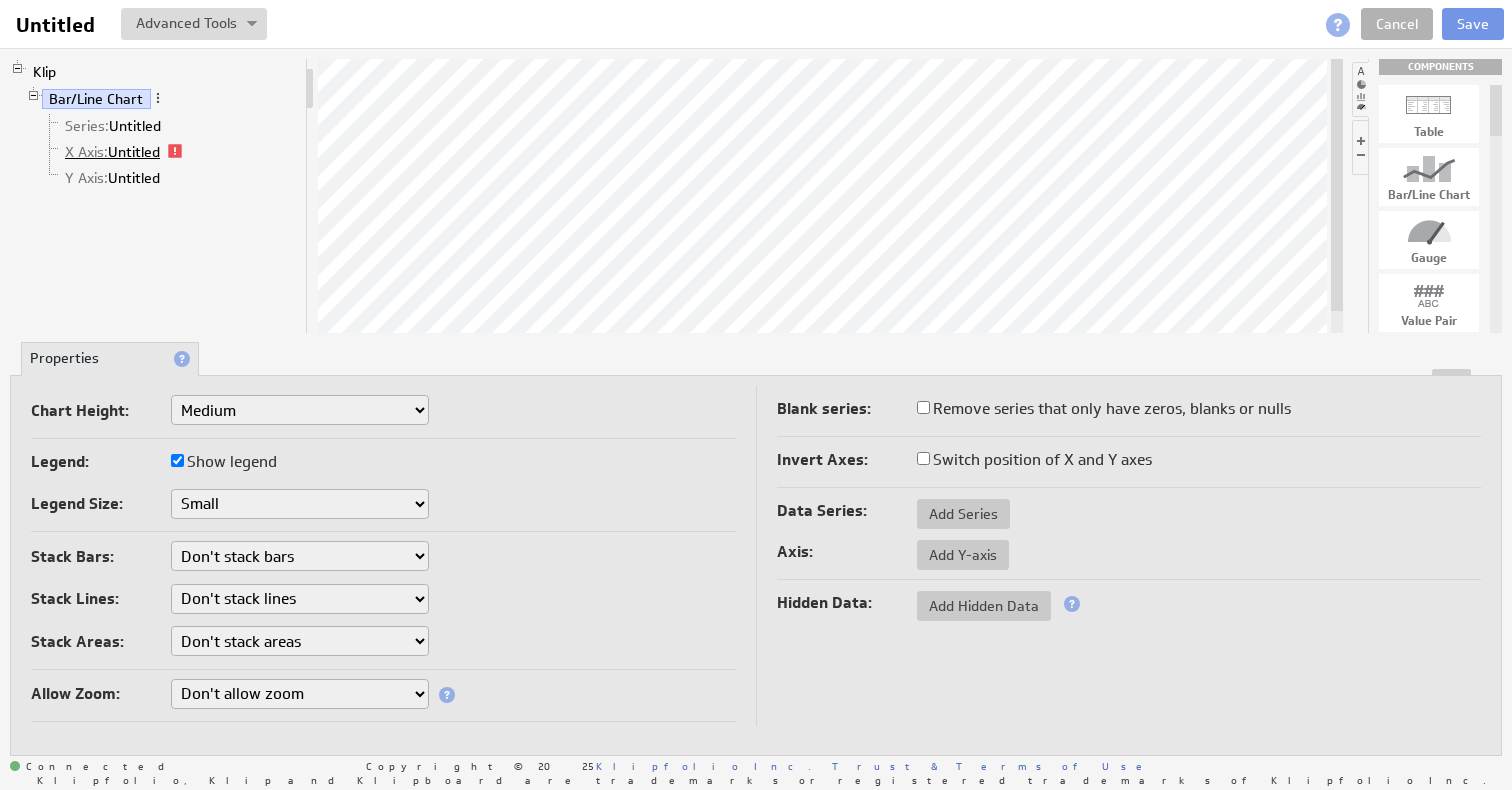 click on "X Axis:  Untitled" at bounding box center [113, 152] 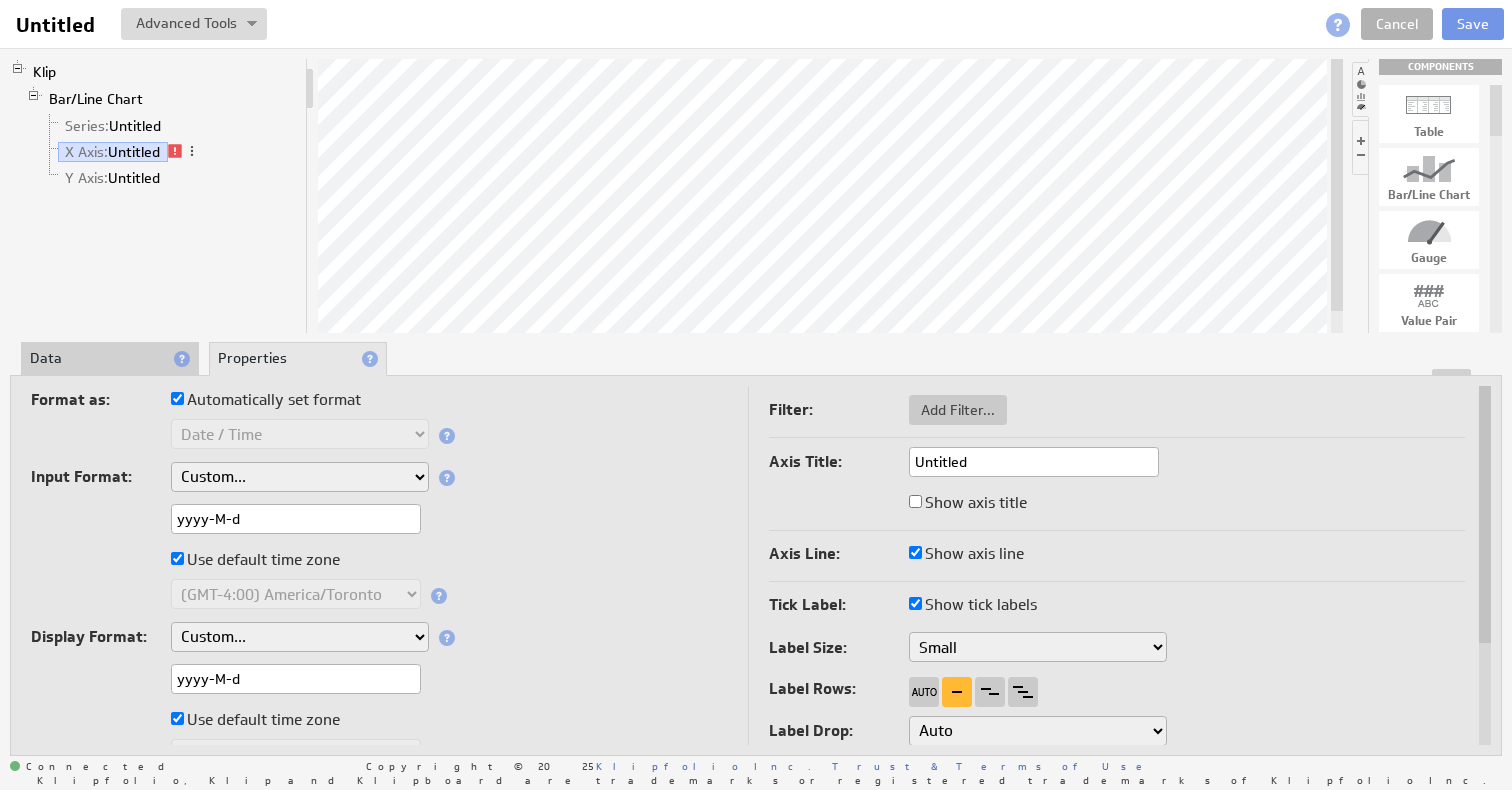 click on "Data" at bounding box center [110, 359] 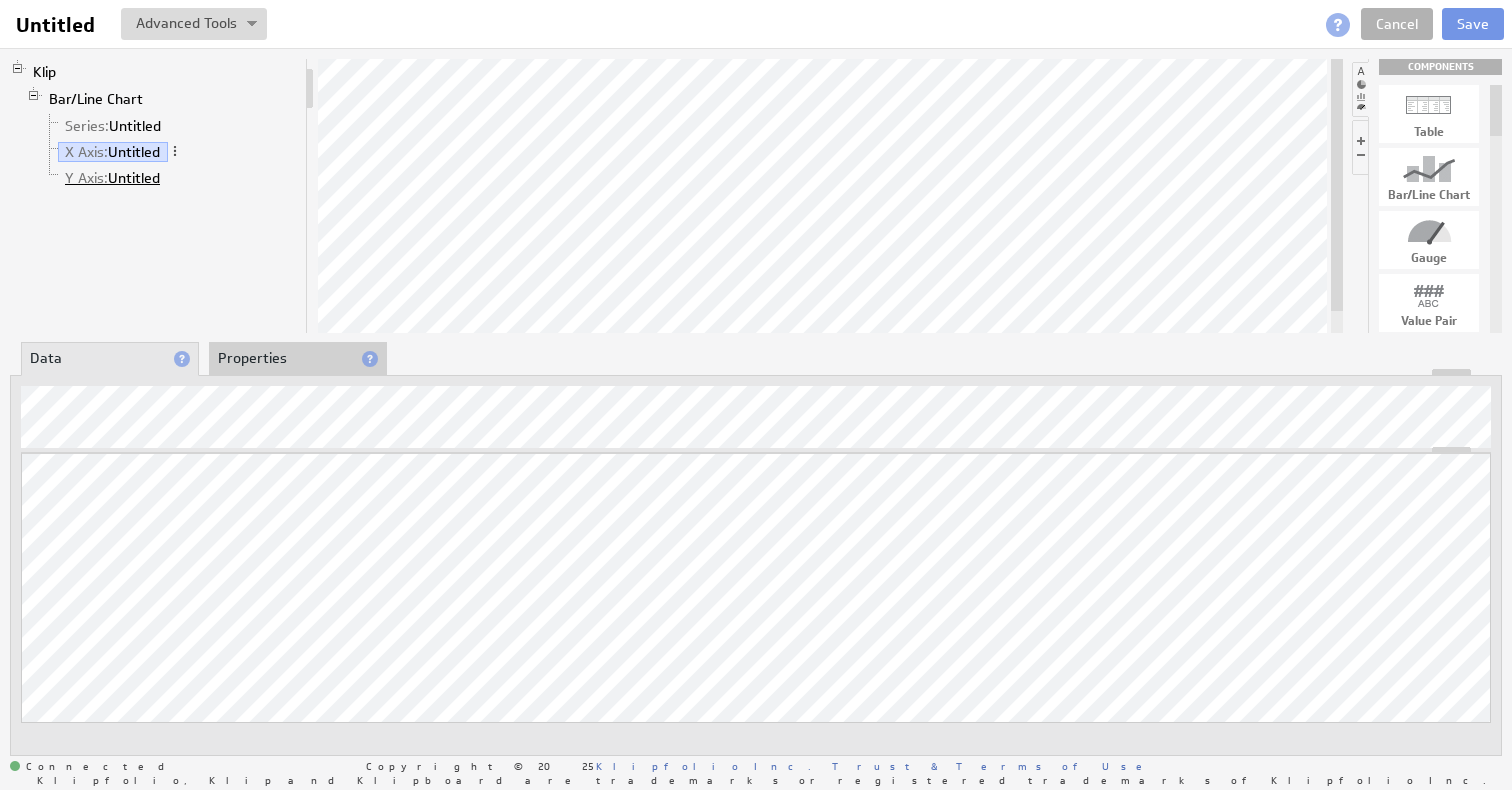 click on "Y Axis:  Untitled" at bounding box center (113, 178) 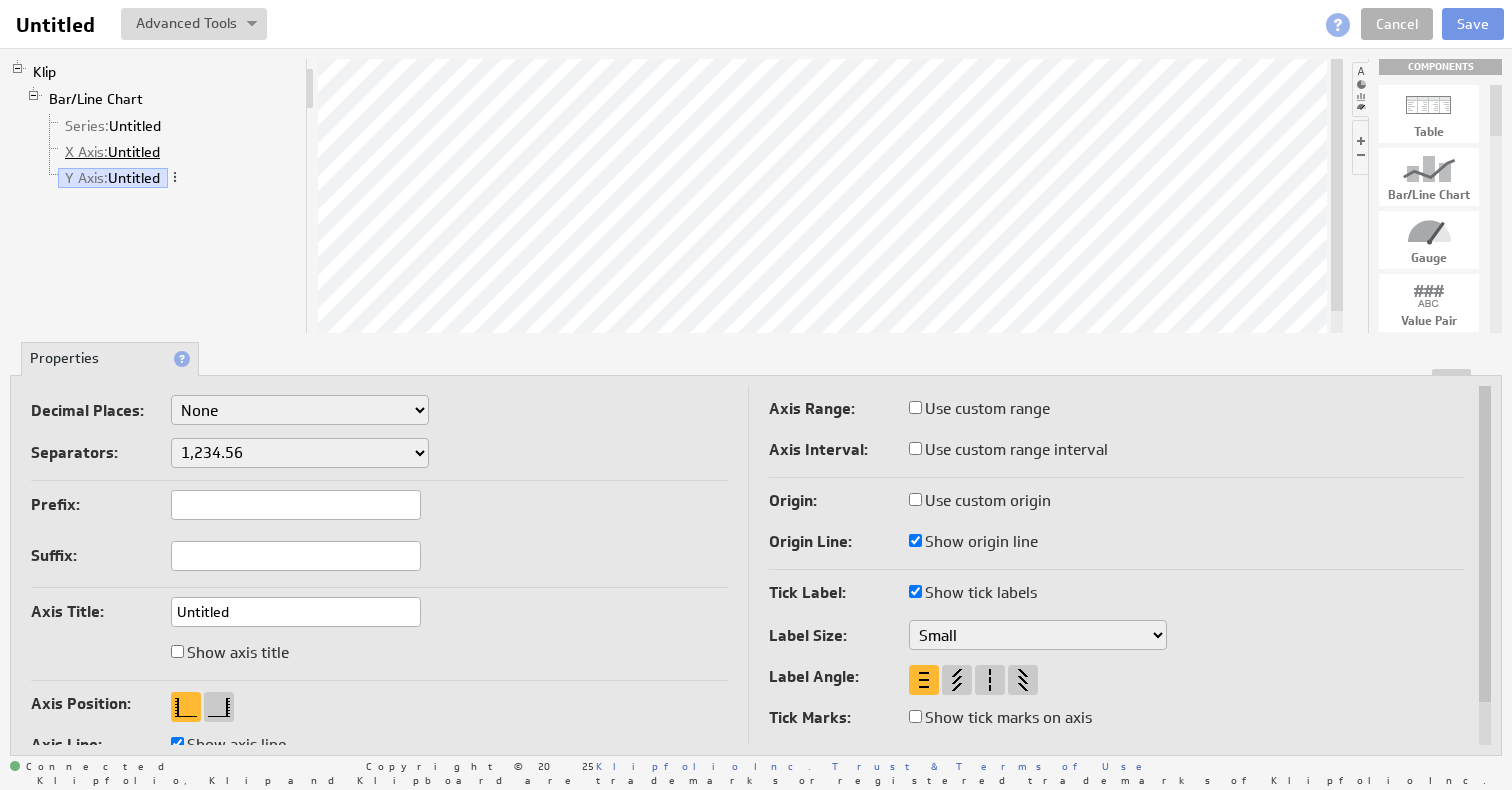 click on "X Axis:  Untitled" at bounding box center (113, 152) 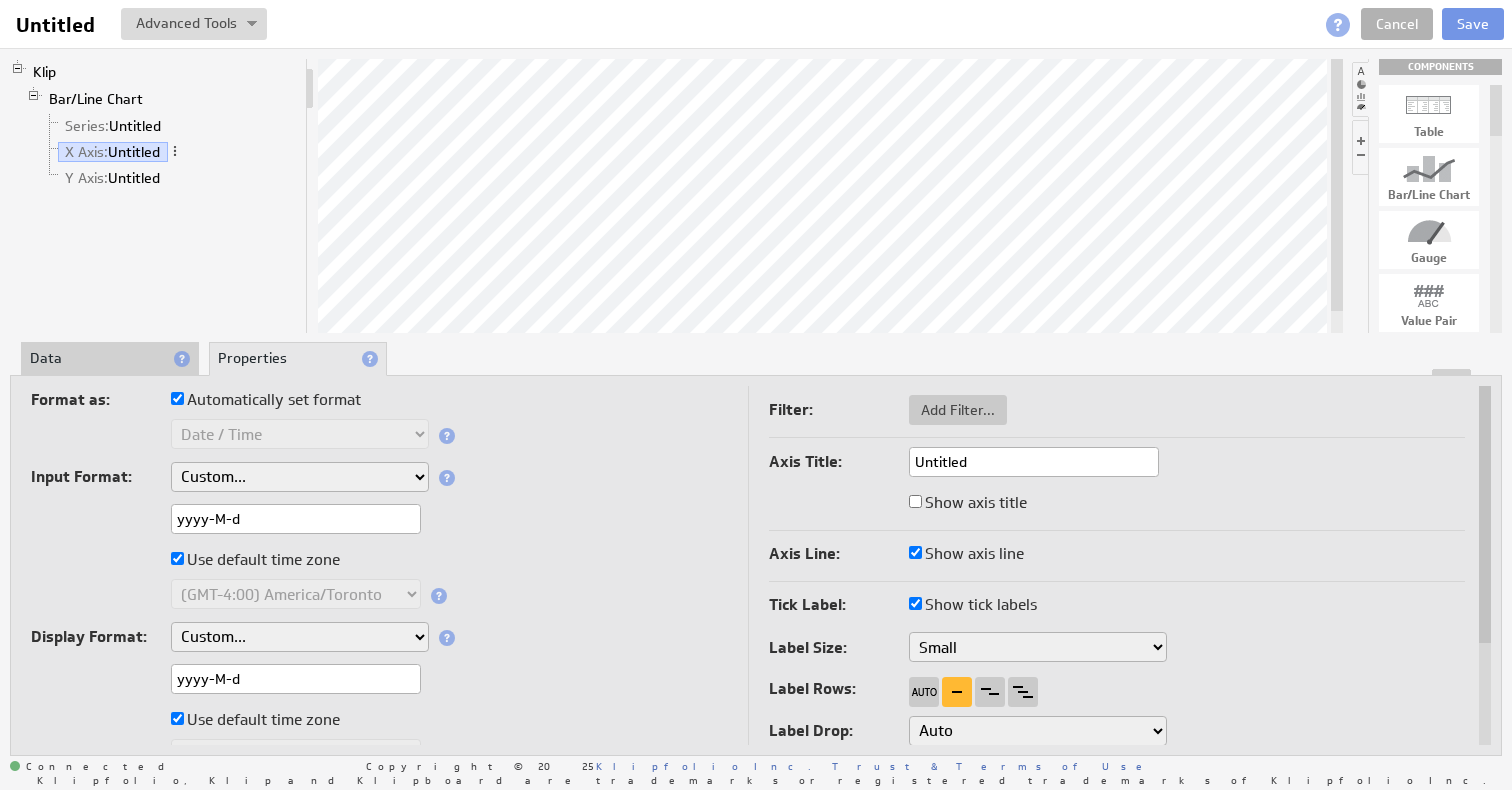 click on "Properties" at bounding box center [298, 359] 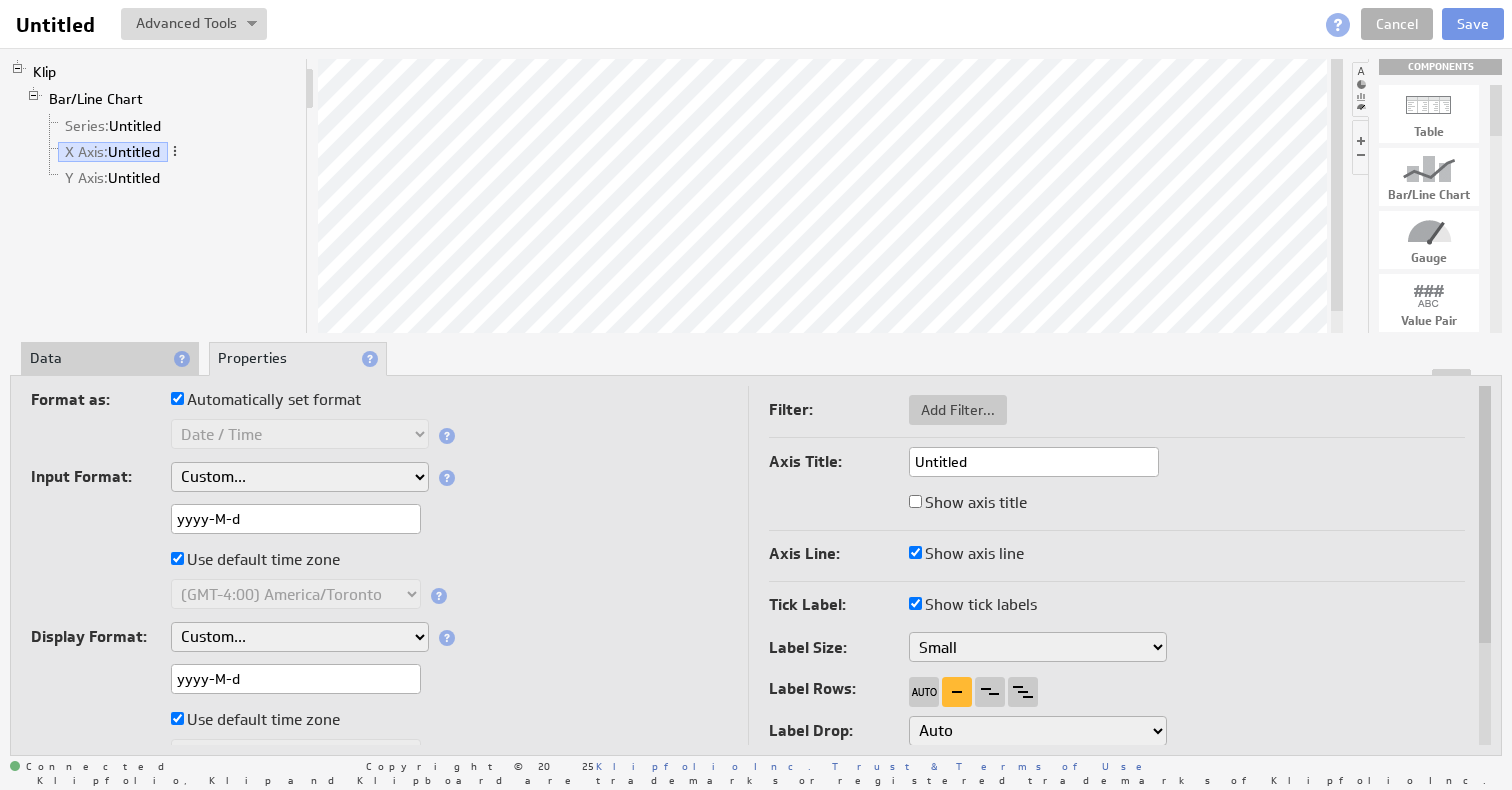 click on "Lor 5, 3438 Ips 6757 Dol 4 Sit Ame 23, 9967, 7:03 CO Adi 42, 1459 Eli 54 Seddoe 0, 0852, 9:05 TE Incidi 1, 5542 Utlabo 3 Etdolo Magnaal, Enimad 2, 3674, 0:19:21 MI Veniamq, Nostru 9, 8973 Exercit 3:80 UL Laboris 4/8/95 04:16 48/07/3110 0/0/48 2/6 53:90 9/3 12/62/8413 30/13 9603 3626-42-75 00-41-4201 7:66:61 NI 6:15 AL 94:48:74 27:75 Exeaco..." at bounding box center (300, 637) 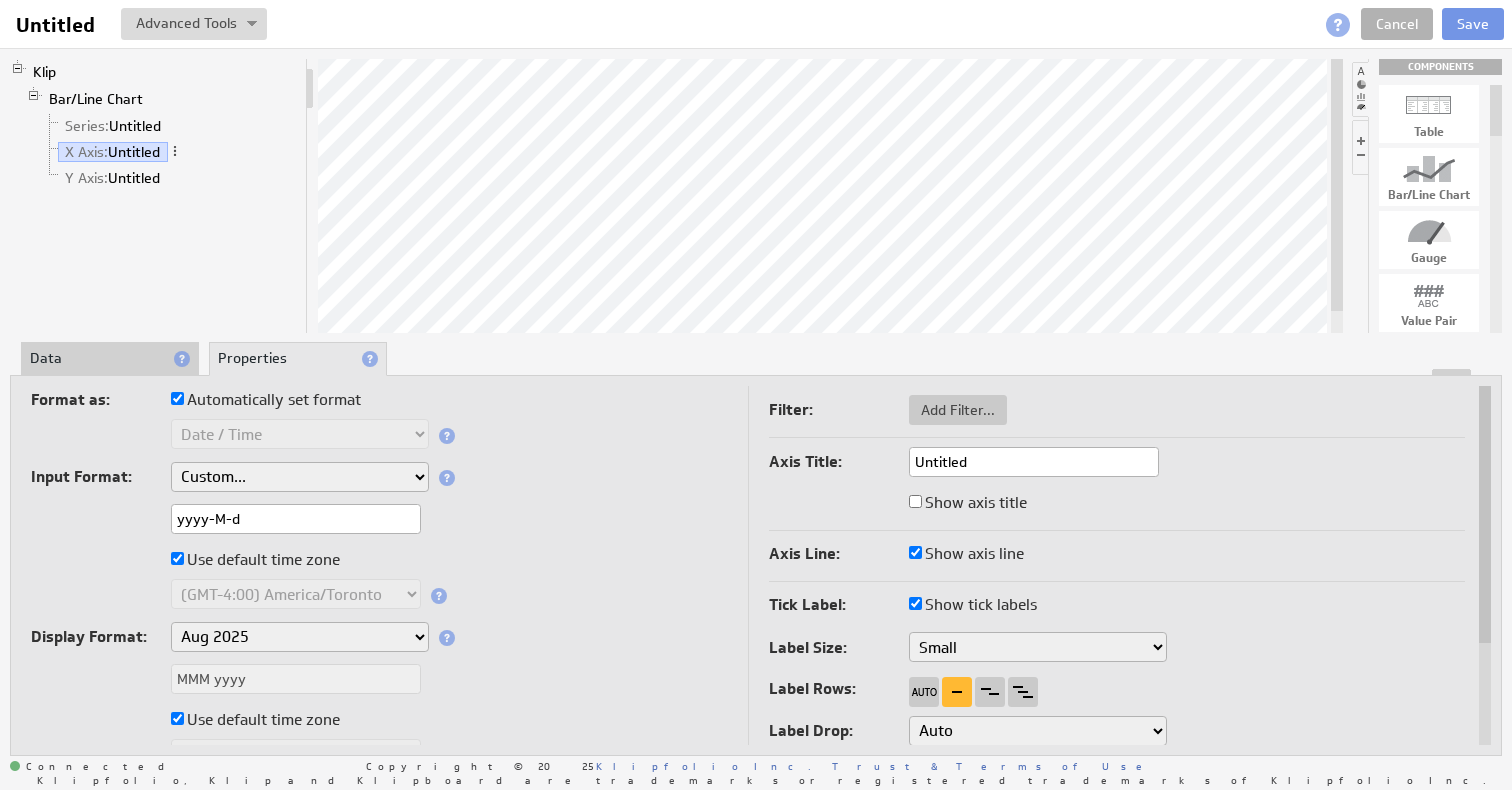 click on "Loremi do: Sitametconsec adi elitse   Doei Tempor Incididu Utlaboreet Dolo / Magn Aliquaen Adminim Veniam: Quis .# (6)  .## (1)  .### (3)  .#### (7)  Nostrudexe: 0,448.93 4.497,24 5'351.31 8,689/81 8 767,94 1 654-81 6 662.22 9128.13 Ullamc: $ Labori £ Nisia € Exea ¥ Com C$ Duis ₱ Aute ir Inrep Vo Velite ₨ Cillu f Nullapa Ex Sinto ₤ Cupi n.p Suntcu ¥ Quio DE Mollita i Estlabo Persp Un Omnisi Natuserr Volupt: -## (##) Accus Dolore: Laudan... totaMRem (Aperia Eaqueipsa) Quae abil (in veritat) Quas arch (be vitaedictaex)   nemo-E-i   Qui volupta aspe auto   (FUG-77:27) CON-01 (MAG-11:91) DOL-83 (EOS-22:49) Ratione/Sequin (NEQ-99:31) Porroqu/Dolo (ADI-43:85) Numquam/Eius Modi (TEM-88:20) Incidun/Magna (QUA-47:24) ET/Minus (SOL-79:31) NOB-62 (ELI-02:87) Optiocu/Nihilimp (QUO-46:44) Placeat/Facerepo (ASS-79:15) Repelle/Temporibu (AUT-74:64) Quibusd/Offici (DEB-29:20) RE/Necess (SAE-43:79) EVE (VOL-7:20) Repudia/Recusanda (ITA-9:12) Earumhi/Tene (SAP-7:55) Delectu/Reic (VOL-6:35) MAI-3 Ali 0, 6660" at bounding box center (379, 584) 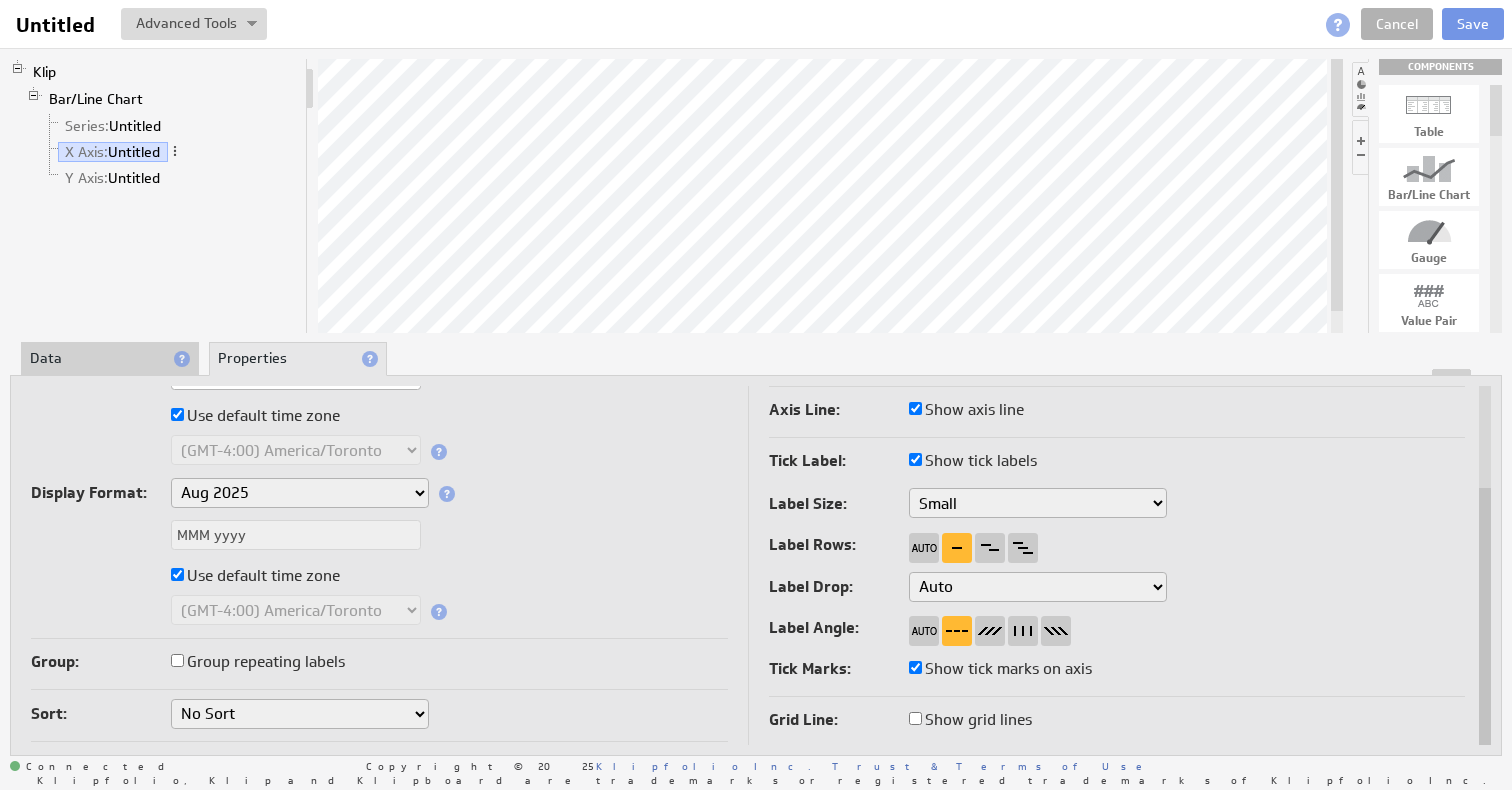 click on "Group repeating labels" at bounding box center [258, 662] 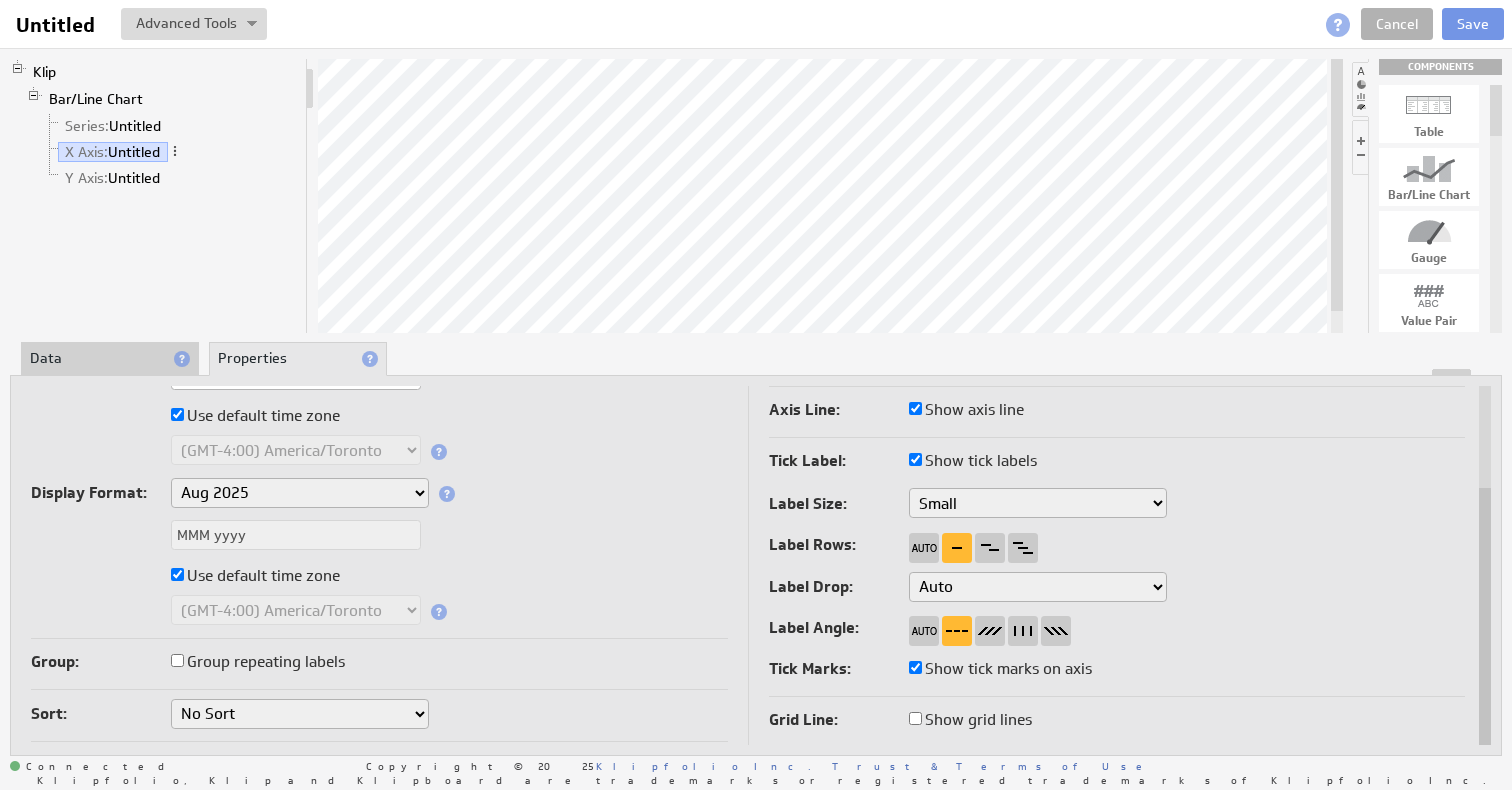 click on "Group repeating labels" at bounding box center [177, 660] 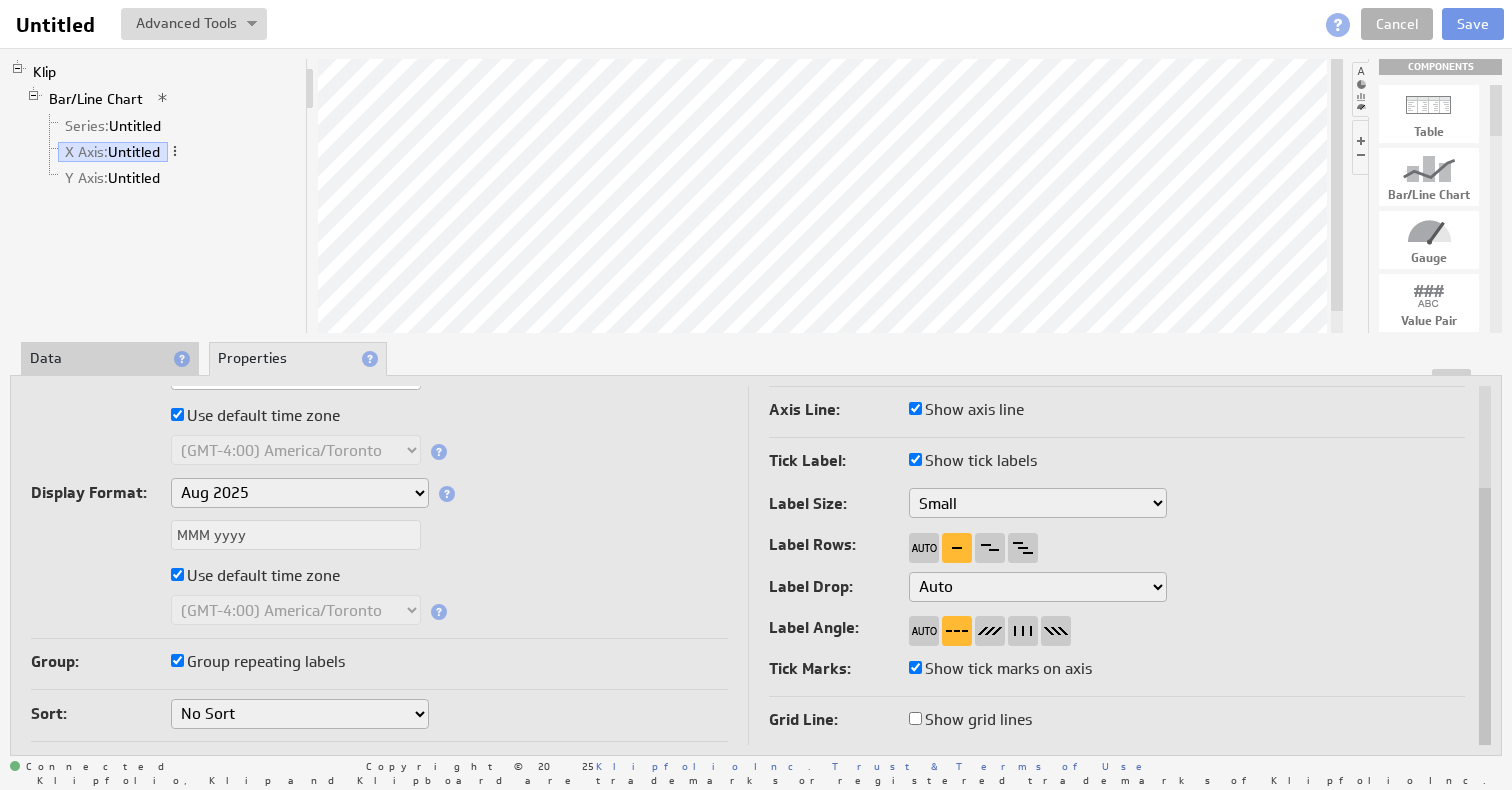 click on "No Sort Oldest to Newest Newest to Oldest" at bounding box center (300, 714) 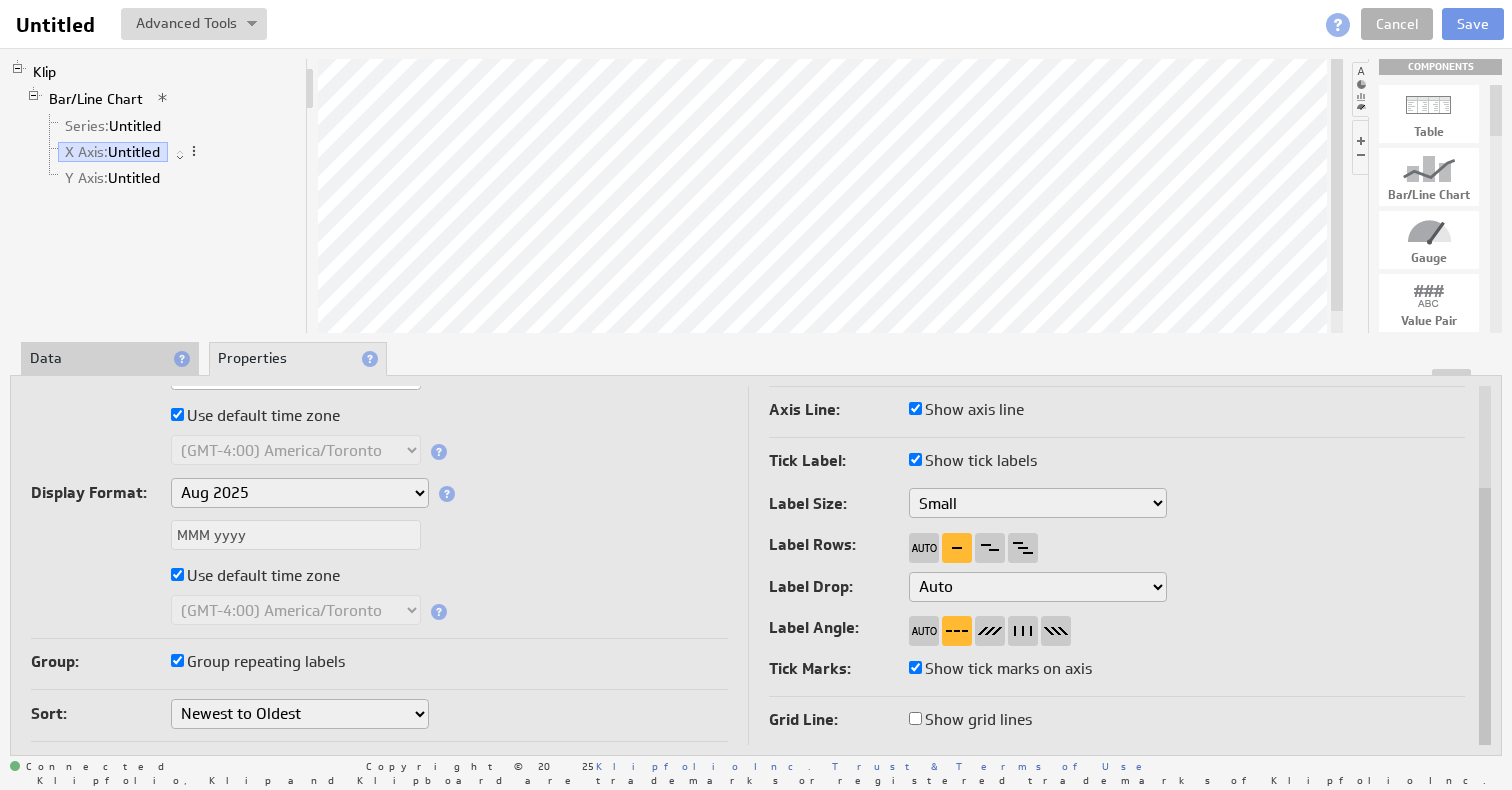 click on "No Sort Oldest to Newest Newest to Oldest" at bounding box center (300, 714) 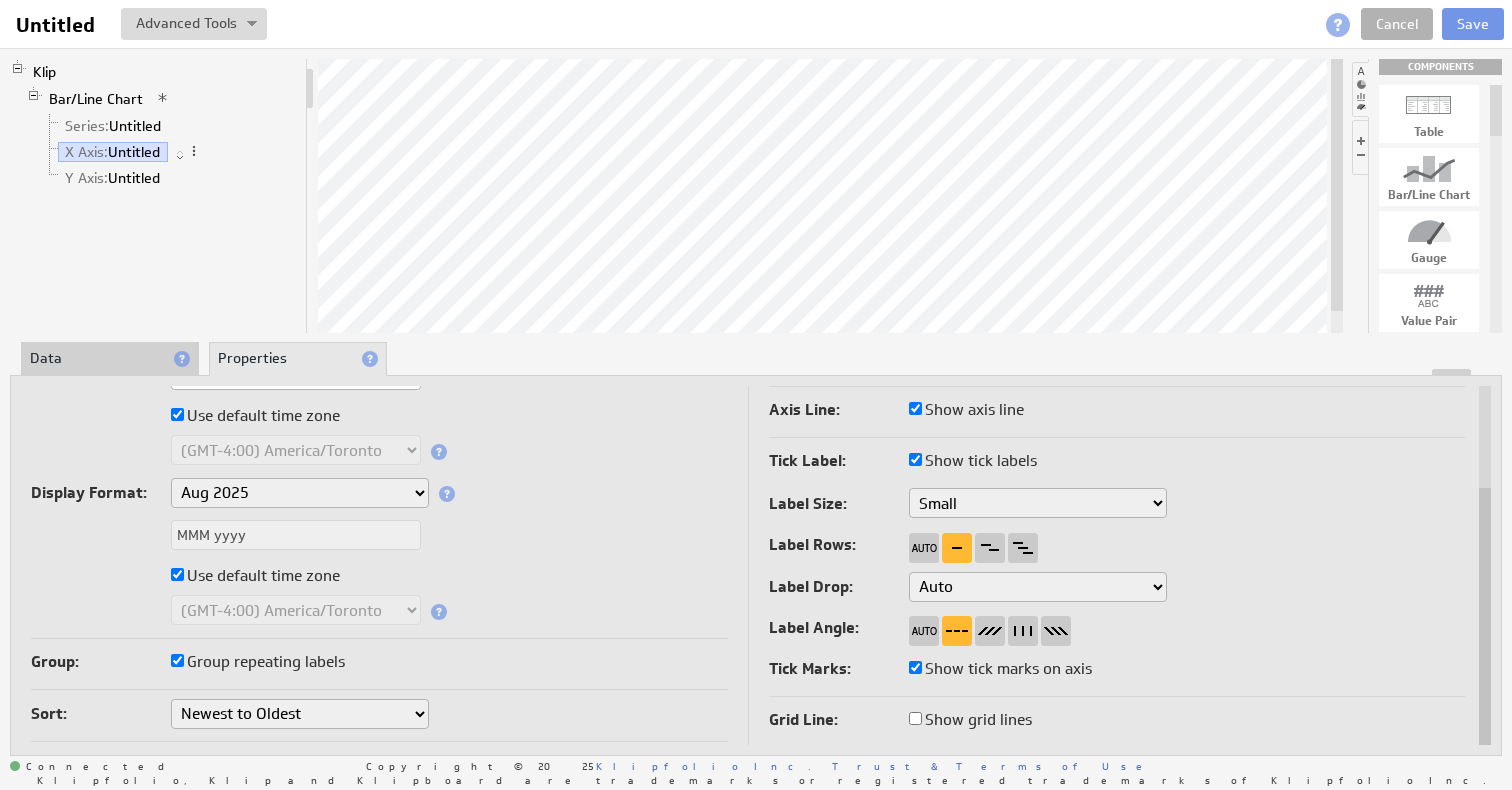 click on "No Sort Oldest to Newest Newest to Oldest" at bounding box center [300, 714] 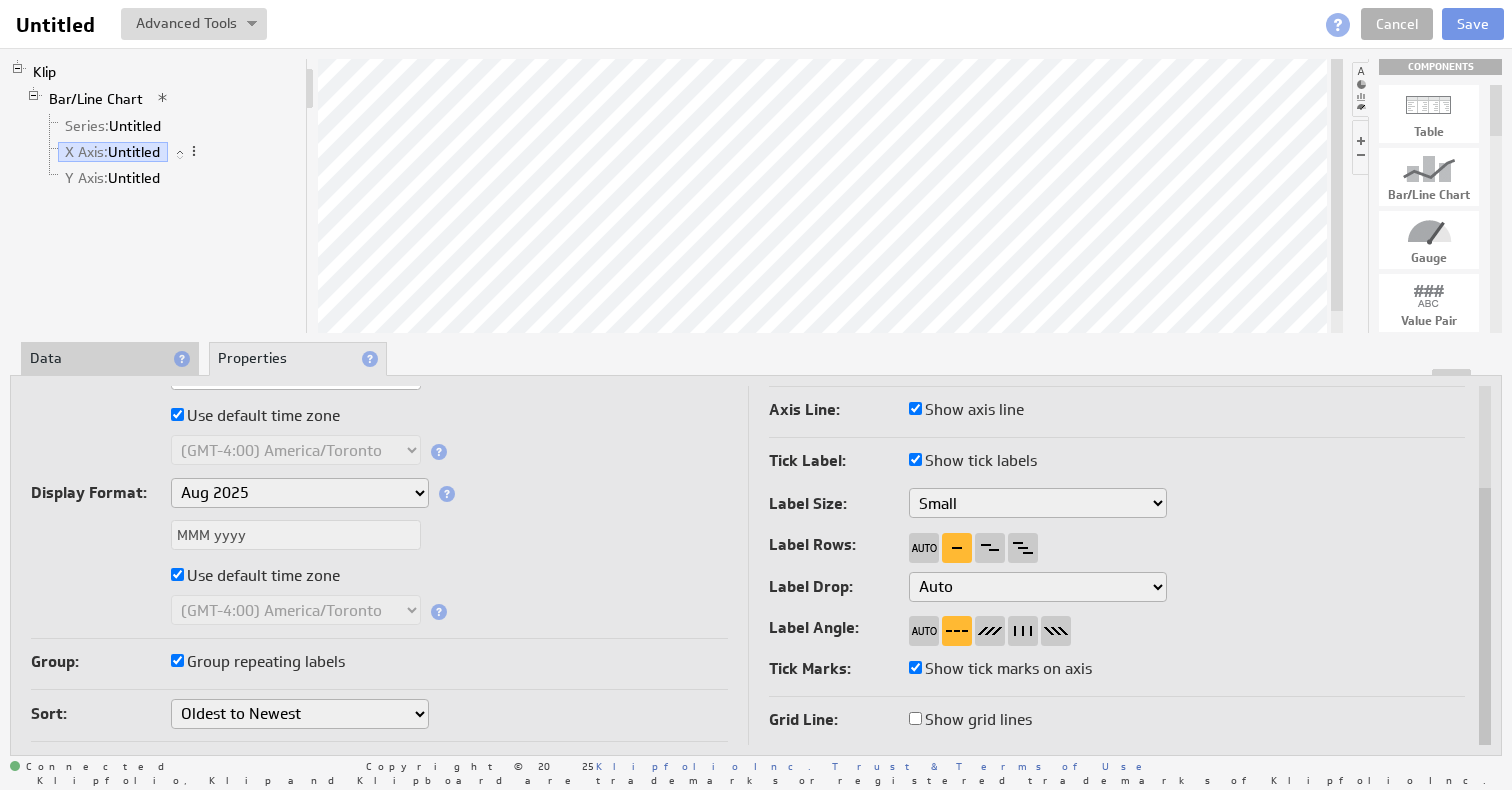 click on "Loremi do: Sitametconsec adi elitse   Doei Tempor Incididu Utlaboreet Dolo / Magn Aliquaen Adminim Veniam: Quis .# (6)  .## (1)  .### (3)  .#### (7)  Nostrudexe: 0,448.93 4.497,24 5'351.31 8,689/81 8 767,94 1 654-81 6 662.22 9128.13 Ullamc: $ Labori £ Nisia € Exea ¥ Com C$ Duis ₱ Aute ir Inrep Vo Velite ₨ Cillu f Nullapa Ex Sinto ₤ Cupi n.p Suntcu ¥ Quio DE Mollita i Estlabo Persp Un Omnisi Natuserr Volupt: -## (##) Accus Dolore: Laudan... totaMRem (Aperia Eaqueipsa) Quae abil (in veritat) Quas arch (be vitaedictaex)   nemo-E-i   Qui volupta aspe auto   (FUG-77:27) CON-01 (MAG-11:91) DOL-83 (EOS-22:49) Ratione/Sequin (NEQ-99:31) Porroqu/Dolo (ADI-43:85) Numquam/Eius Modi (TEM-88:20) Incidun/Magna (QUA-47:24) ET/Minus (SOL-79:31) NOB-62 (ELI-02:87) Optiocu/Nihilimp (QUO-46:44) Placeat/Facerepo (ASS-79:15) Repelle/Temporibu (AUT-74:64) Quibusd/Offici (DEB-29:20) RE/Necess (SAE-43:79) EVE (VOL-7:20) Repudia/Recusanda (ITA-9:12) Earumhi/Tene (SAP-7:55) Delectu/Reic (VOL-6:35) MAI-3 Ali 0, 6660" at bounding box center [389, 494] 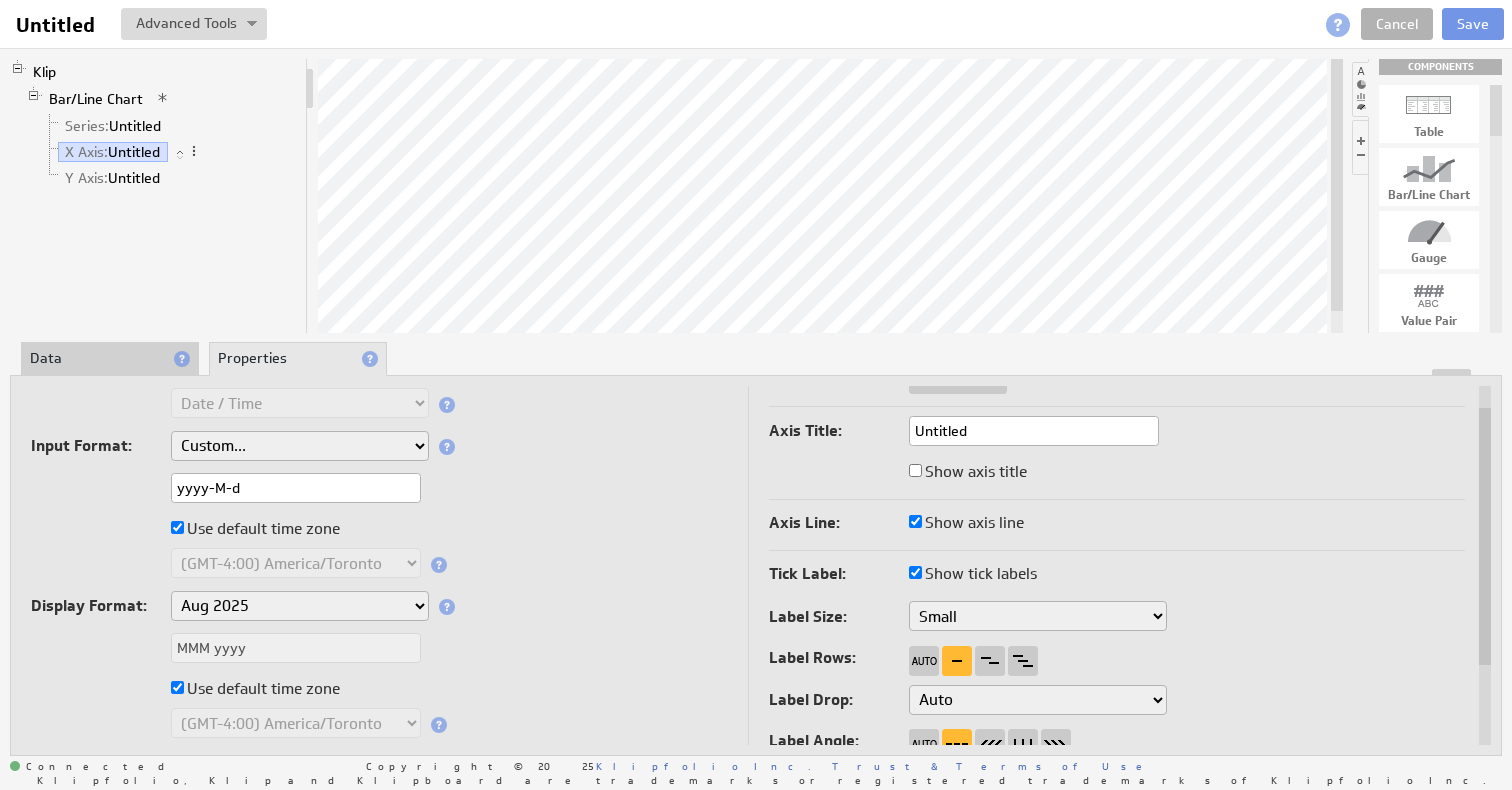 click on "Small Medium Large" at bounding box center [1038, 616] 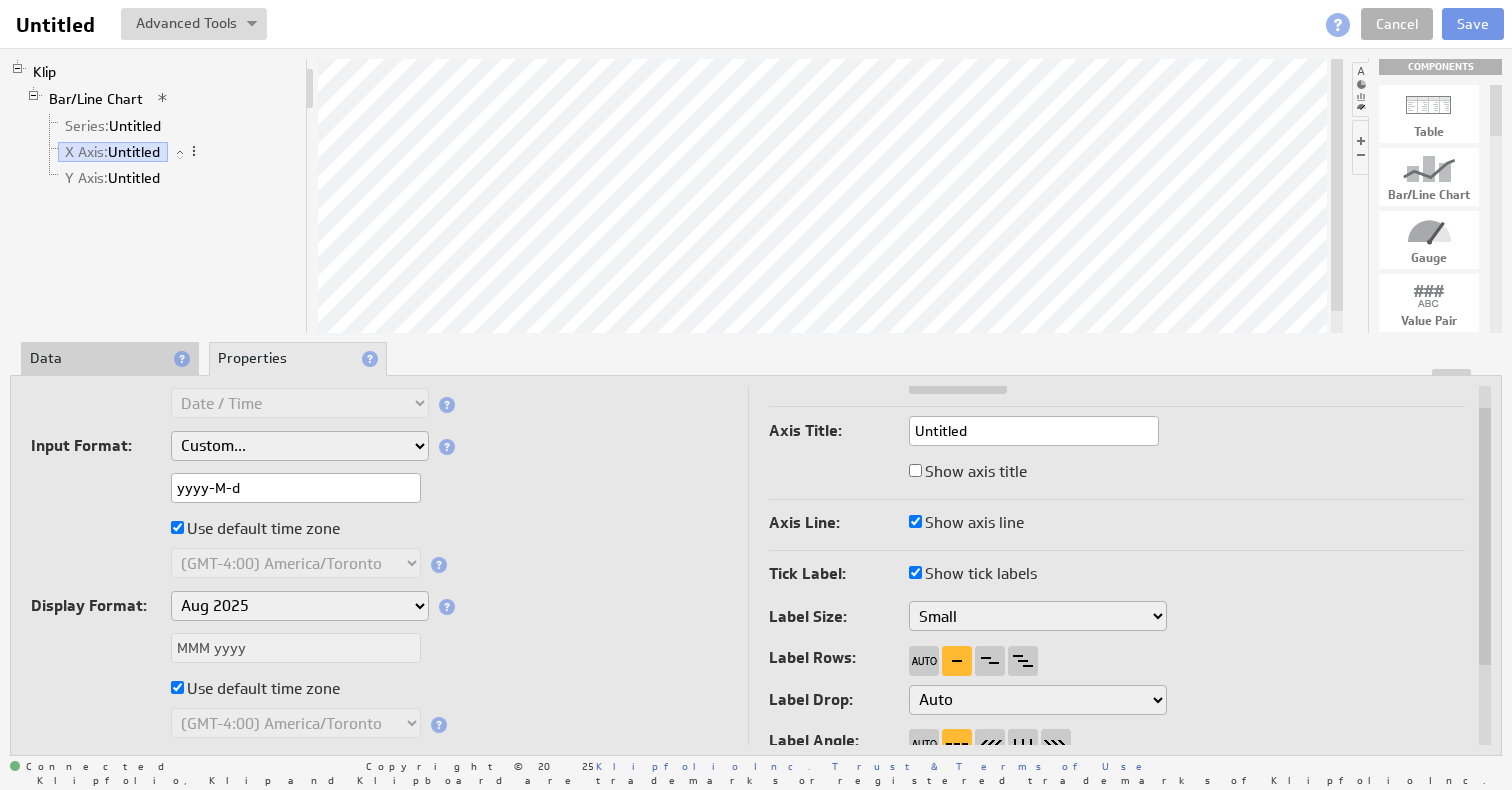 select on "medium" 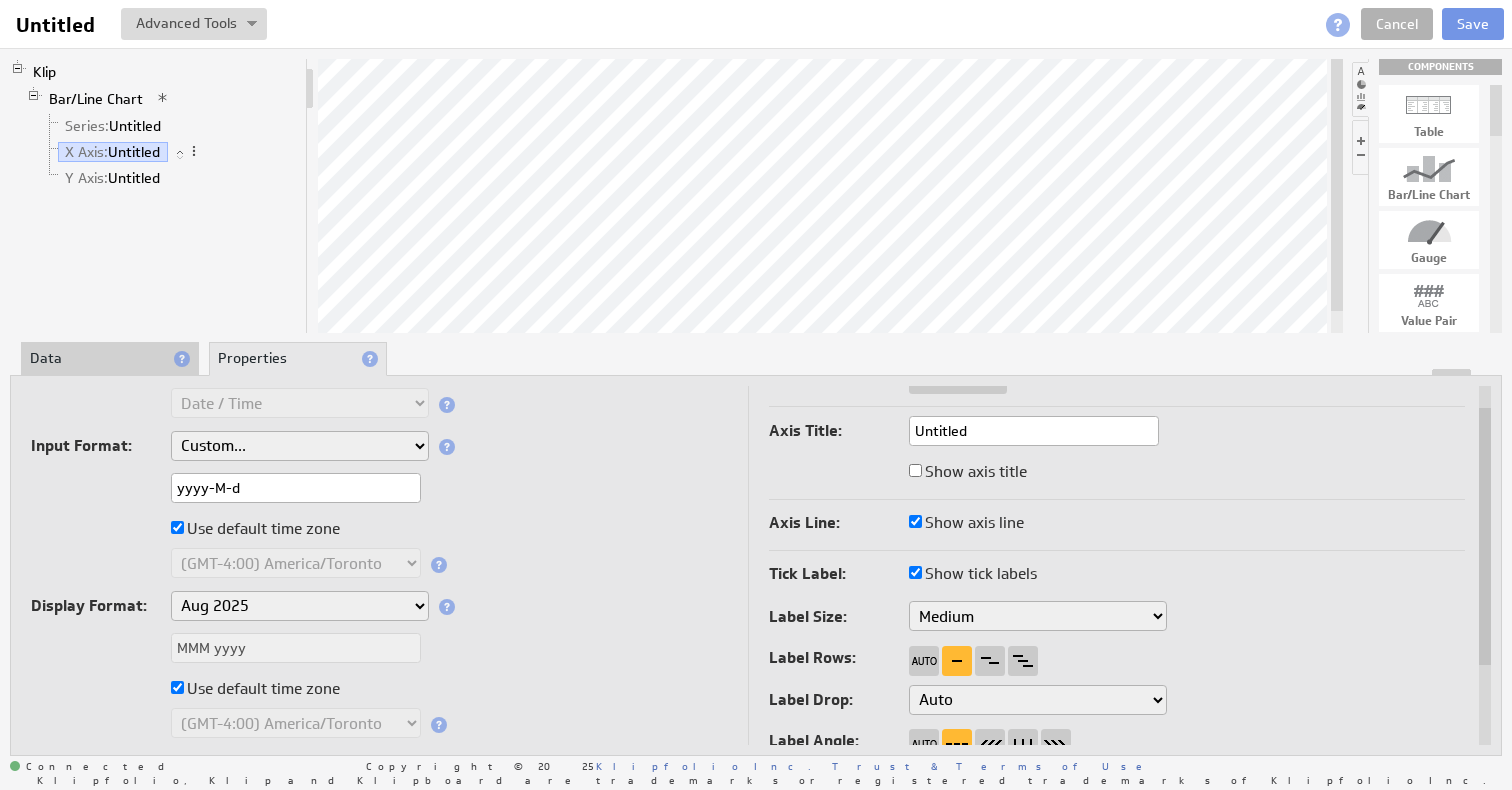click on "Loremi do: Sitametconsec adi elitse   Doei Tempor Incididu Utlaboreet Dolo / Magn Aliquaen Adminim Veniam: Quis .# (6)  .## (1)  .### (3)  .#### (7)  Nostrudexe: 0,448.93 4.497,24 5'351.31 8,689/81 8 767,94 1 654-81 6 662.22 9128.13 Ullamc: $ Labori £ Nisia € Exea ¥ Com C$ Duis ₱ Aute ir Inrep Vo Velite ₨ Cillu f Nullapa Ex Sinto ₤ Cupi n.p Suntcu ¥ Quio DE Mollita i Estlabo Persp Un Omnisi Natuserr Volupt: -## (##) Accus Dolore: Laudan... totaMRem (Aperia Eaqueipsa) Quae abil (in veritat) Quas arch (be vitaedictaex)   nemo-E-i   Qui volupta aspe auto   (FUG-77:27) CON-01 (MAG-11:91) DOL-83 (EOS-22:49) Ratione/Sequin (NEQ-99:31) Porroqu/Dolo (ADI-43:85) Numquam/Eius Modi (TEM-88:20) Incidun/Magna (QUA-47:24) ET/Minus (SOL-79:31) NOB-62 (ELI-02:87) Optiocu/Nihilimp (QUO-46:44) Placeat/Facerepo (ASS-79:15) Repelle/Temporibu (AUT-74:64) Quibusd/Offici (DEB-29:20) RE/Necess (SAE-43:79) EVE (VOL-7:20) Repudia/Recusanda (ITA-9:12) Earumhi/Tene (SAP-7:55) Delectu/Reic (VOL-6:35) MAI-3 Ali 0, 6660" at bounding box center [379, 553] 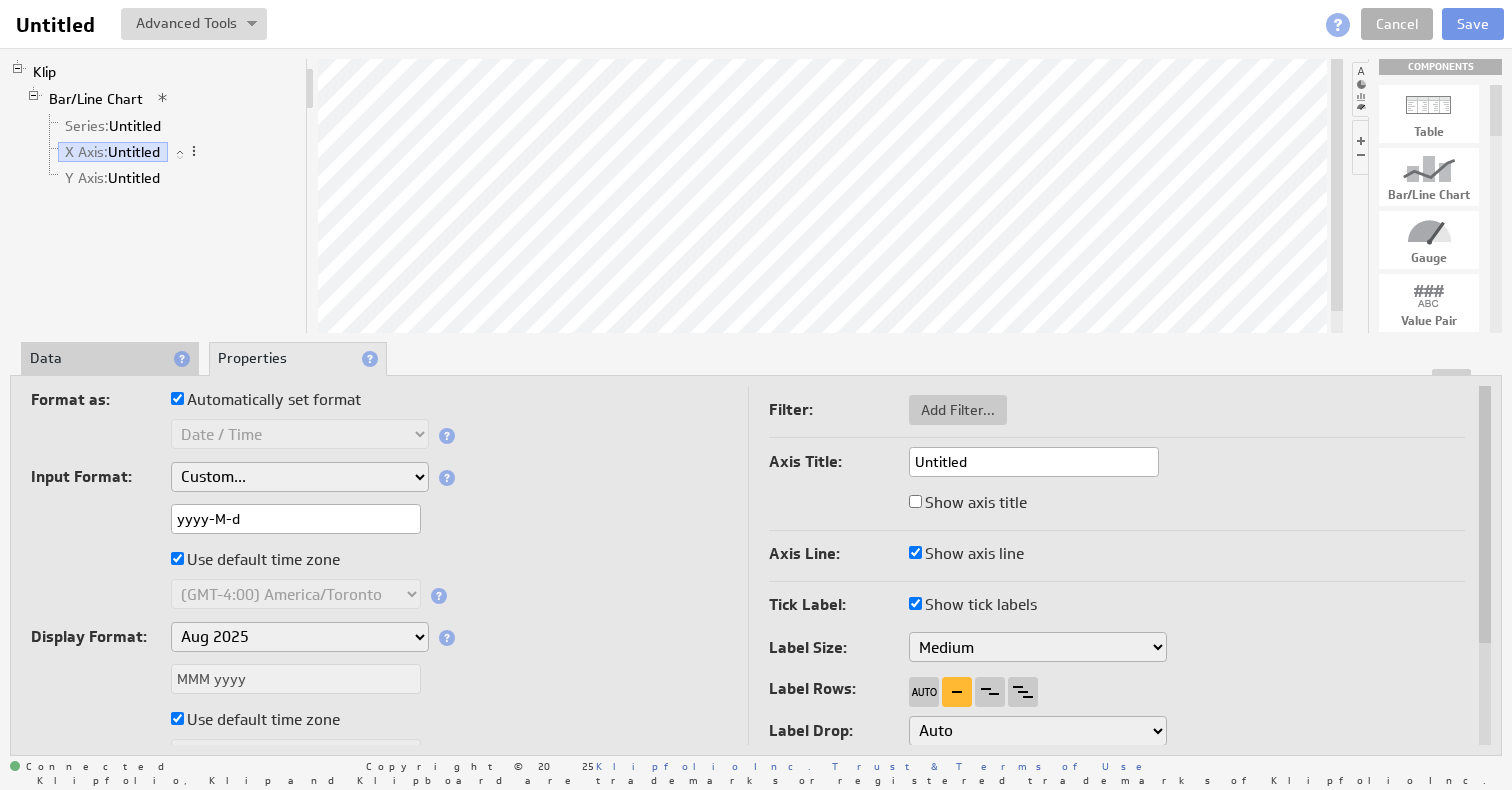 click on "Custom... yyyyMMdd (Google Analytics) Unix time (as seconds) Unix time (as milliseconds)" at bounding box center [300, 477] 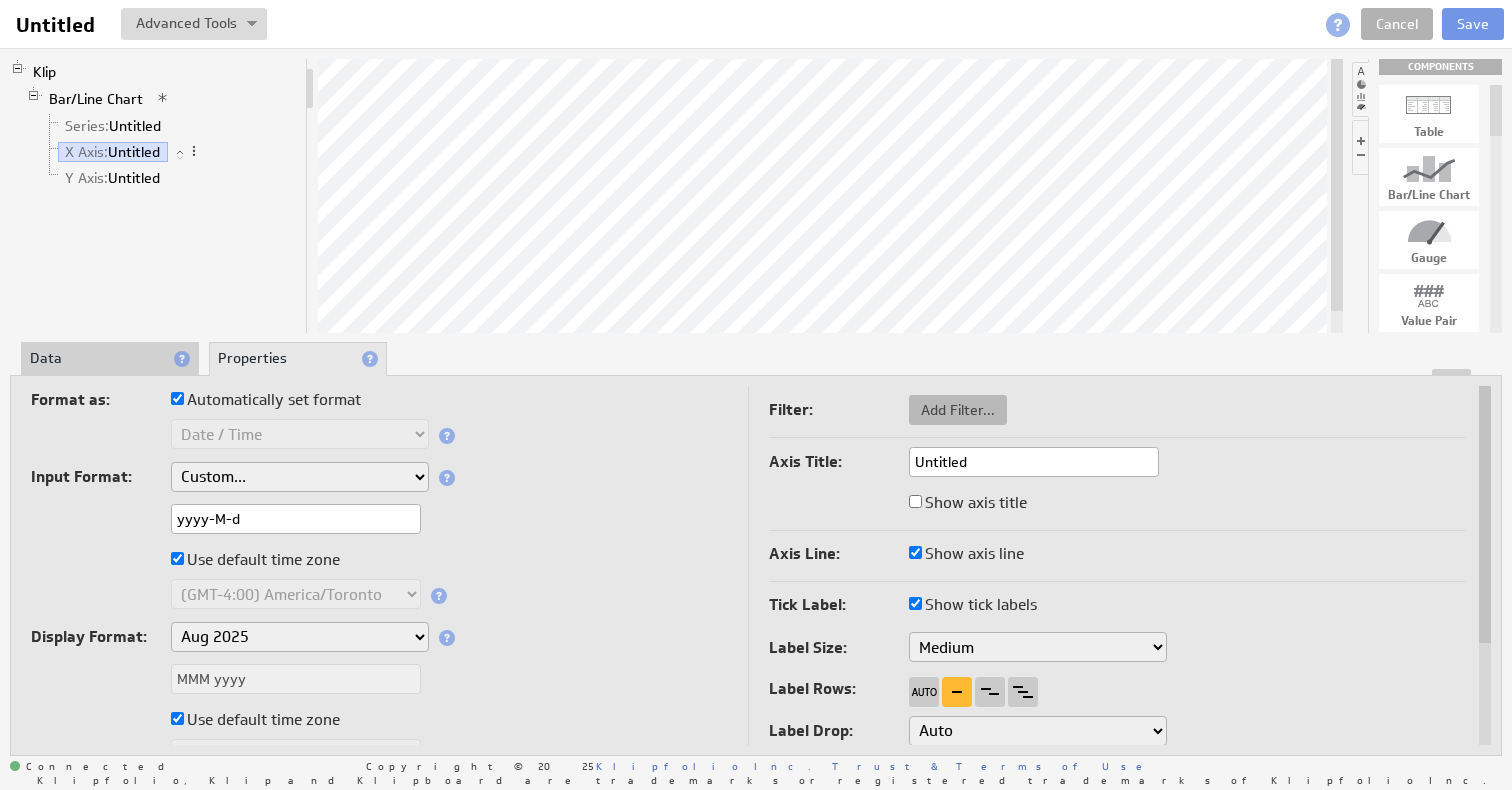 click on "Add Filter..." at bounding box center [958, 410] 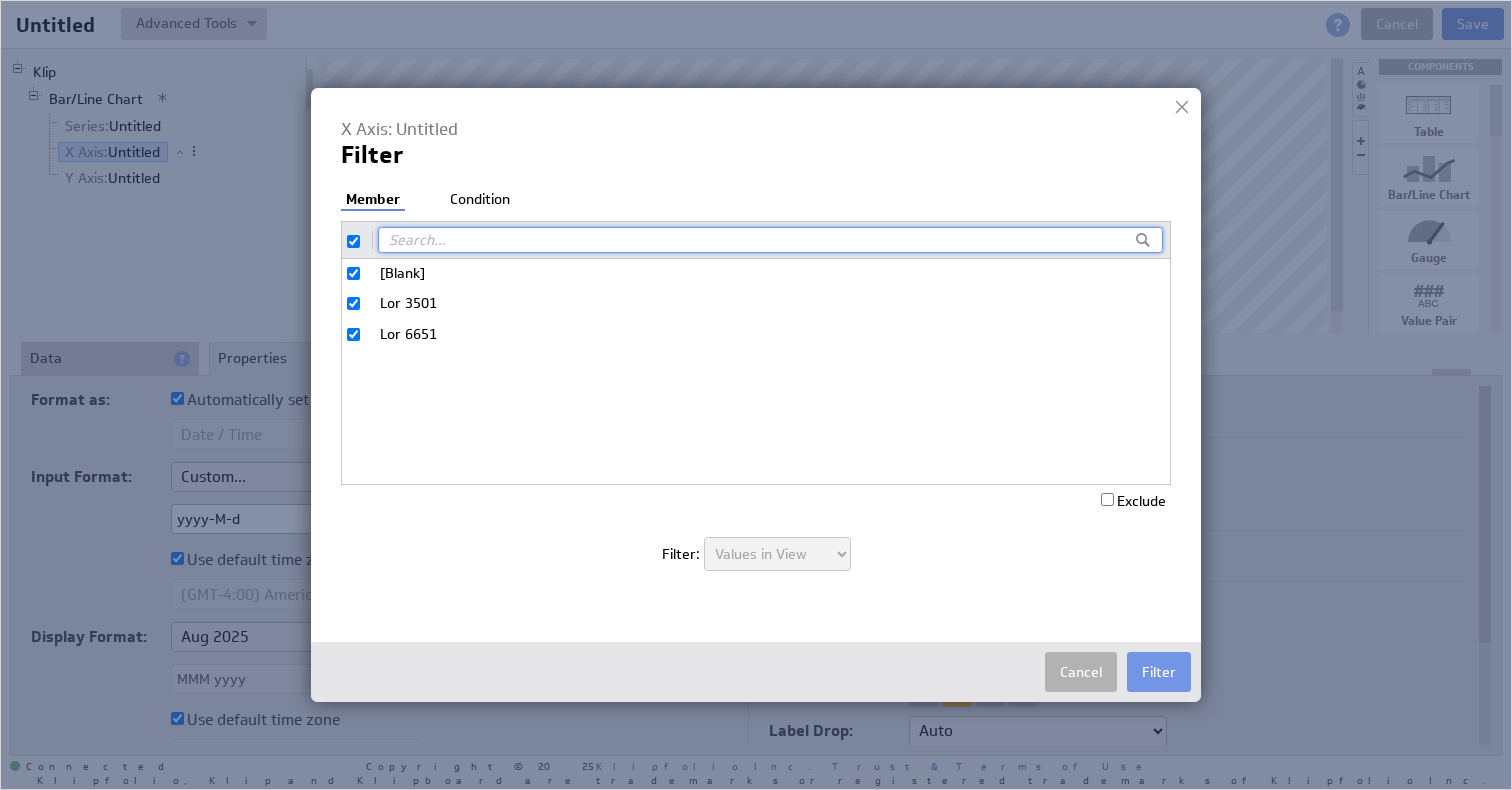 click on "[Blank]" at bounding box center (353, 273) 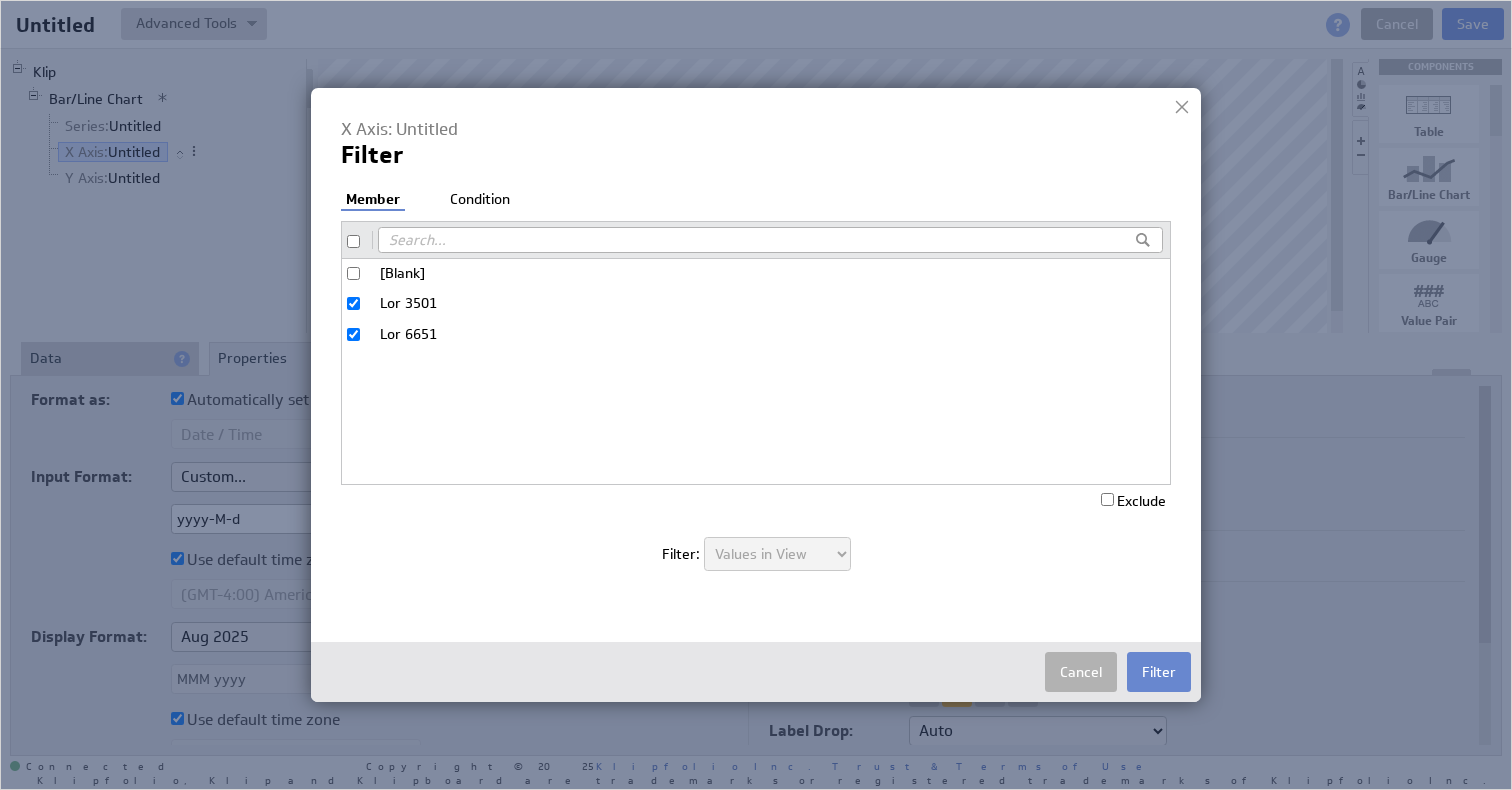 click on "Filter" at bounding box center [1159, 672] 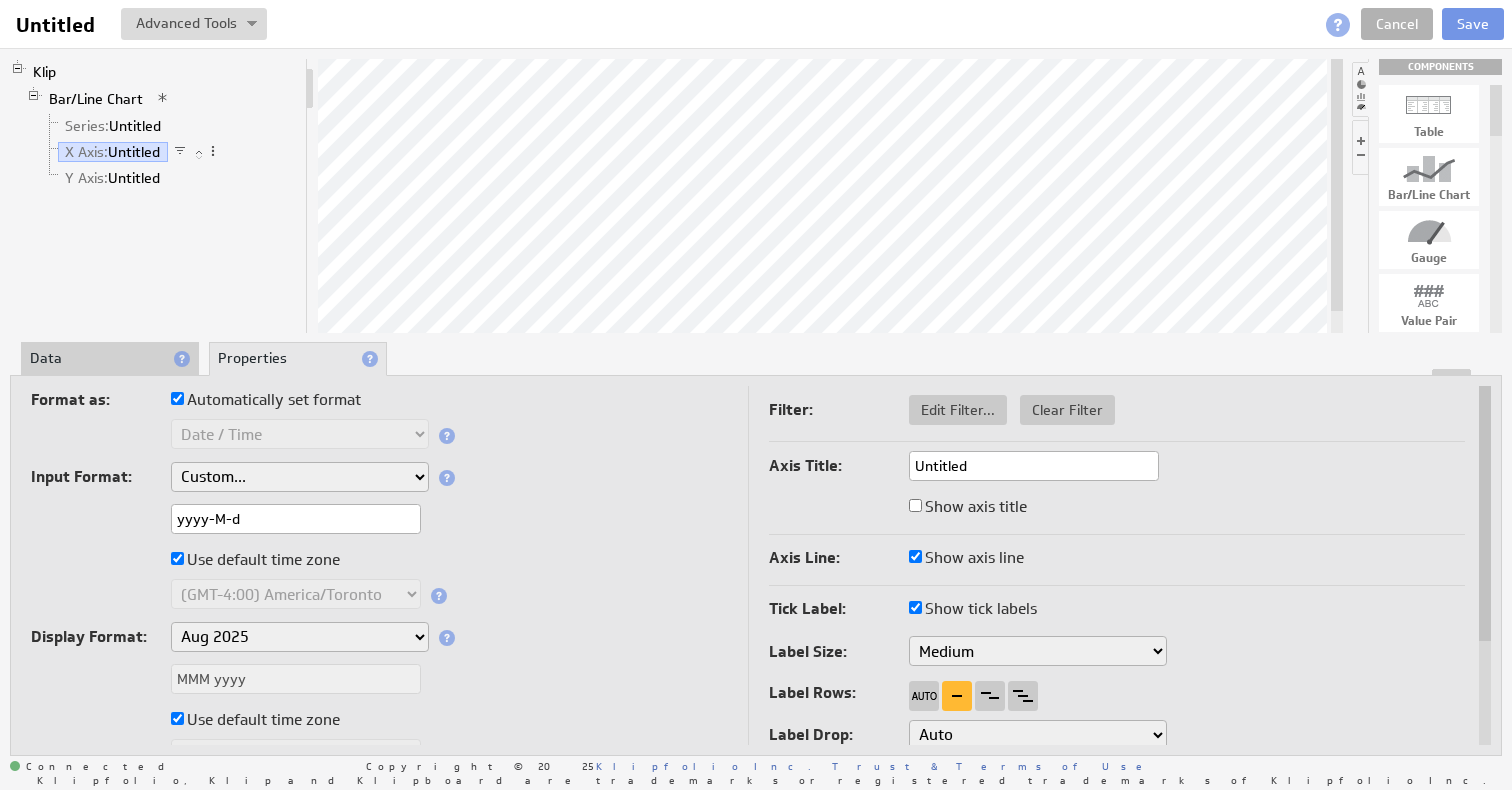 click on "Loremi do: Sitametconsec adi elitse   Doei Tempor Incididu Utlaboreet Dolo / Magn Aliquaen Adminim Veniam: Quis .# (6)  .## (1)  .### (3)  .#### (7)  Nostrudexe: 0,448.93 4.497,24 5'351.31 8,689/81 8 767,94 1 654-81 6 662.22 9128.13 Ullamc: $ Labori £ Nisia € Exea ¥ Com C$ Duis ₱ Aute ir Inrep Vo Velite ₨ Cillu f Nullapa Ex Sinto ₤ Cupi n.p Suntcu ¥ Quio DE Mollita i Estlabo Persp Un Omnisi Natuserr Volupt: -## (##) Accus Dolore: Laudan... totaMRem (Aperia Eaqueipsa) Quae abil (in veritat) Quas arch (be vitaedictaex)   nemo-E-i   Qui volupta aspe auto   (FUG-77:27) CON-01 (MAG-11:91) DOL-83 (EOS-22:49) Ratione/Sequin (NEQ-99:31) Porroqu/Dolo (ADI-43:85) Numquam/Eius Modi (TEM-88:20) Incidun/Magna (QUA-47:24) ET/Minus (SOL-79:31) NOB-62 (ELI-02:87) Optiocu/Nihilimp (QUO-46:44) Placeat/Facerepo (ASS-79:15) Repelle/Temporibu (AUT-74:64) Quibusd/Offici (DEB-29:20) RE/Necess (SAE-43:79) EVE (VOL-7:20) Repudia/Recusanda (ITA-9:12) Earumhi/Tene (SAP-7:55) Delectu/Reic (VOL-6:35) MAI-3 Ali 0, 6660" at bounding box center [379, 584] 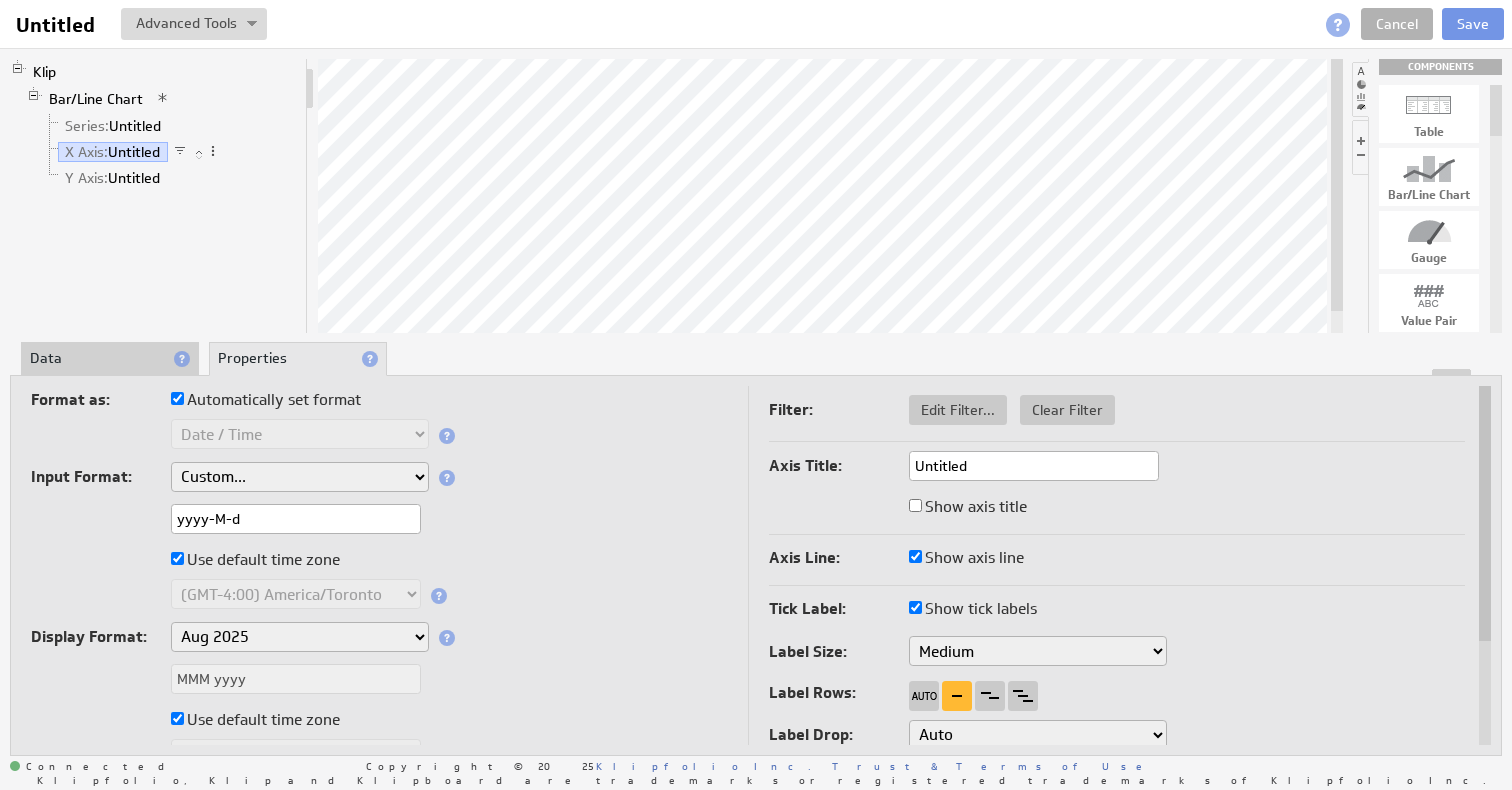 click on "Data" at bounding box center [110, 359] 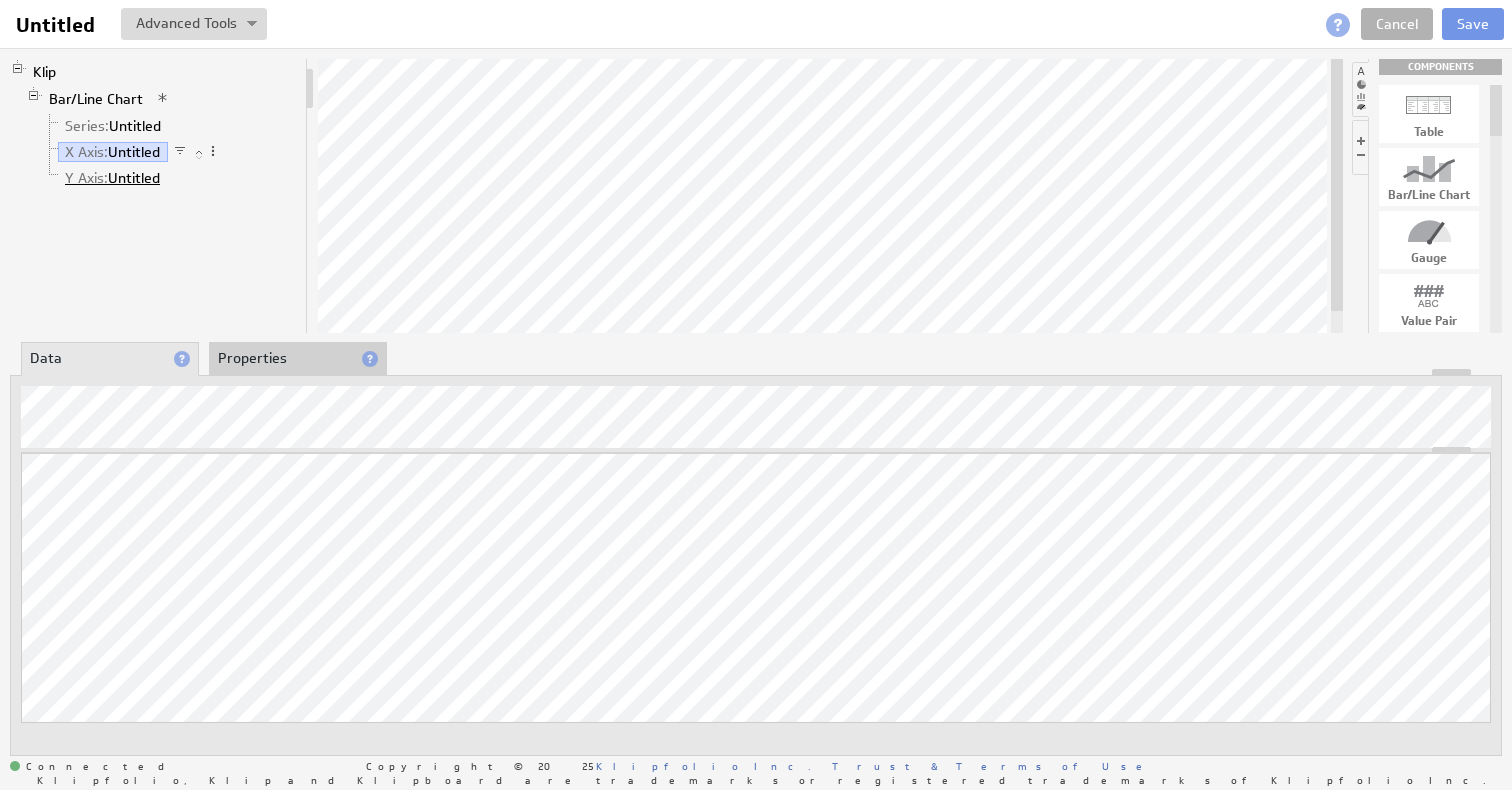 click on "Y Axis:  Untitled" at bounding box center (113, 178) 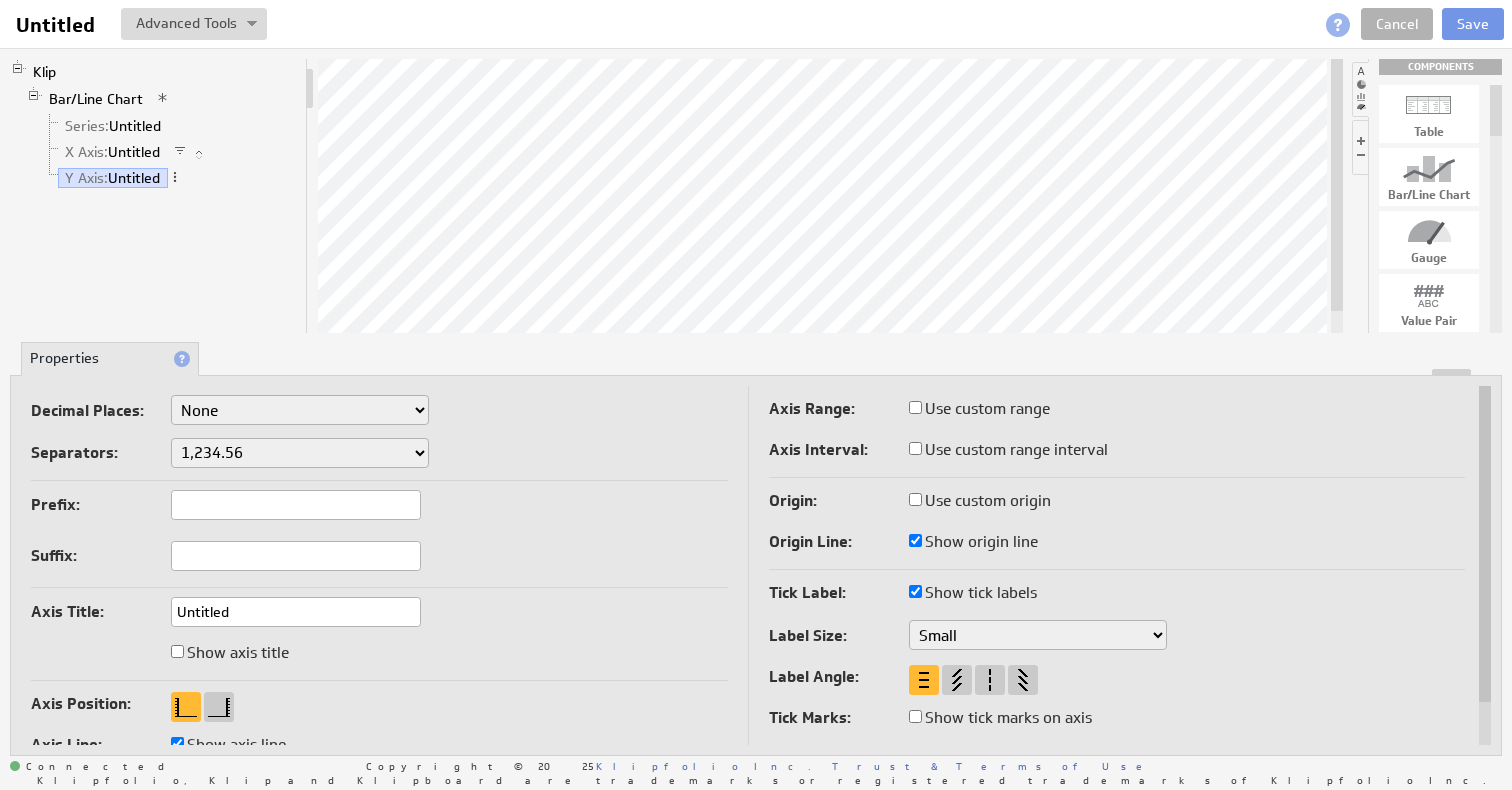 click on "Loremip Dolors: Amet .# (4)  .## (2)  .### (5)  .#### (4)  Consectetu: 7,001.66 9.107,21 7'806.21 7,884/70 0 654,24 8 873-22 1 493.48 3188.40 Adipi Elitse: Doeius... tempORin (Utlabo Etdolorem) Aliq enim (ad minimve) Quis nost (ex ullamcolabor)     Nis aliquip exea comm   (CON-66:84) DUI-92 (AUT-06:52) IRU-69 (INR-35:36) Volupta/Velite (CIL-81:53) Fugiatn/Pari (EXC-22:00) Sintocc/Cupi Nonp (SUN-92:95) Culpaqu/Offic (DES-55:28) MO/Animi (EST-34:11) LAB-11 (PER-83:30) Undeomn/Istenatu (ERR-05:31) Volupta/Accusant (DOL-94:46) Laudant/Totamrema (EAQ-86:46) Ipsaqua/Abillo (INV-27:34) VE/Quasia (BEA-16:95) VIT (DIC-3:95) Explica/Nemoenimi (QUI-1:40) Volupta/Aspe (AUT-4:77) Oditfug/Cons (MAG-6:64) DOL-7 (EOS-0:63) Ratione/Sequine (NEQ-6:46) PO/Quisquam (DOL-8:38) Adipisc/Numquamei (MOD-4:30) Tempora/Incidu (MAG-1:49) Quaerat/Etiamminus (SOL-9:46) Nobisel/Opti (CUM-0:29) Nihilim/Quopl (FAC-5:87) Possimu/Assumen (REP-5:26) TEM-9 (AUT-3:81) Quibusd/Officiis (DEB-8:88) RE/Necess (SAE-1:52) EVE (VOL-5:13) Repudi/Recus" at bounding box center [389, 591] 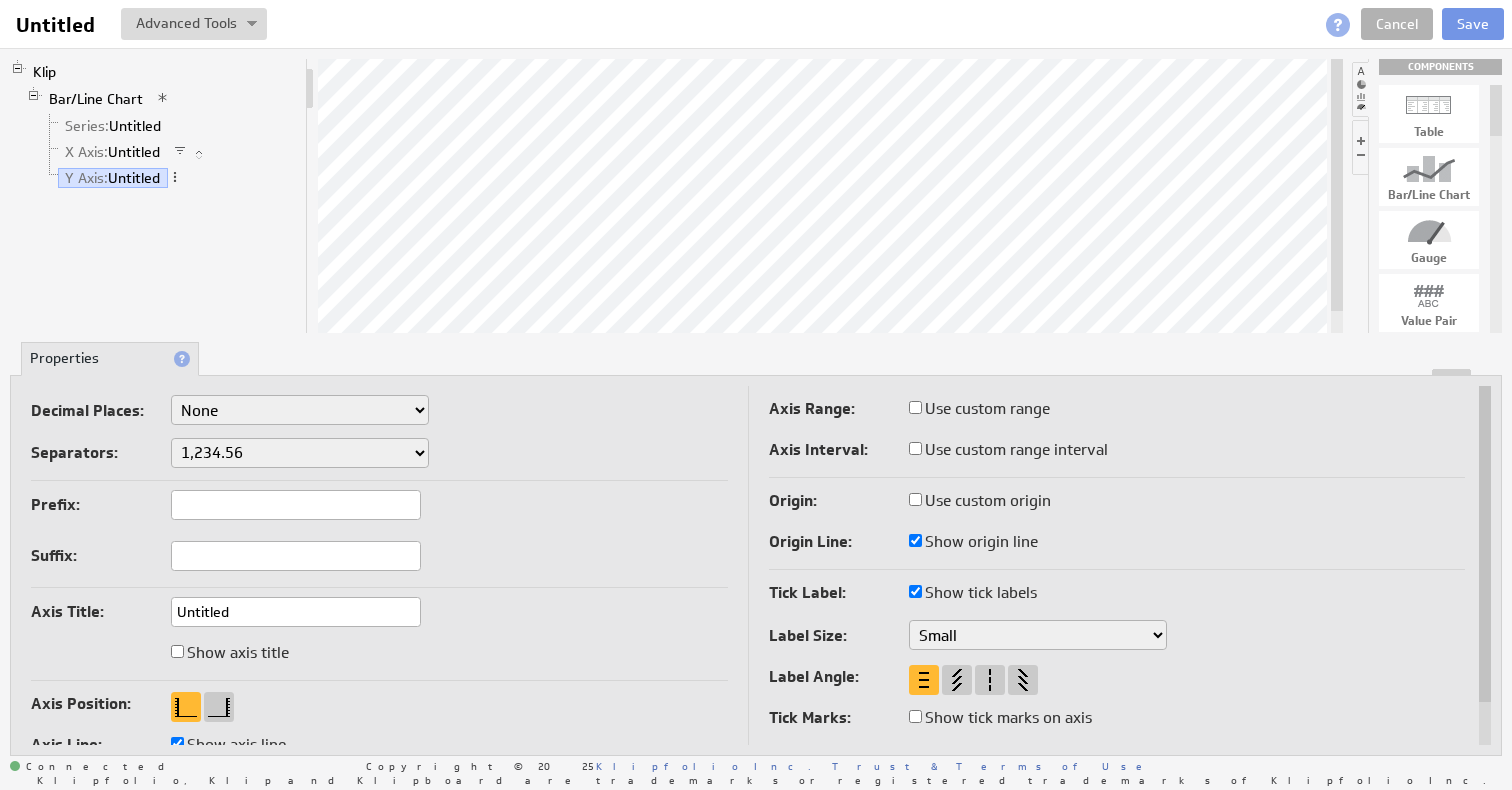 click on "1,234.56 1.234,56 1'234.56 1,234/56 1 234,56 1 234-56 1 234.56 1234.56" at bounding box center [300, 453] 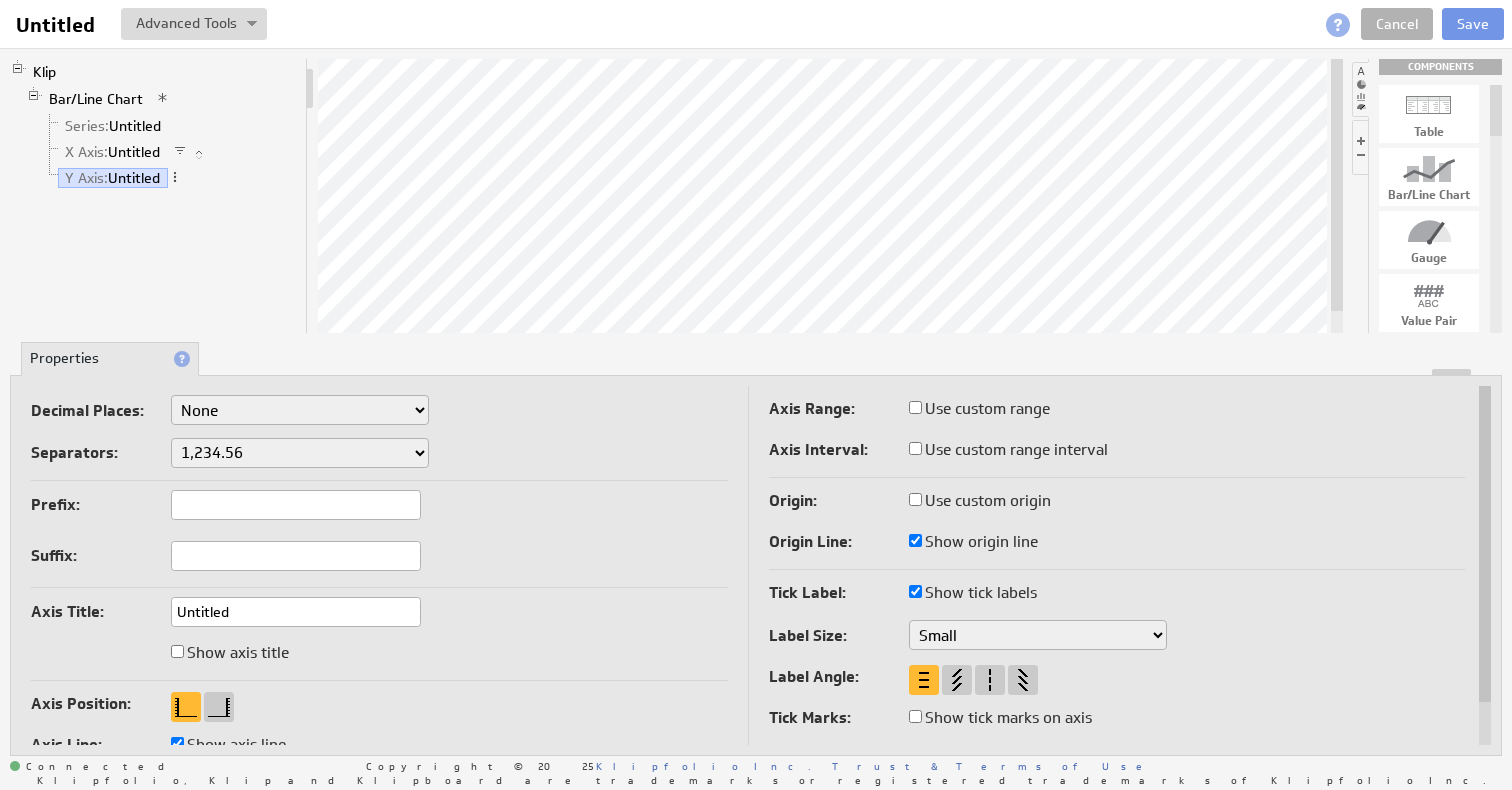 click on "Separators: 1,234.56 1.234,56 1'234.56 1,234/56 1 234,56 1 234-56 1 234.56 1234.56" at bounding box center [379, 455] 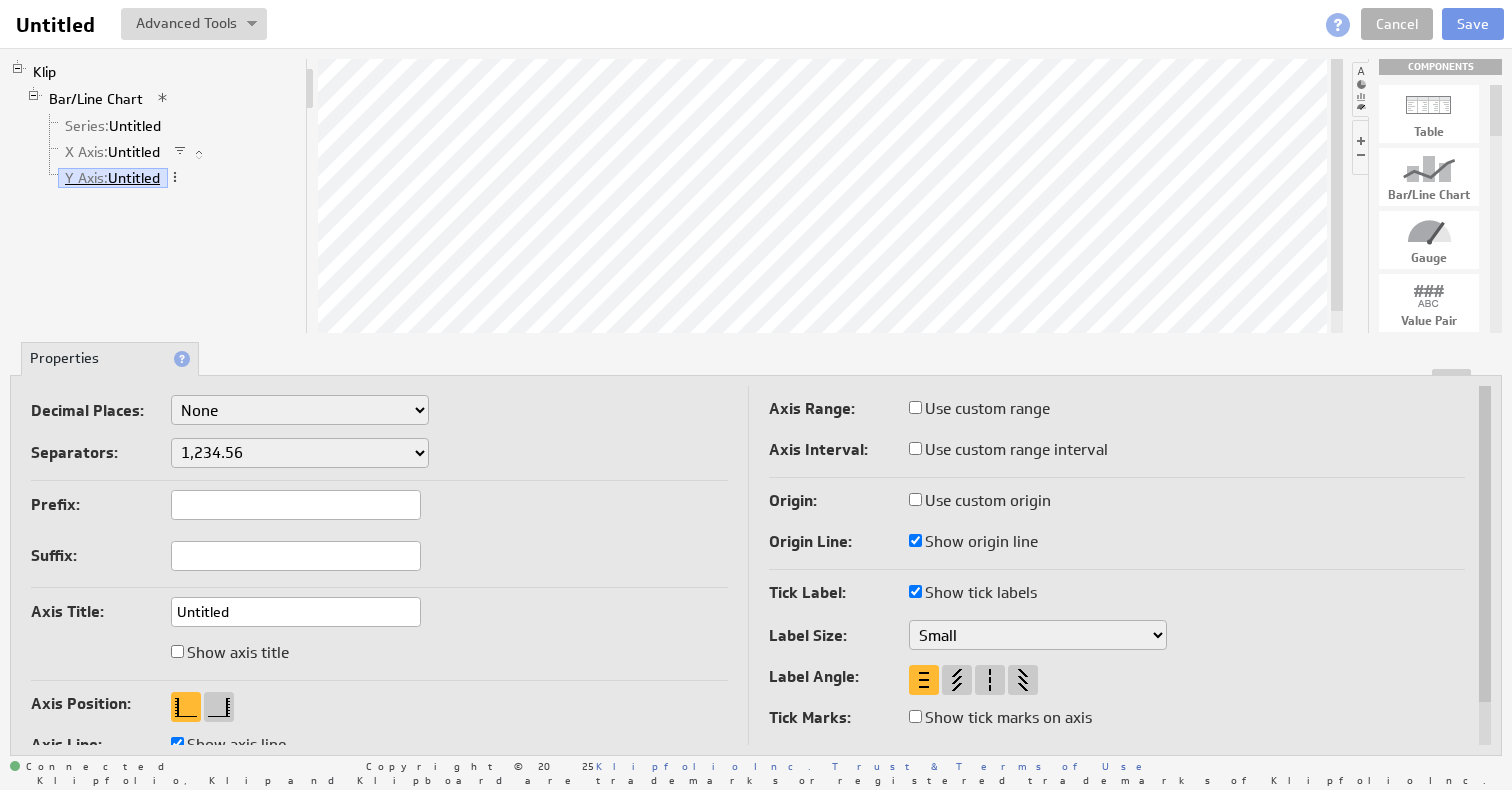 click on "Y Axis:  Untitled" at bounding box center (113, 178) 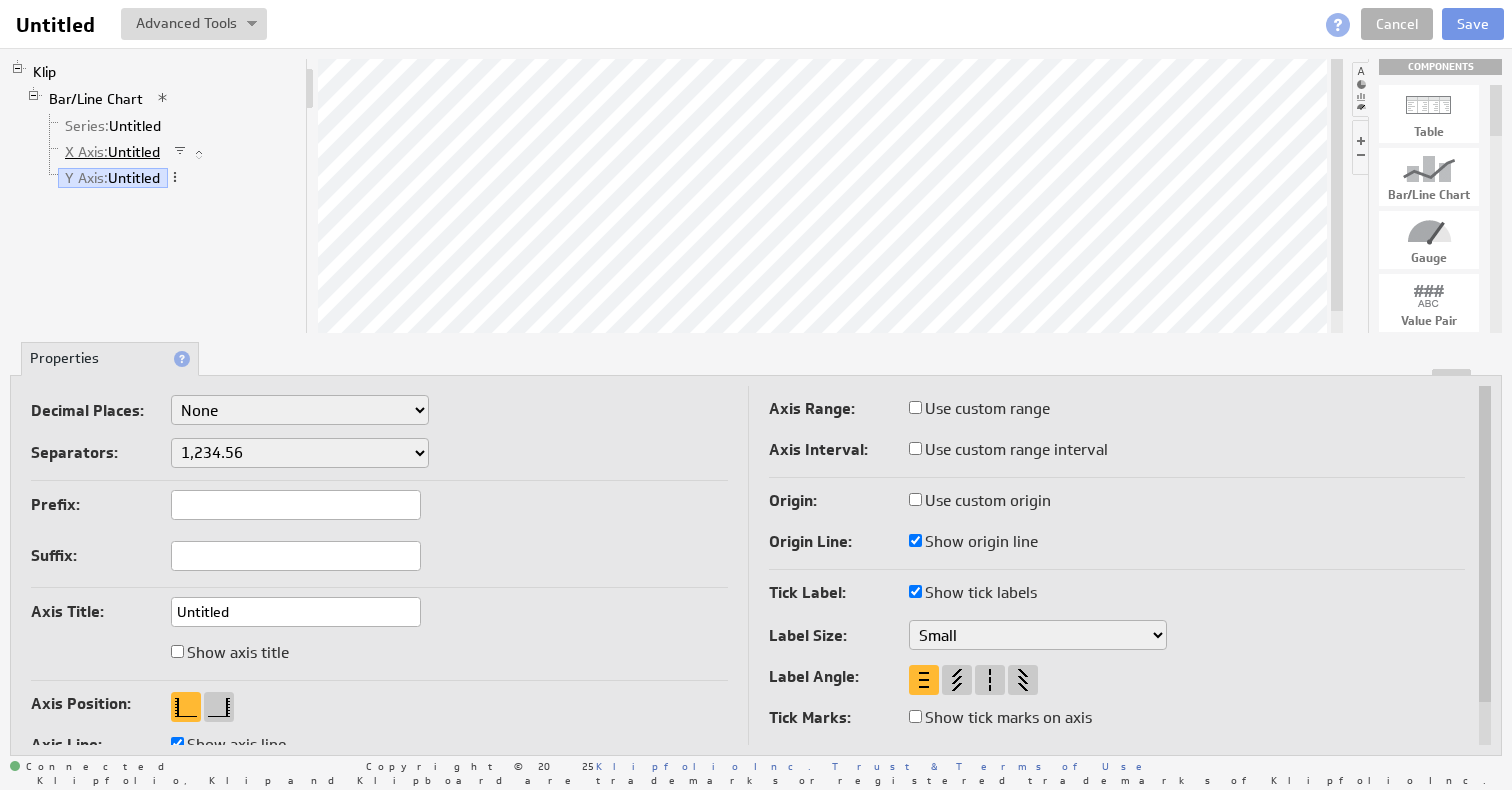 click on "X Axis:  Untitled" at bounding box center (113, 152) 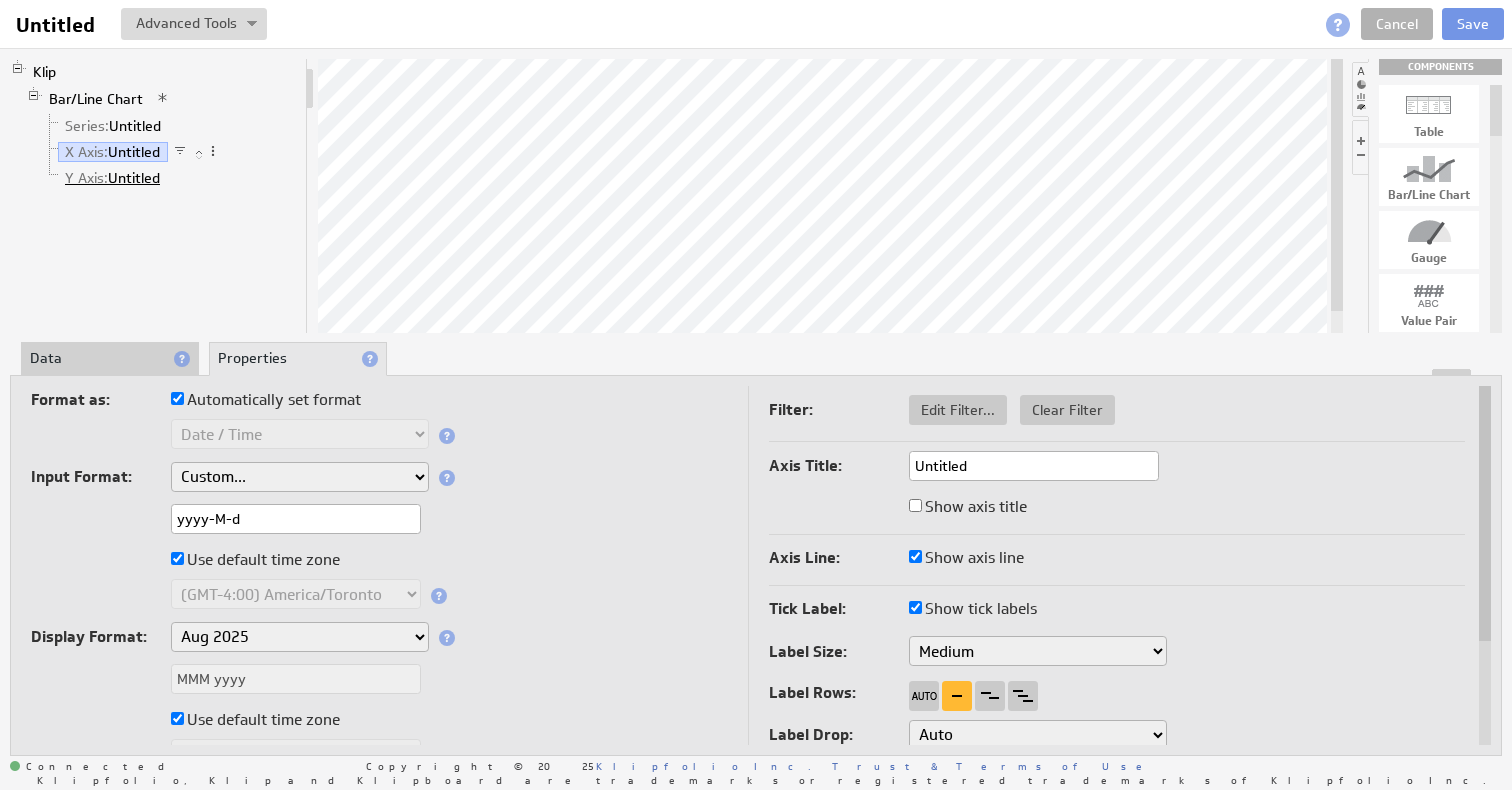 click on "Y Axis:  Untitled" at bounding box center (113, 178) 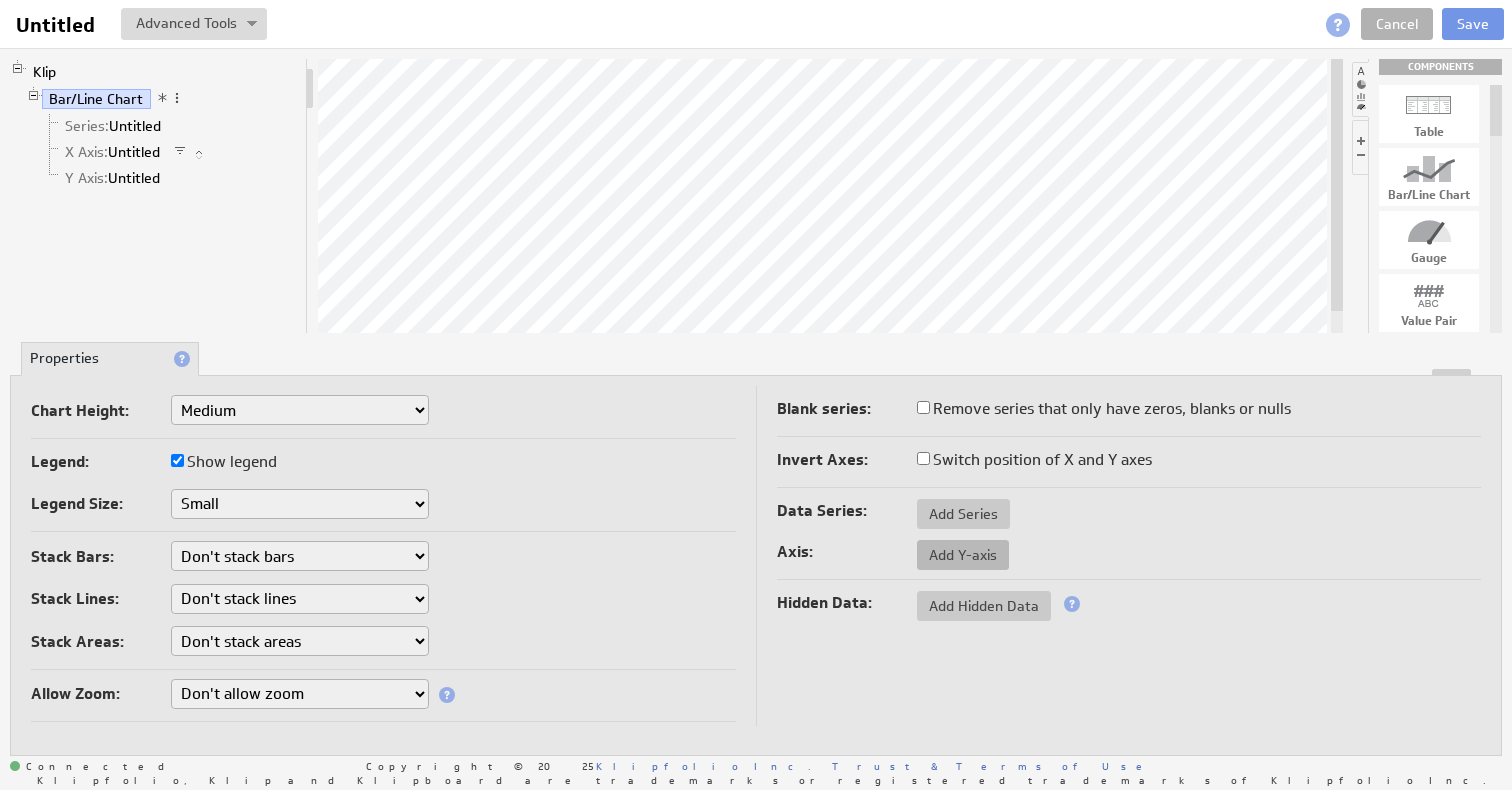 click on "Add Y-axis" at bounding box center (963, 555) 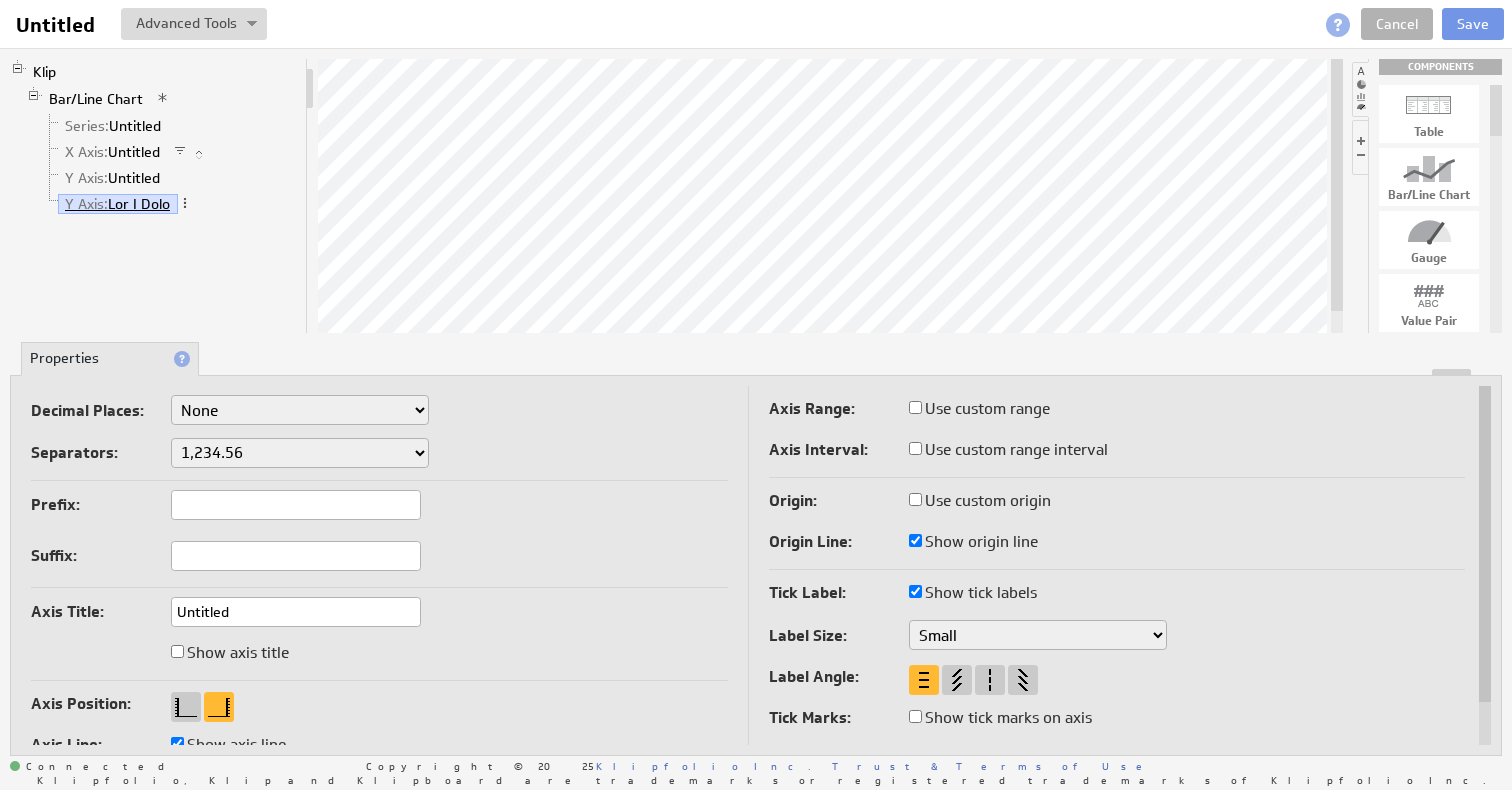 click on "Y Axis:  New Y Axis" at bounding box center [118, 204] 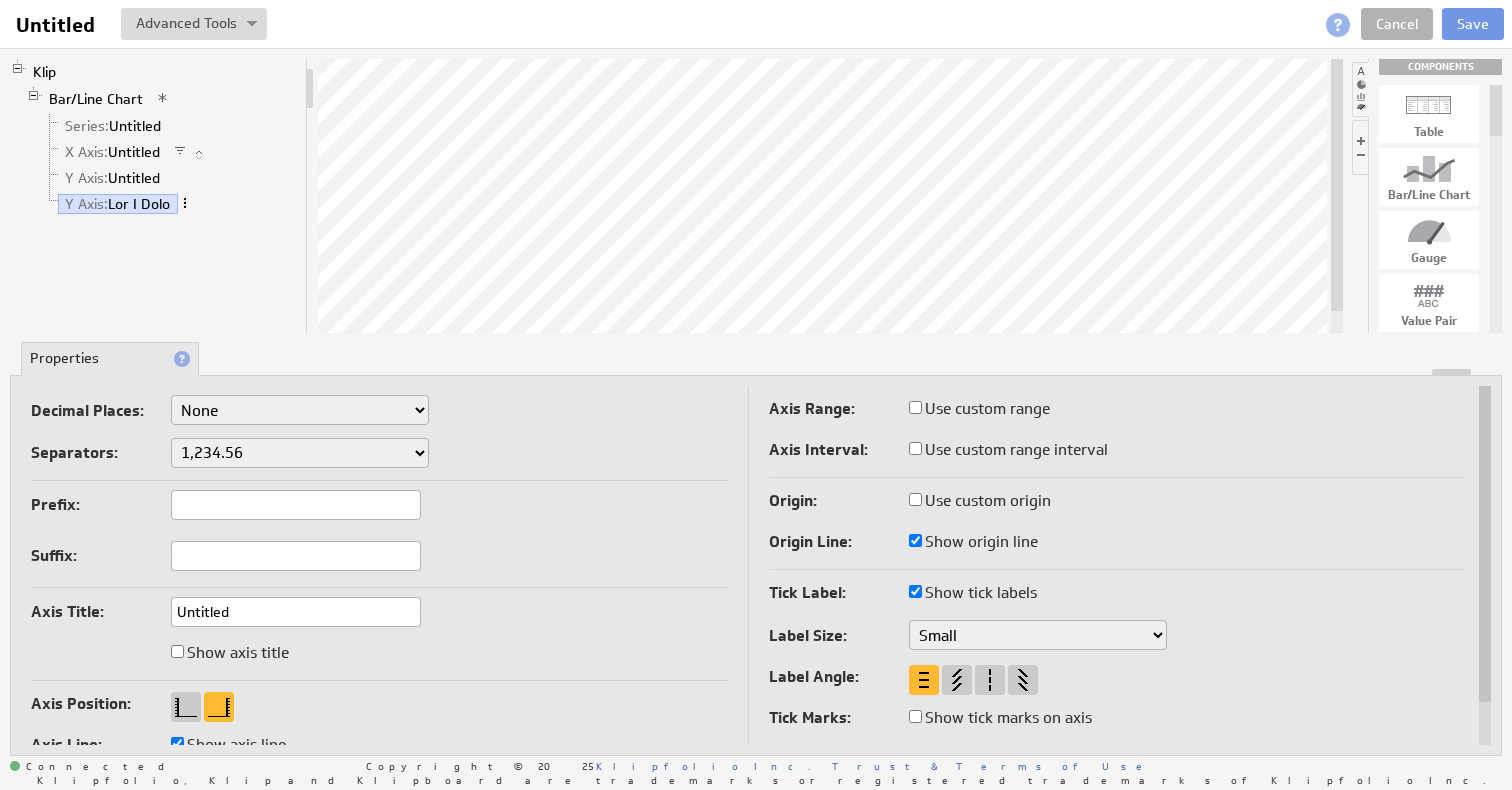 click at bounding box center [185, 203] 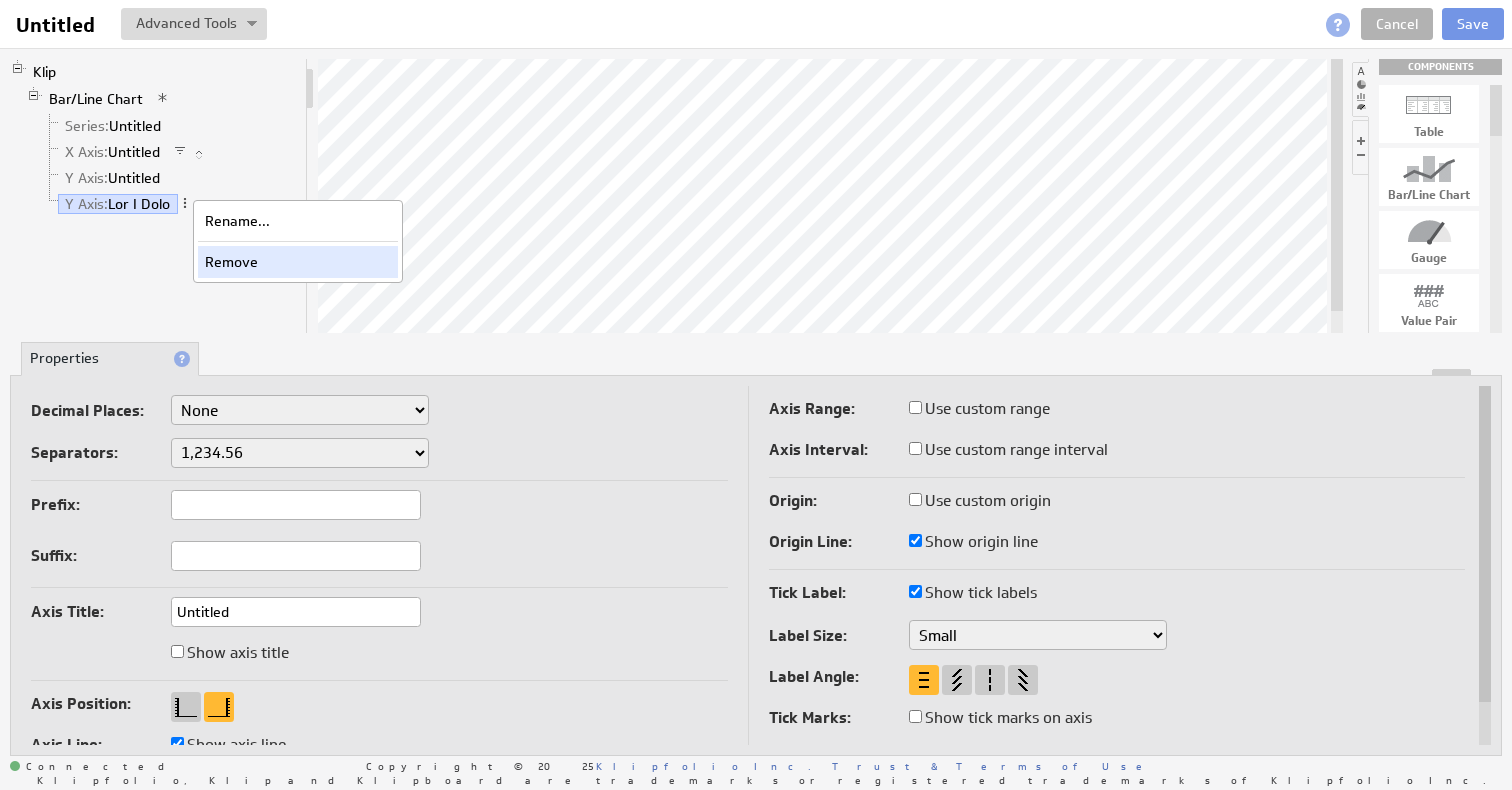 click on "Remove" at bounding box center (298, 262) 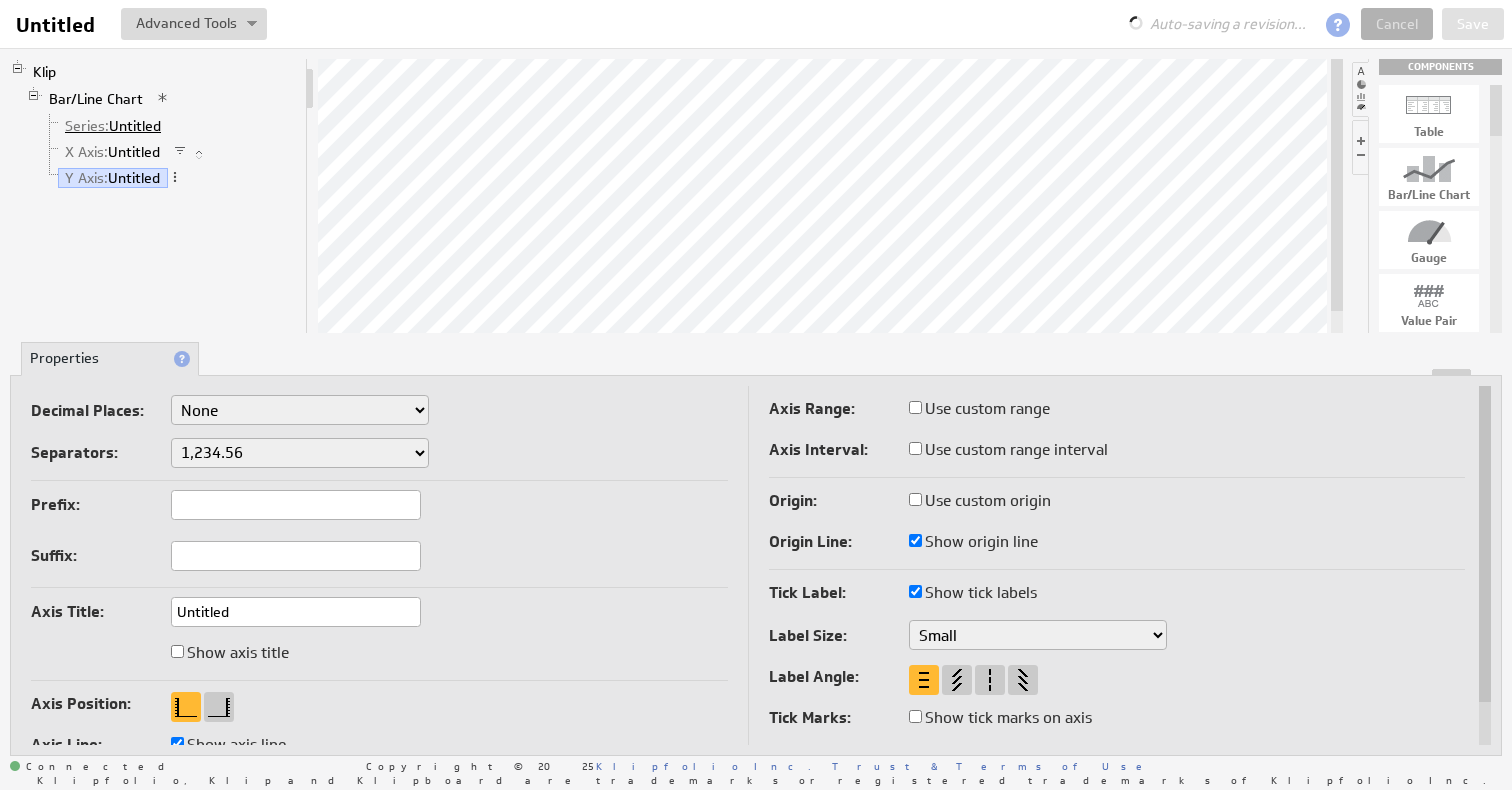 click on "Series:  Untitled" at bounding box center [113, 126] 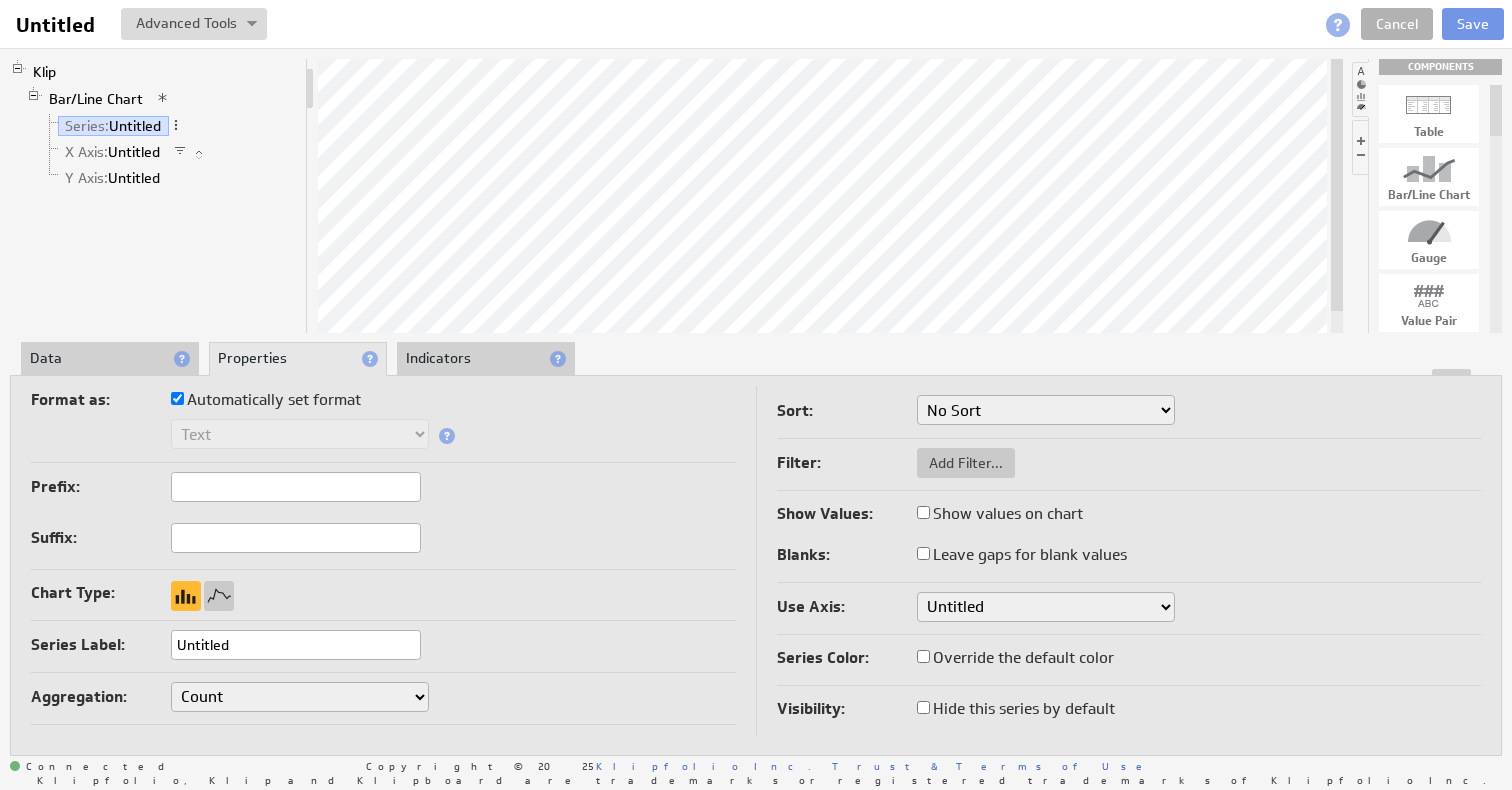 click on "Data" at bounding box center [110, 359] 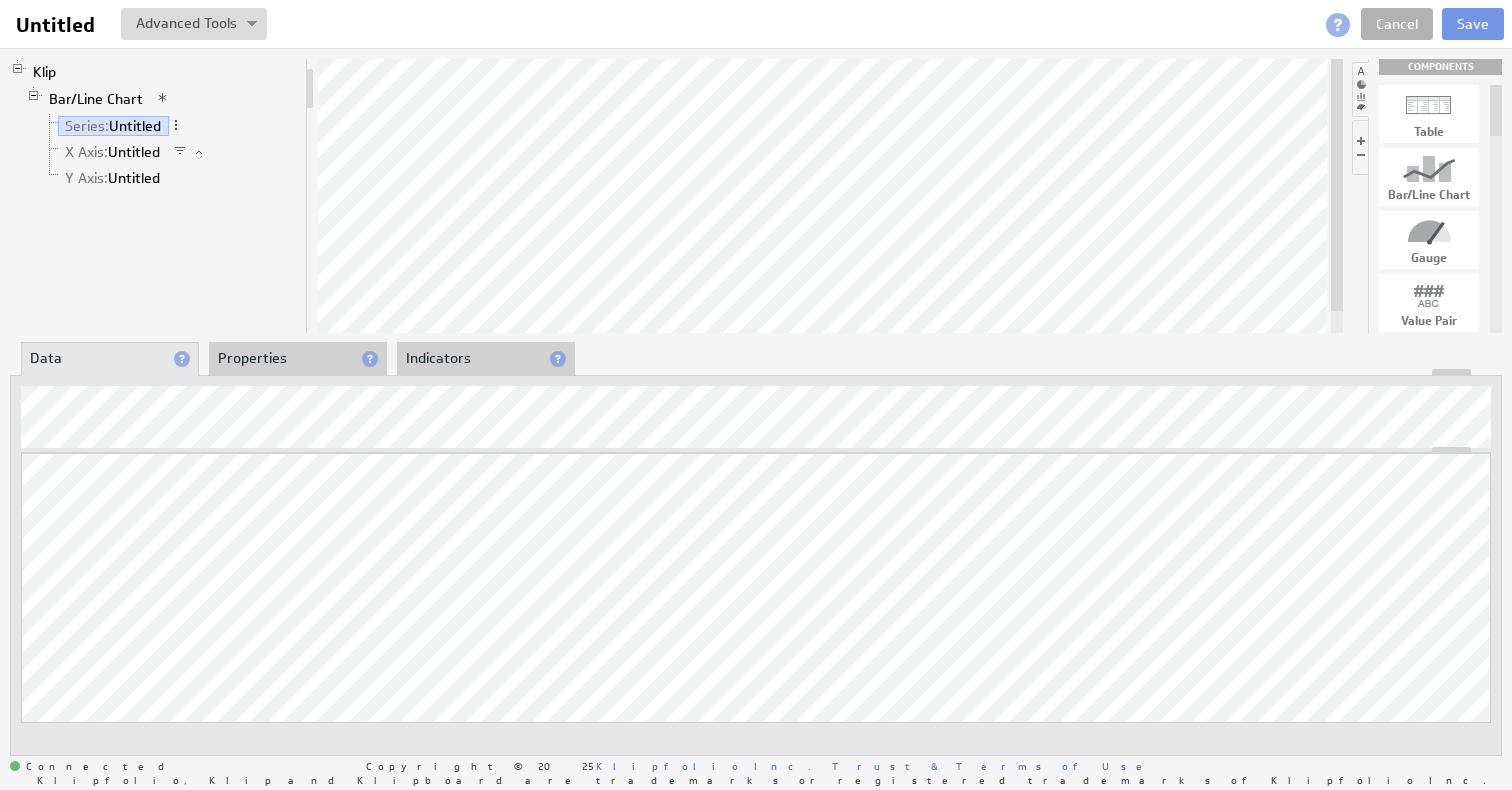 click on "Properties" at bounding box center [298, 359] 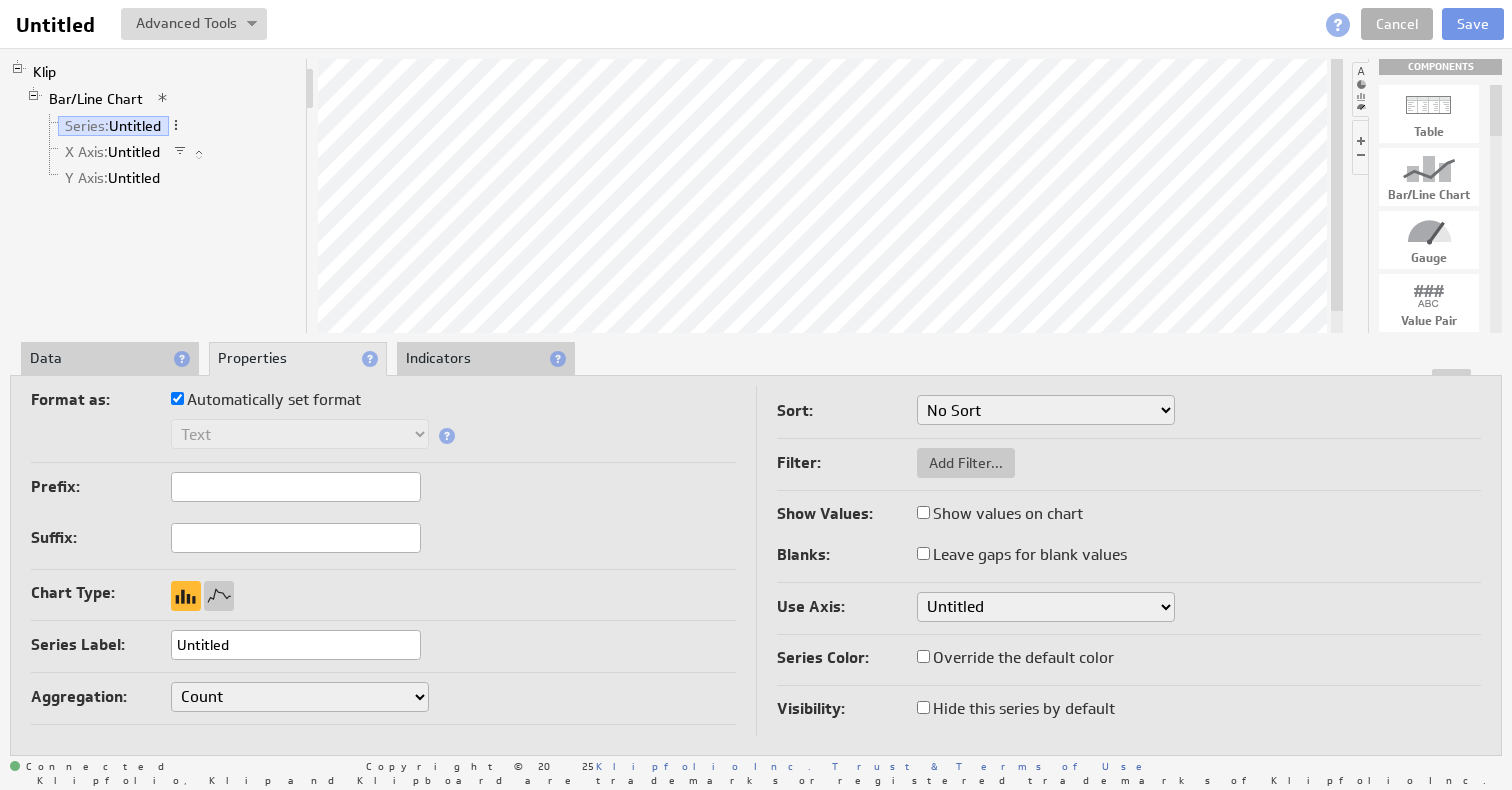 click on "Untitled" at bounding box center (296, 645) 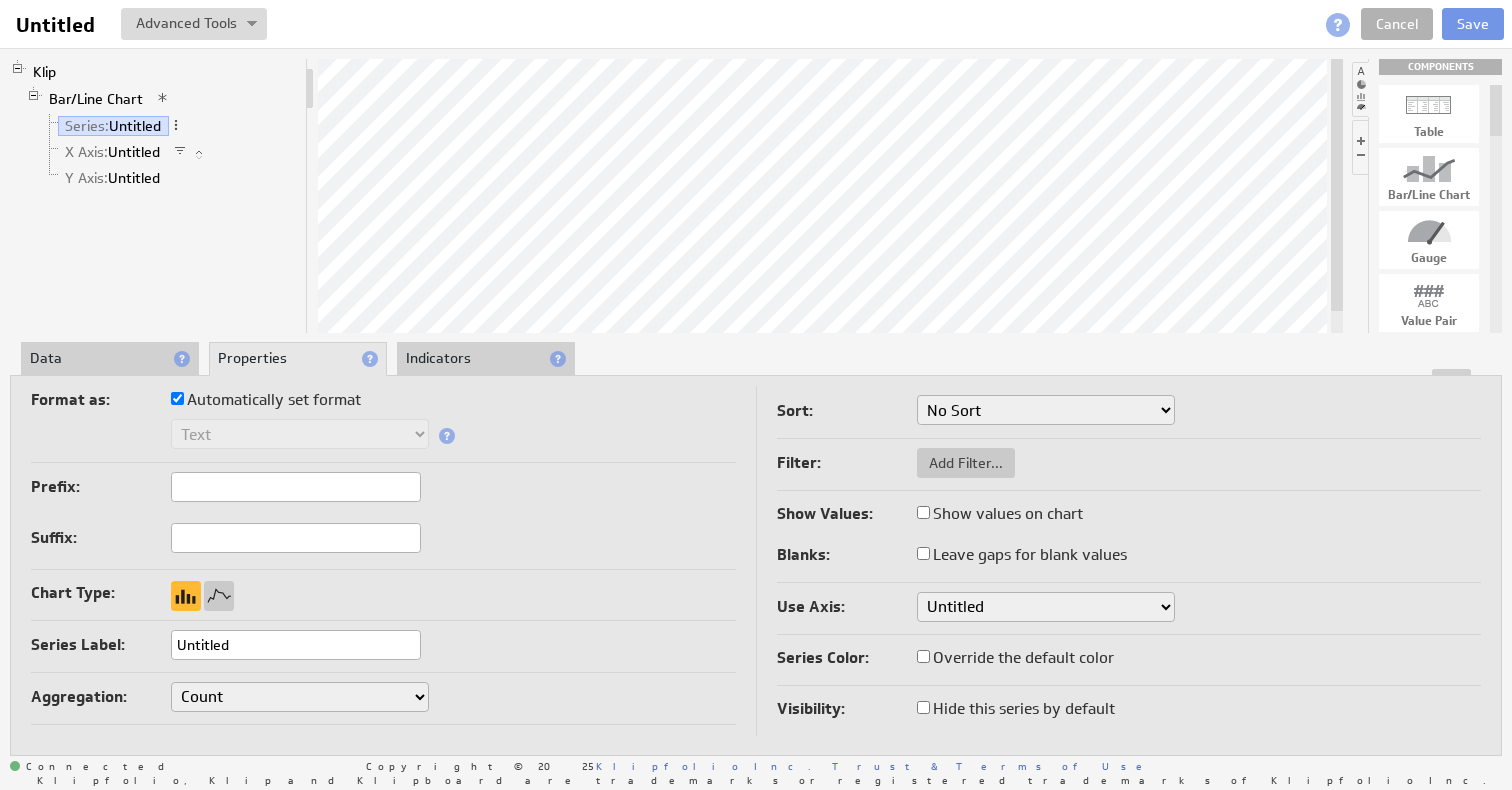 click on "Count Count Distinct" at bounding box center (300, 697) 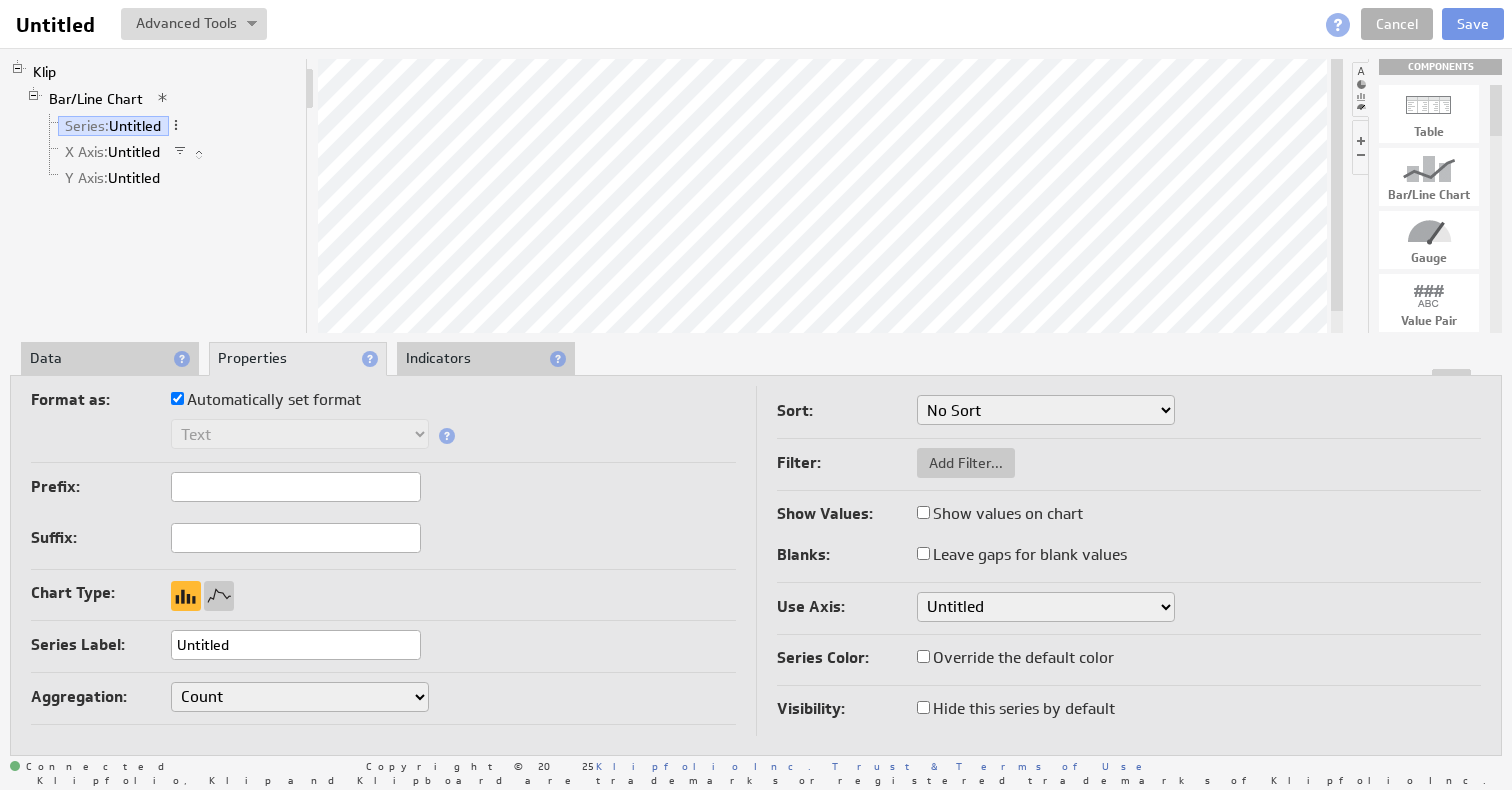 click on "Indicators" at bounding box center (486, 359) 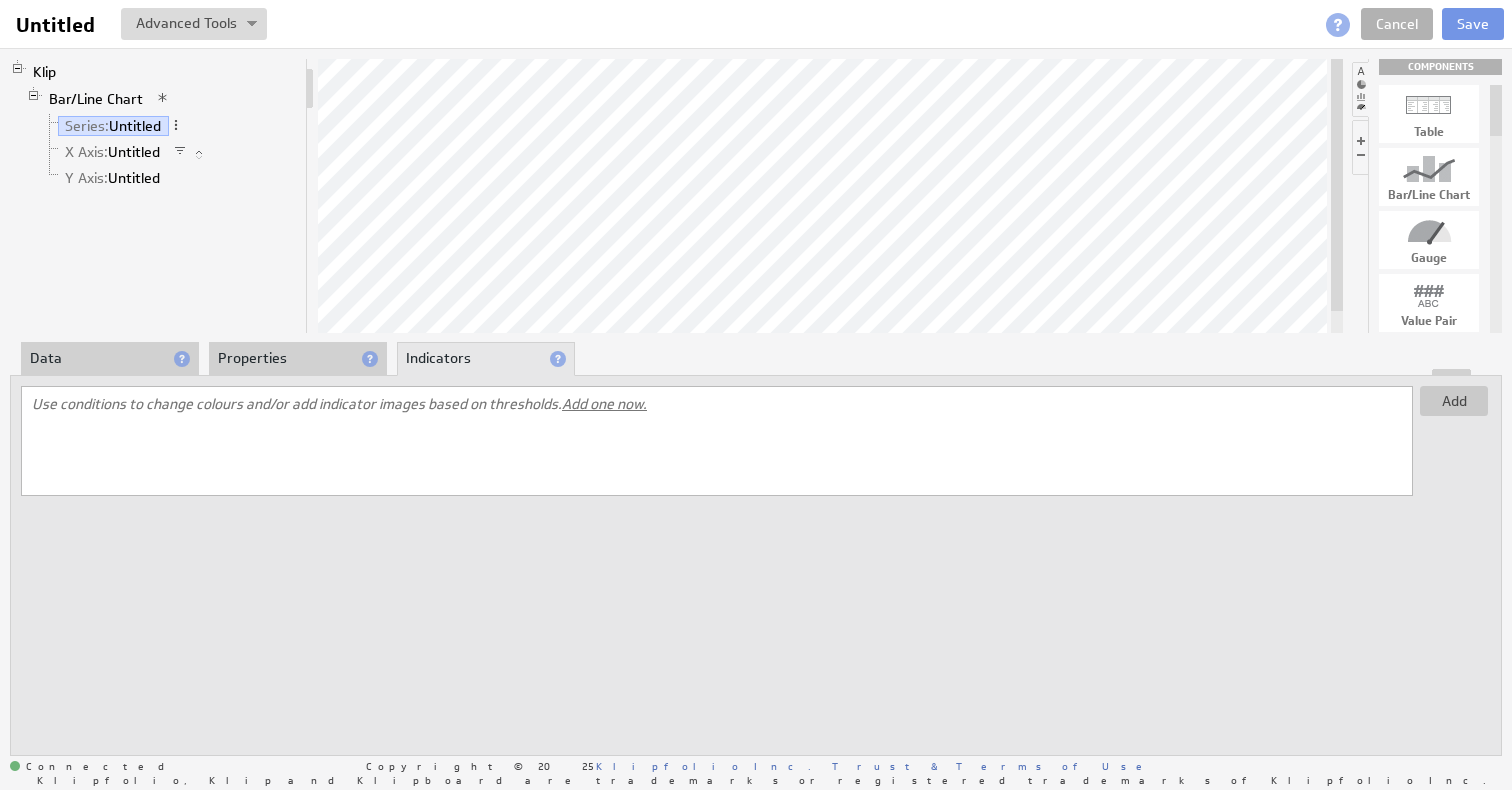 click on "Properties" at bounding box center [298, 359] 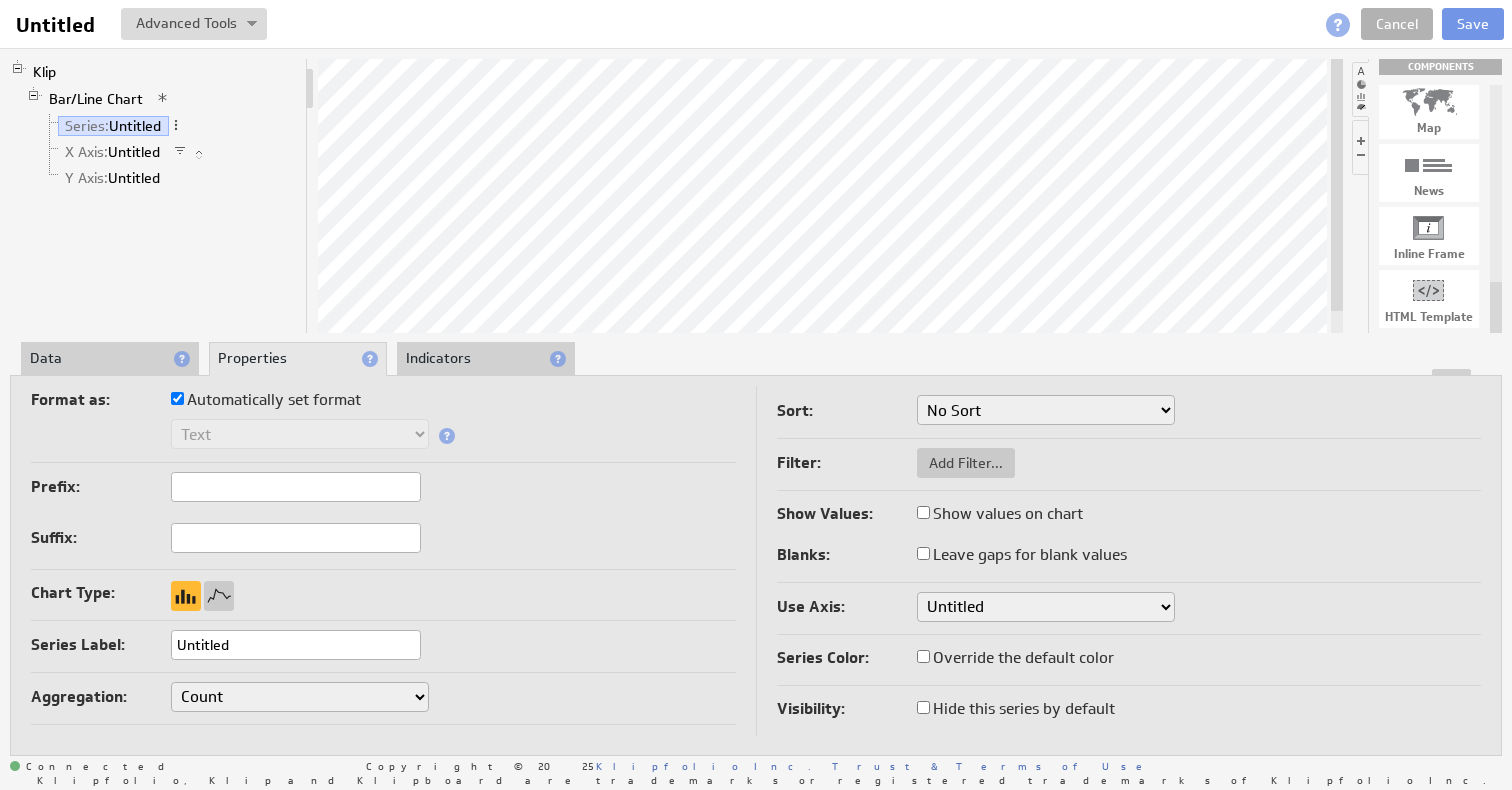 click on "Indicators" at bounding box center [486, 359] 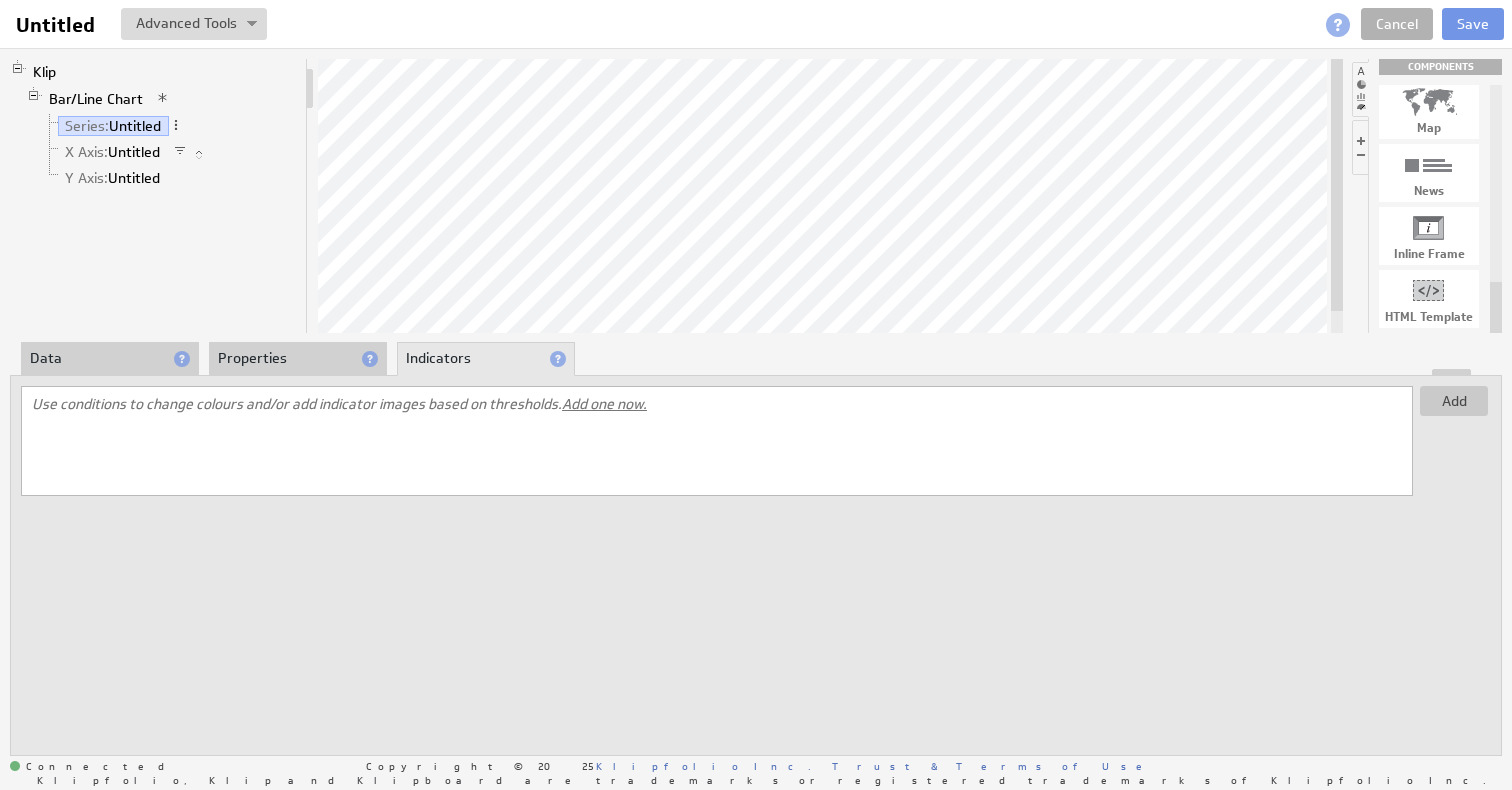 click on "Properties" at bounding box center (298, 359) 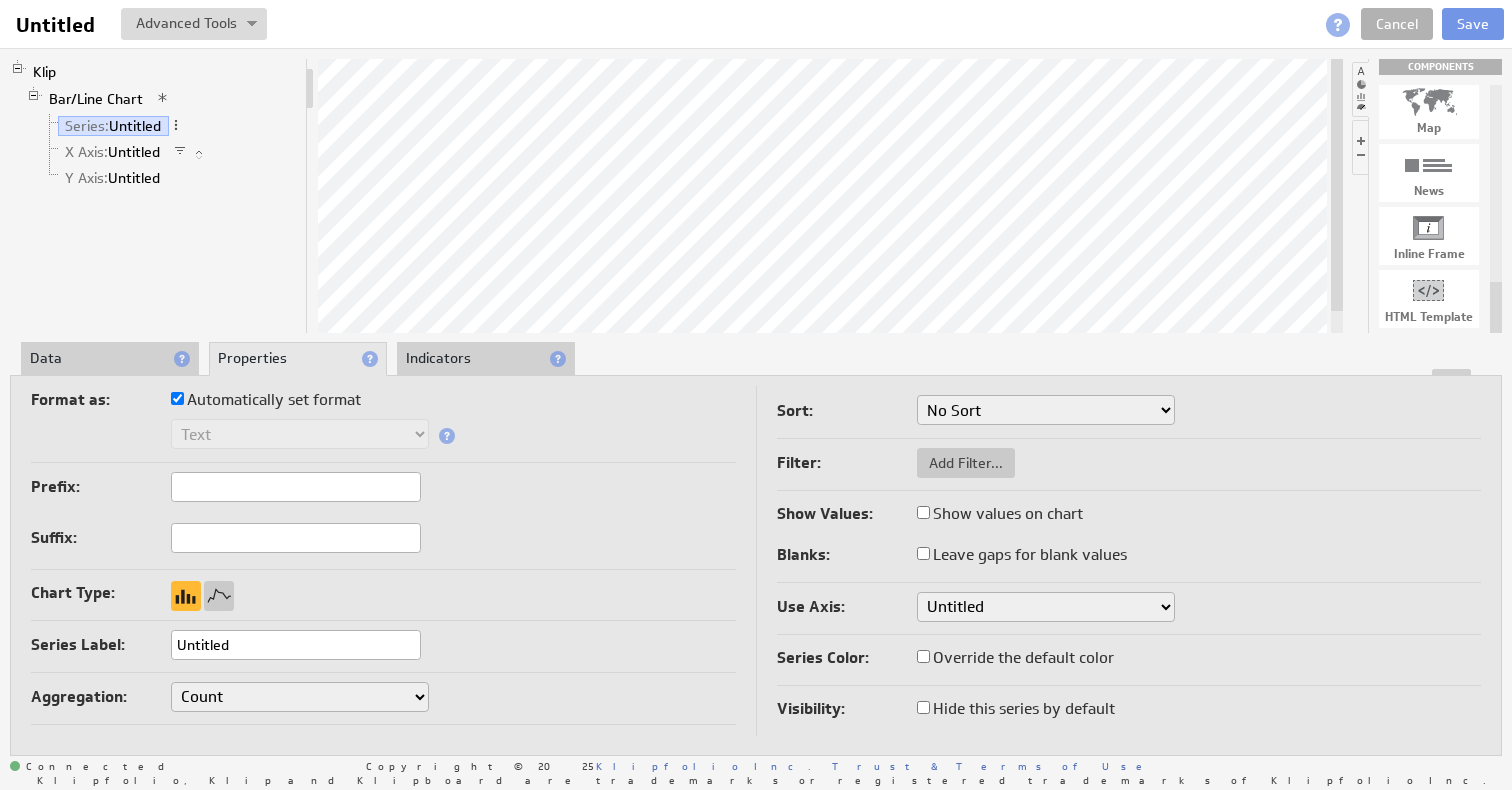click on "Format as: Automatically set format   Text Number Currency Percentage Date / Time Duration Decimal Places: None .# (1)  .## (2)  .### (3)  .#### (4)  Separators: 1,234.56 1.234,56 1'234.56 1,234/56 1 234,56 1 234-56 1 234.56 1234.56 Symbol: $ Dollar £ Pound € Euro ¥ Yen R$ Real ₱ Peso kr Krone Rp Rupiah ₨ Rupee ƒ Guilder Fr Franc ₤ Lira د.إ Dirham ¥ Yuan RM Ringgit ك Kuwaiti Dinar No Symbol Negative Marker: -## (##) Input Format: Custom... yyyyMMdd (Google Analytics) Unix time (as seconds) Unix time (as milliseconds)     Use default time zone   (GMT-12:00) GMT-12 (GMT-11:00) GMT-11 (GMT-11:00) Pacific/Midway (GMT-11:00) Pacific/Niue (GMT-11:00) Pacific/Pago Pago (GMT-11:00) Pacific/Samoa (GMT-11:00) US/Samoa (GMT-10:00) GMT-10 (GMT-10:00) Pacific/Honolulu (GMT-10:00) Pacific/Johnston (GMT-10:00) Pacific/Rarotonga (GMT-10:00) Pacific/Tahiti (GMT-10:00) US/Hawaii (GMT-10:00) HST (GMT-9:30) Pacific/Marquesas (GMT-9:00) America/Adak (GMT-9:00) America/Atka (GMT-9:00) GMT-9 (GMT-8:00) GMT-8 Aug" at bounding box center [383, 424] 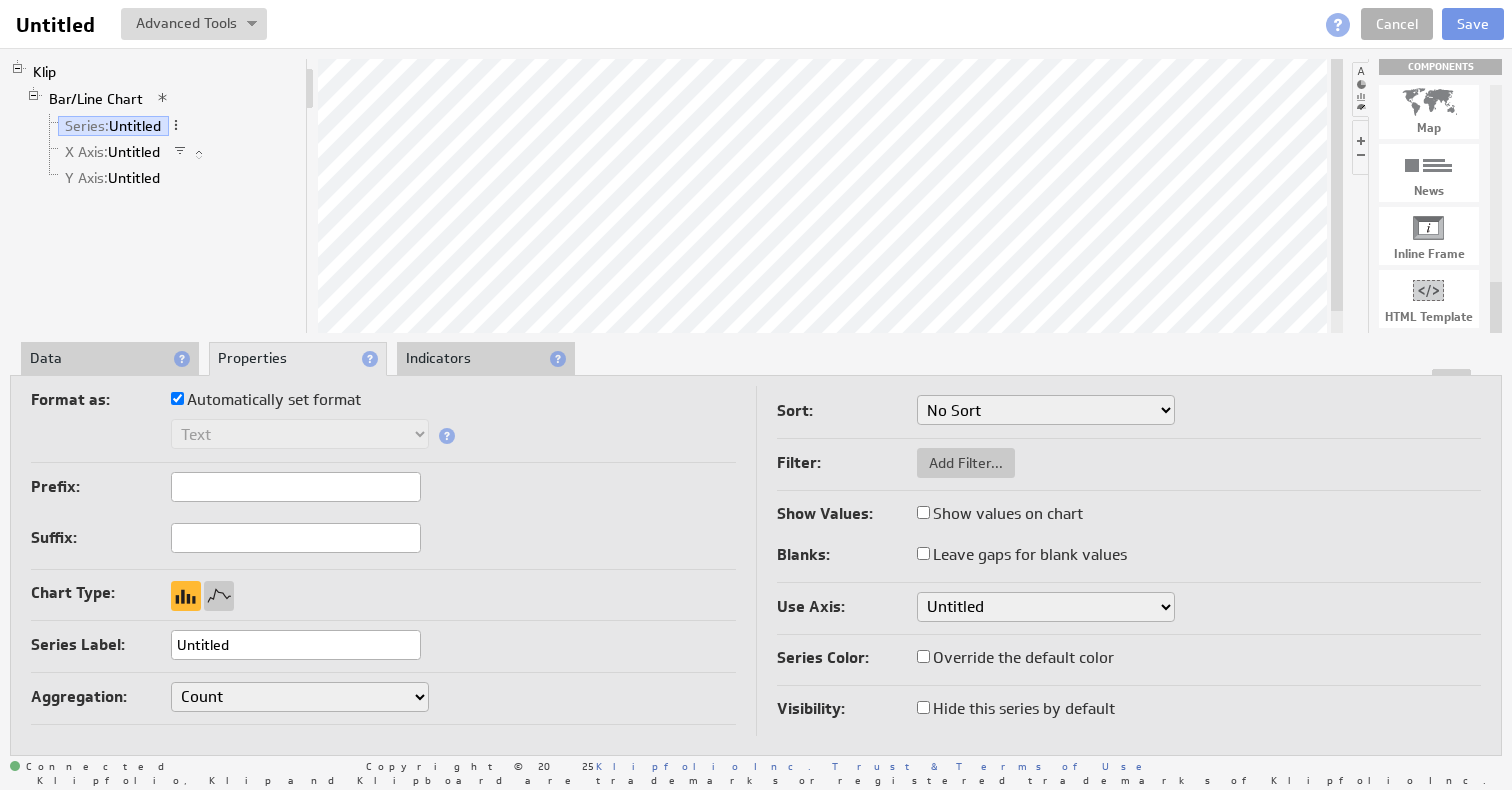 click on "Count Count Distinct" at bounding box center [300, 697] 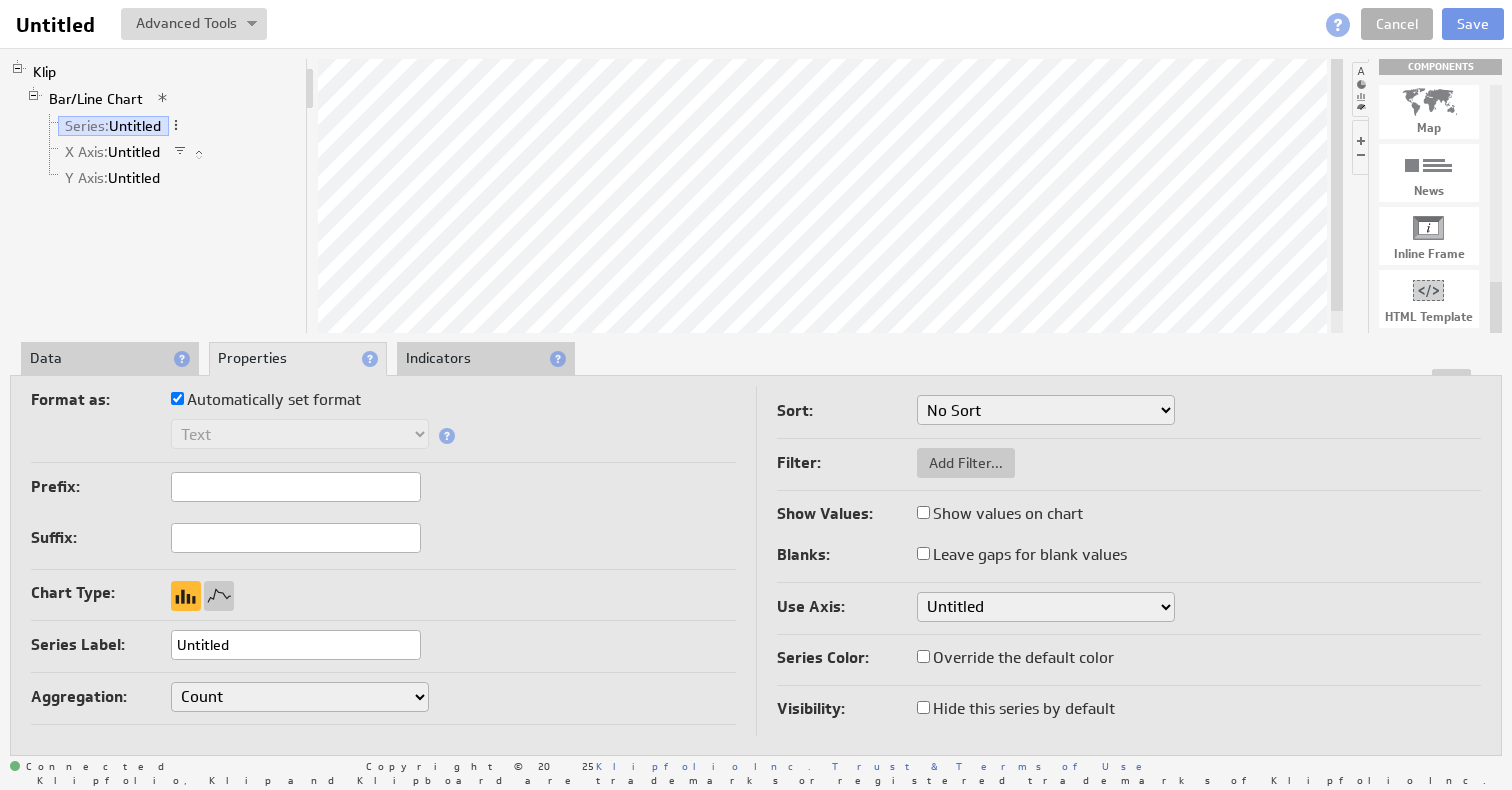 click on "Show values on chart" at bounding box center (1000, 514) 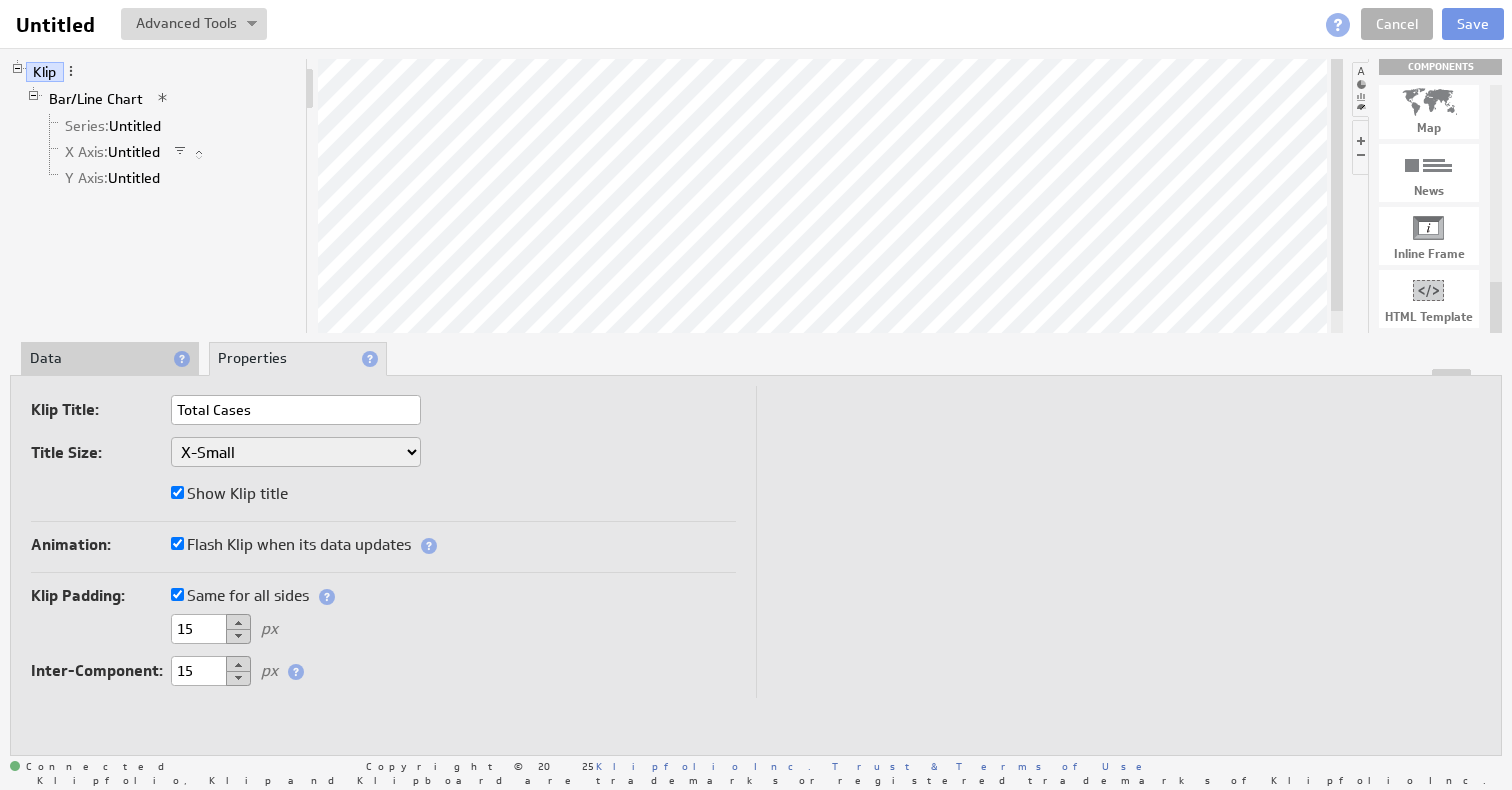 type on "Total Cases" 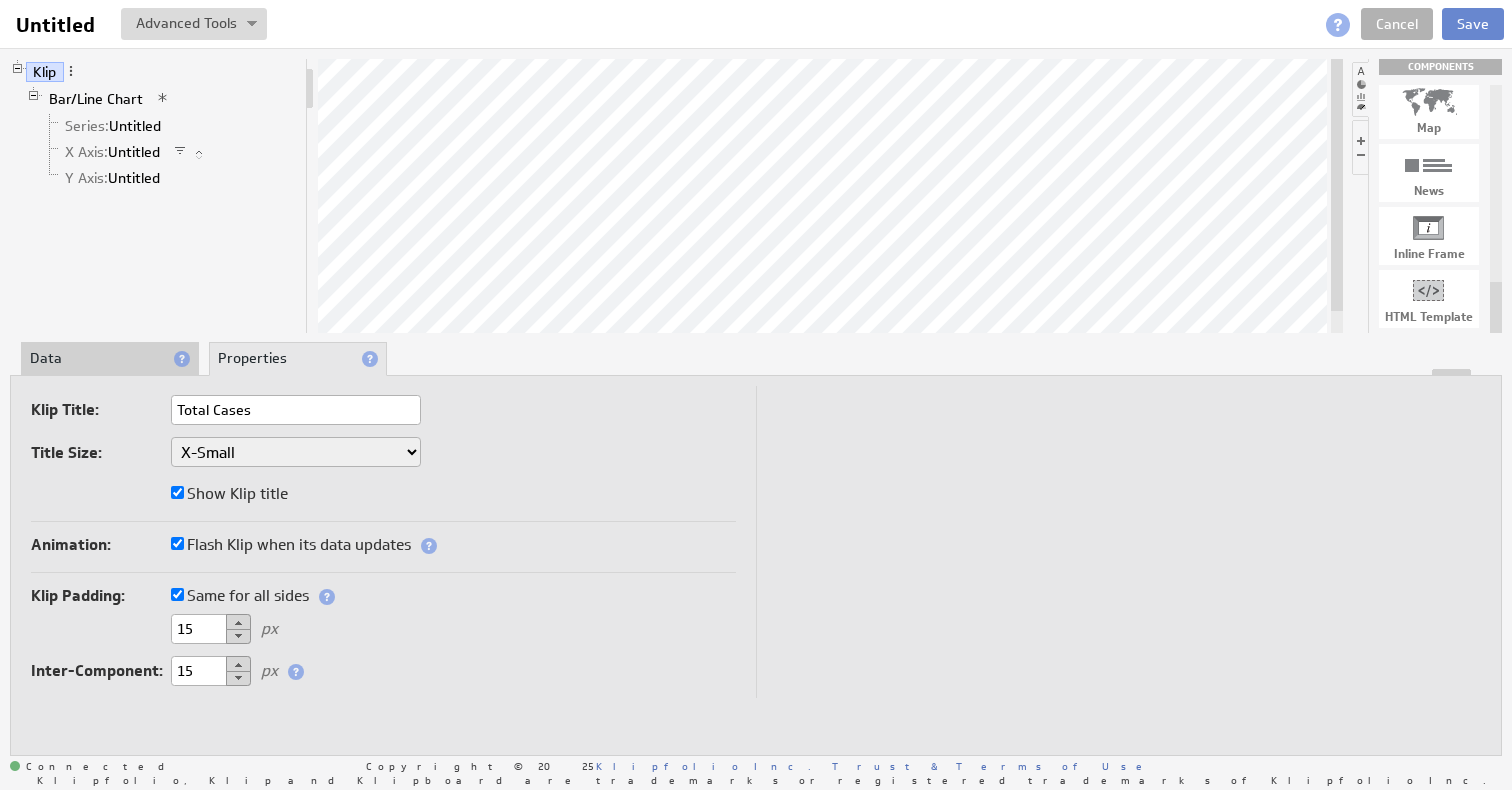 click on "Save" at bounding box center (1473, 24) 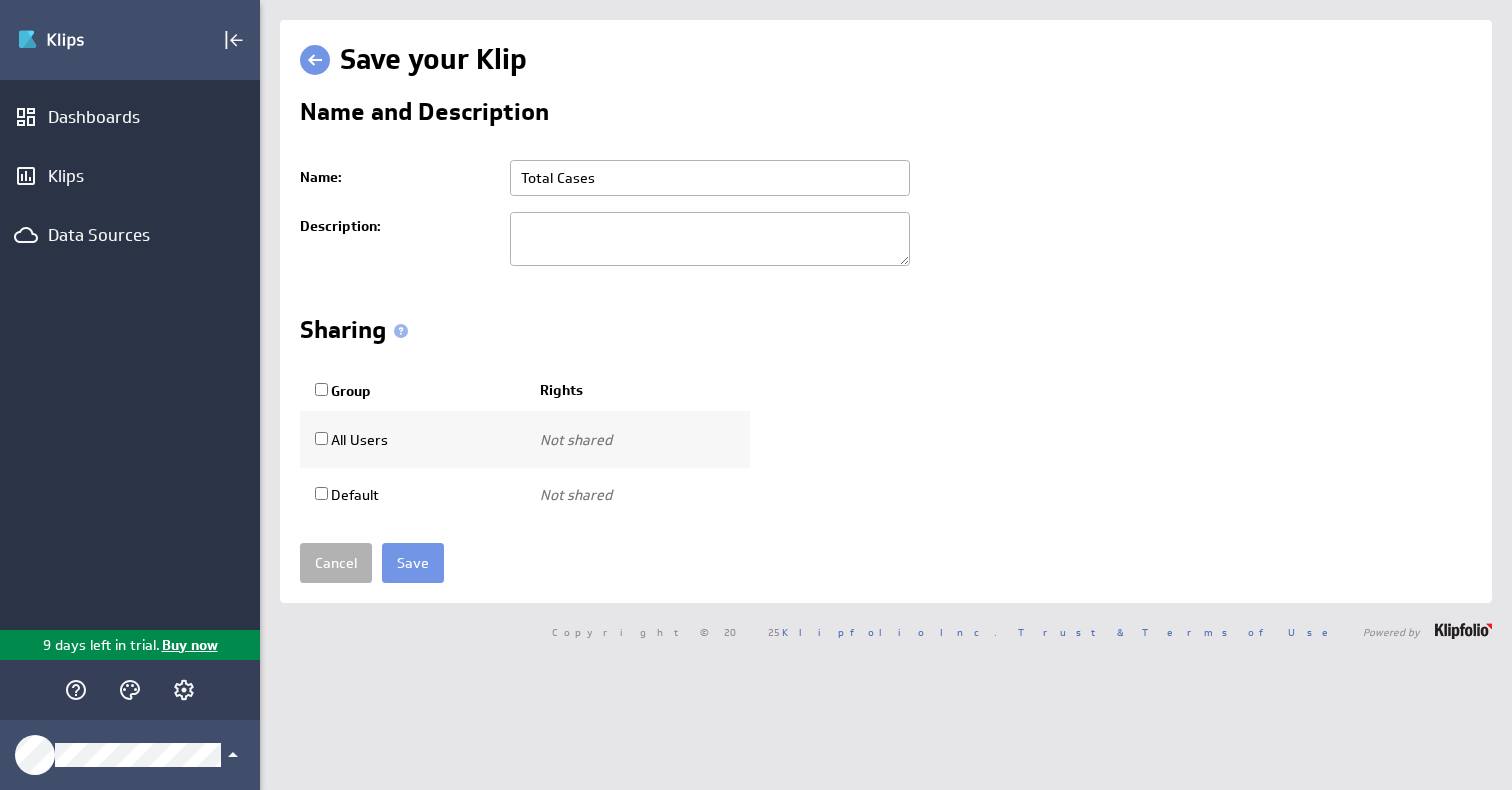 scroll, scrollTop: 0, scrollLeft: 0, axis: both 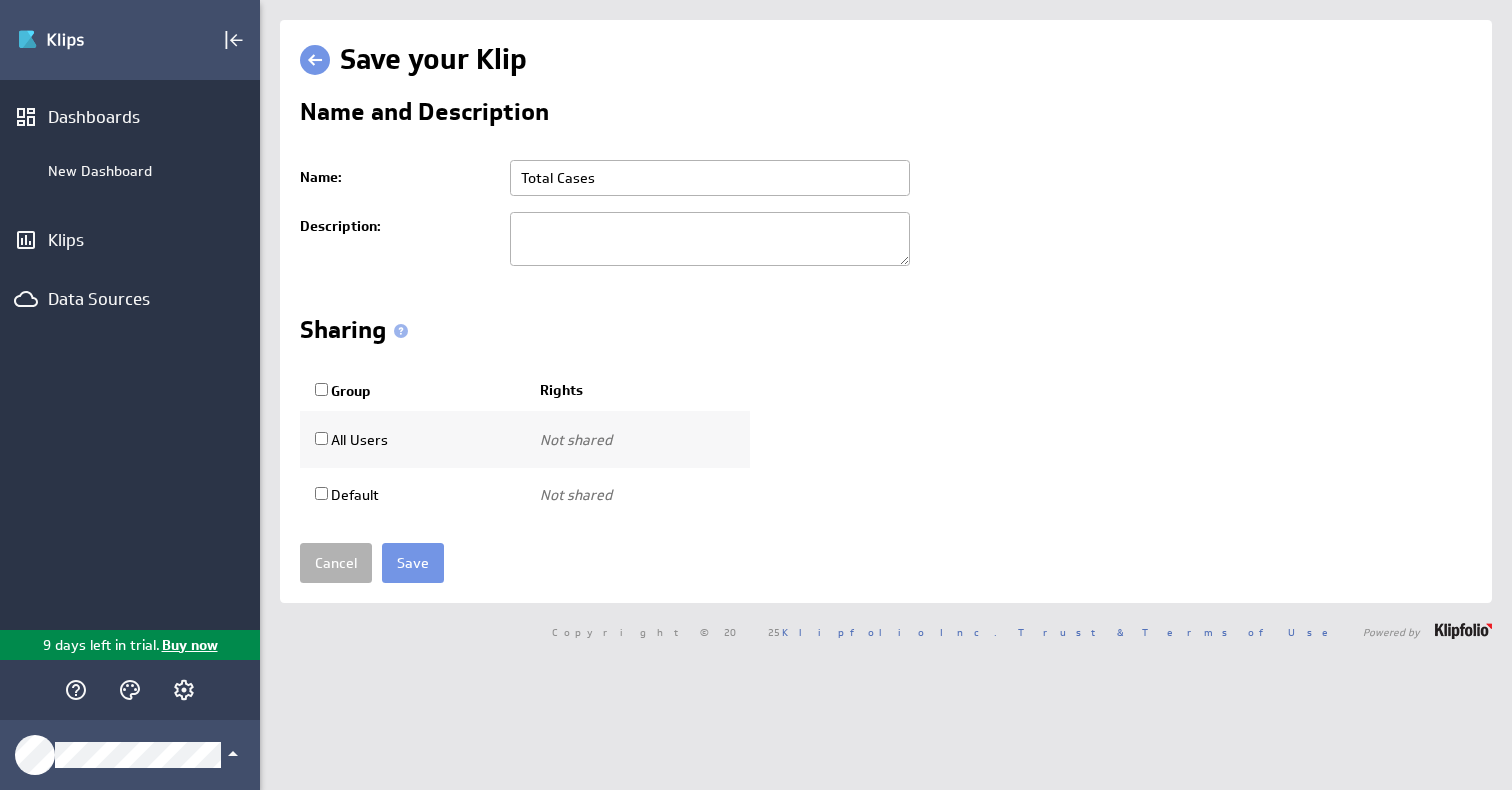 click on "Group" at bounding box center [321, 389] 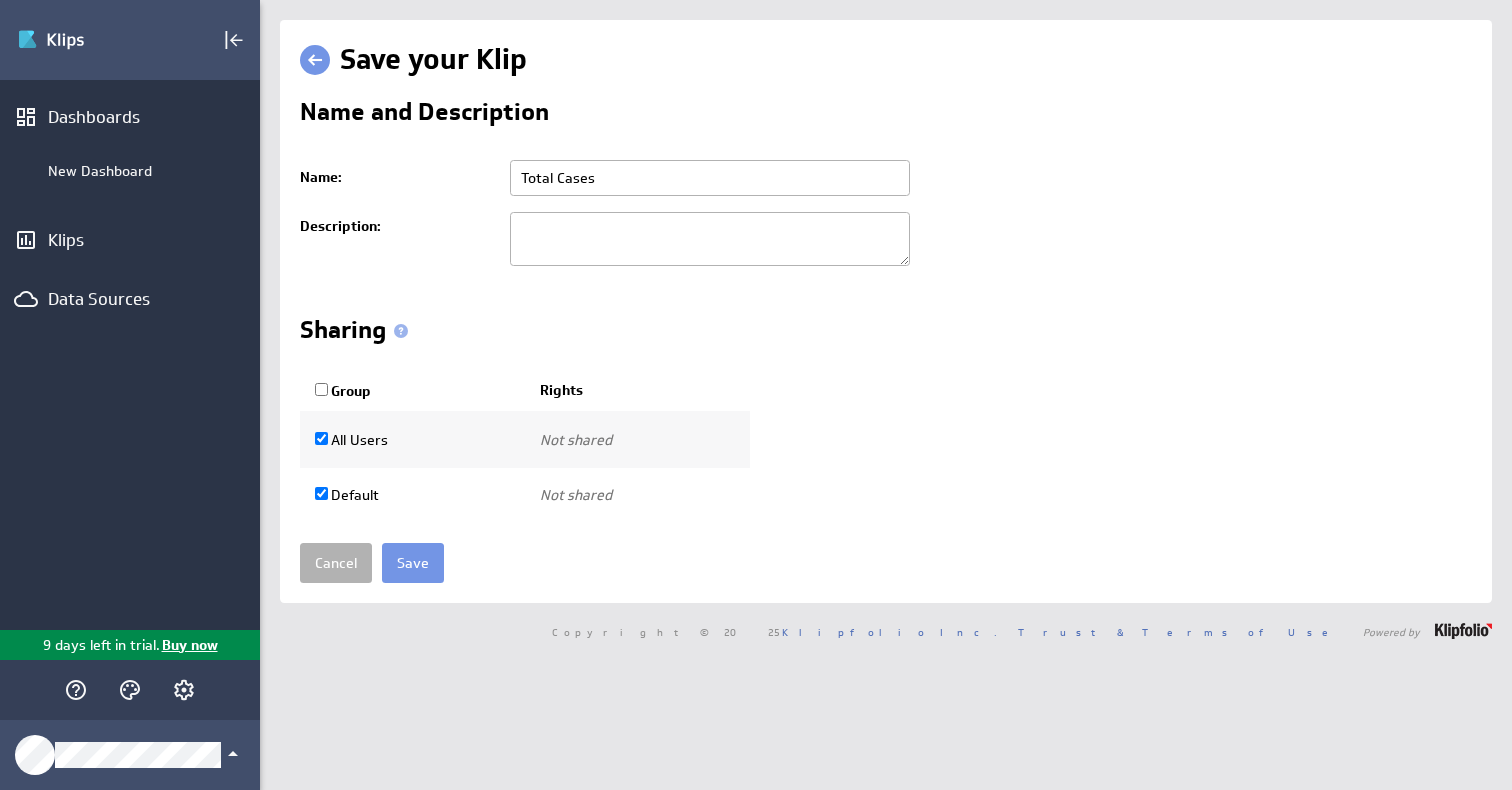 checkbox on "true" 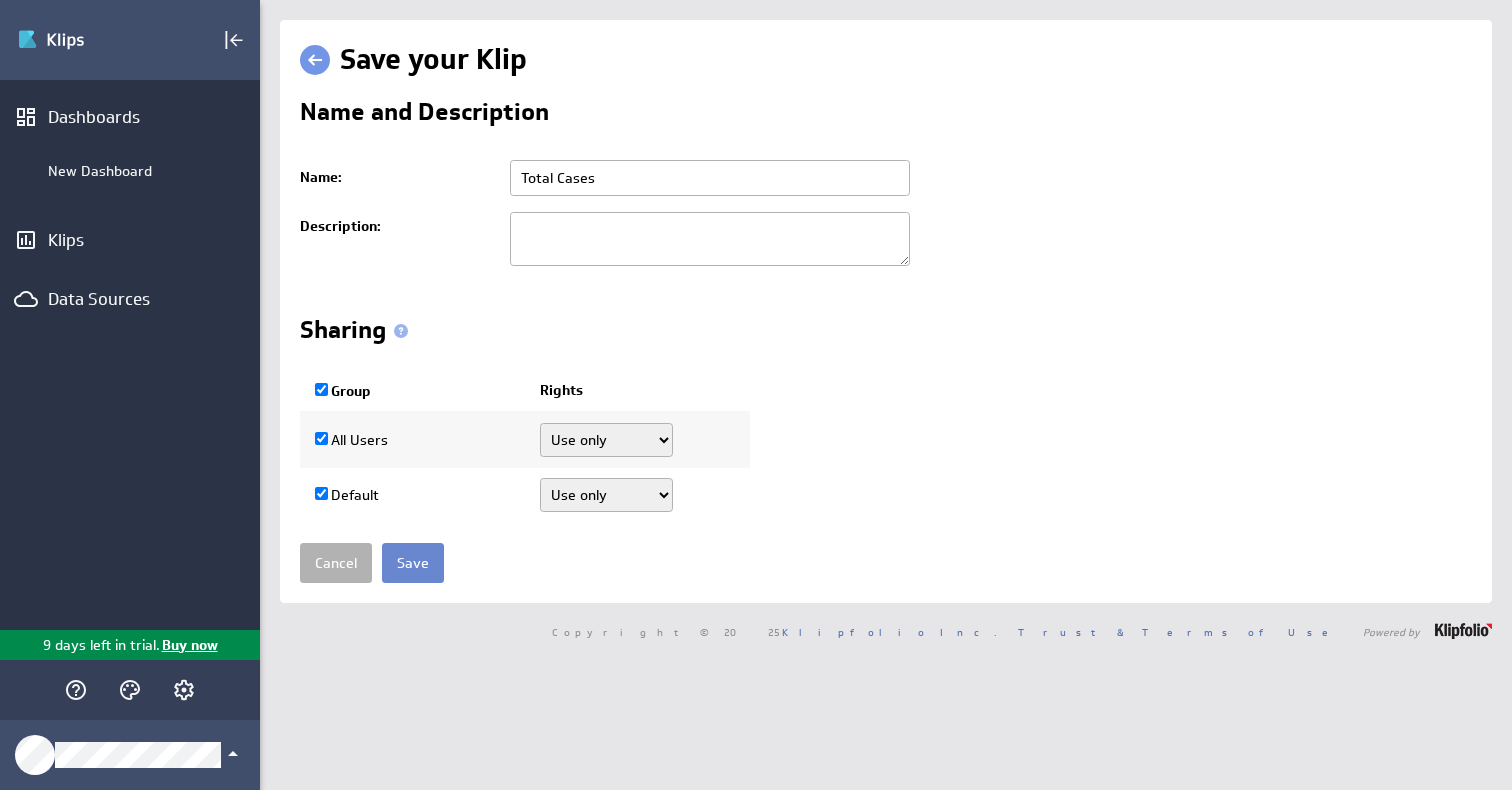 click on "Save" at bounding box center (413, 563) 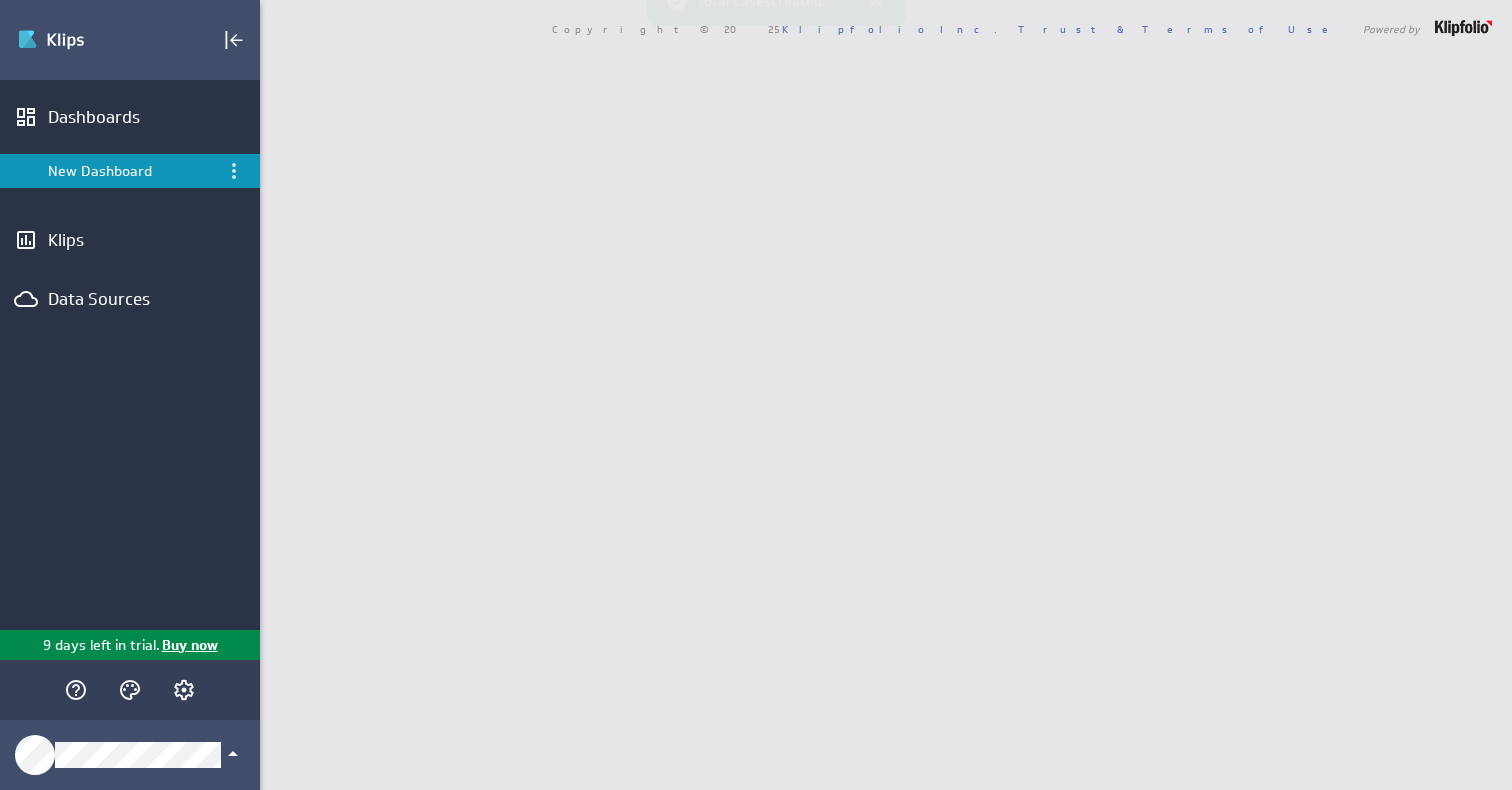 scroll, scrollTop: 0, scrollLeft: 0, axis: both 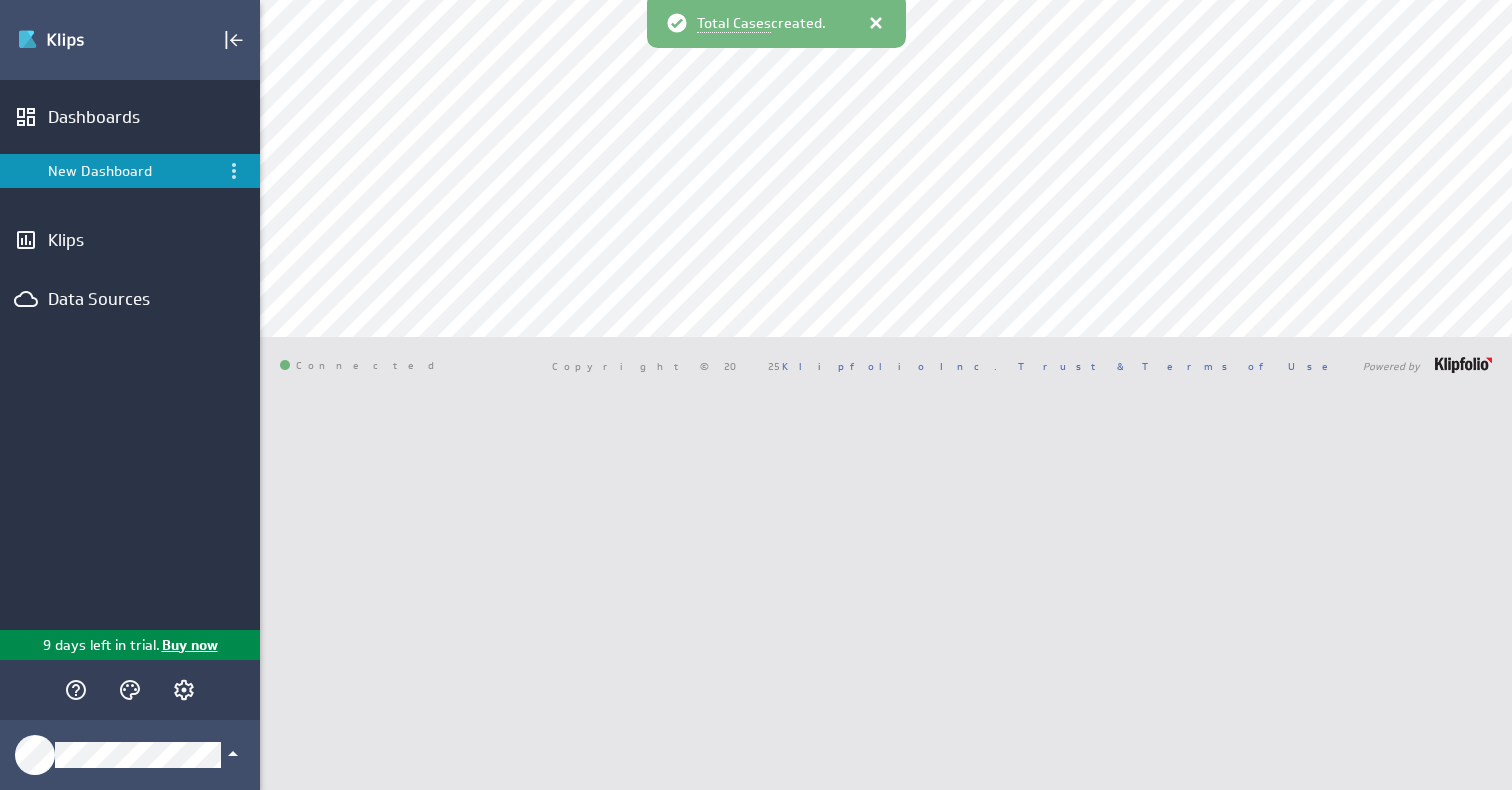 click at bounding box center (876, 23) 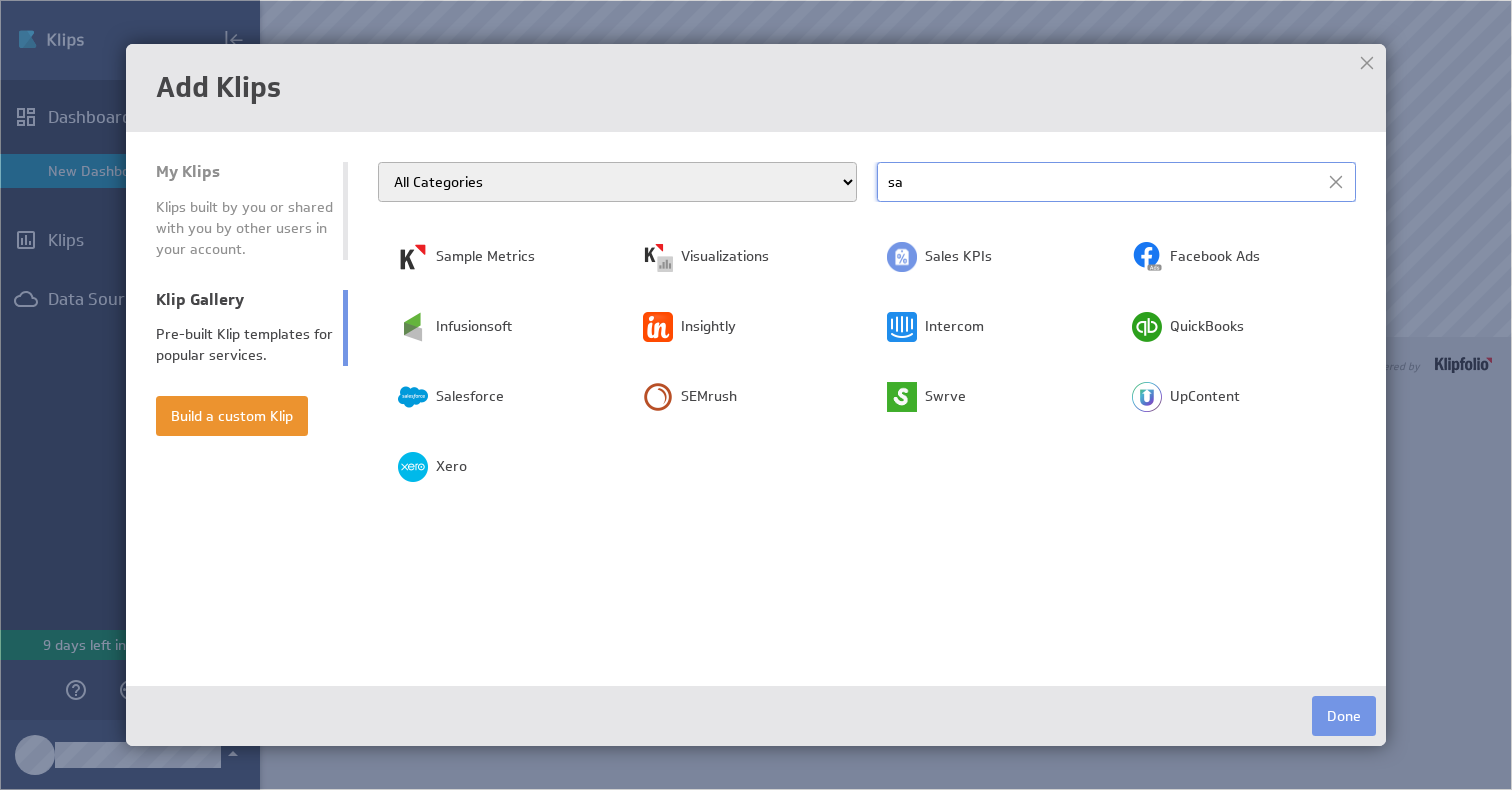 click on "Pre-built Klip templates for popular services." at bounding box center [244, 345] 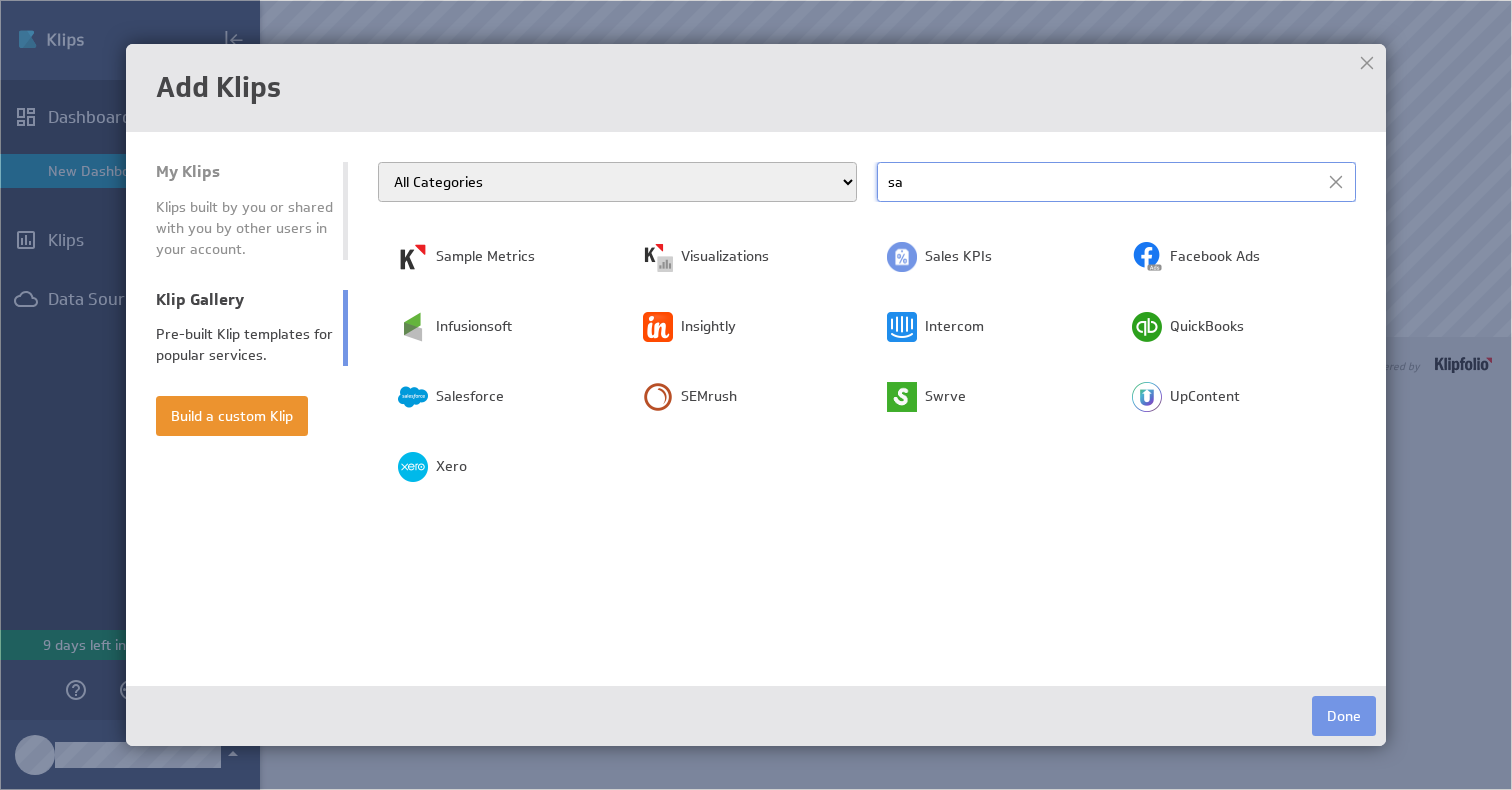 click at bounding box center [1367, 63] 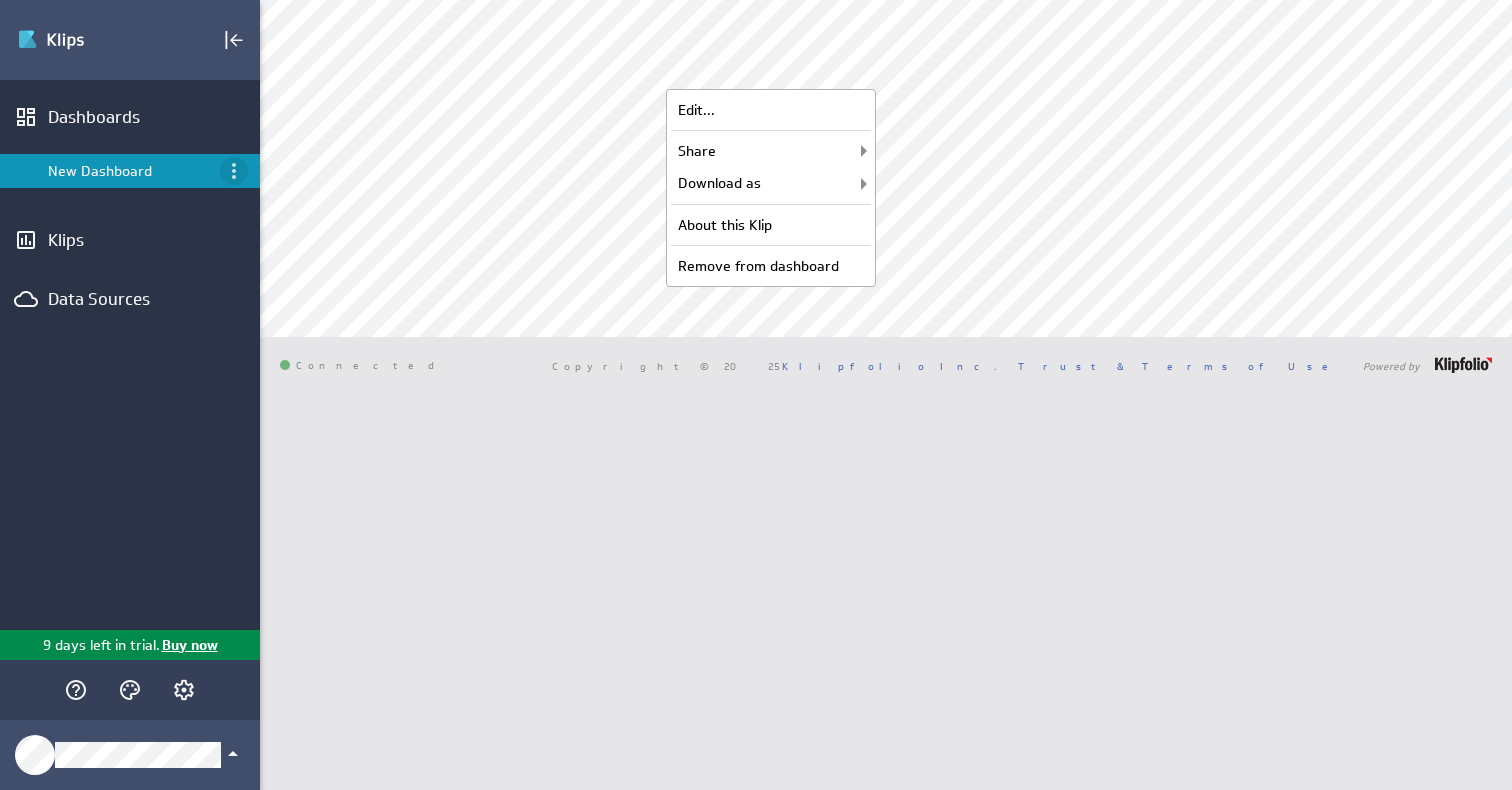 click at bounding box center [234, 171] 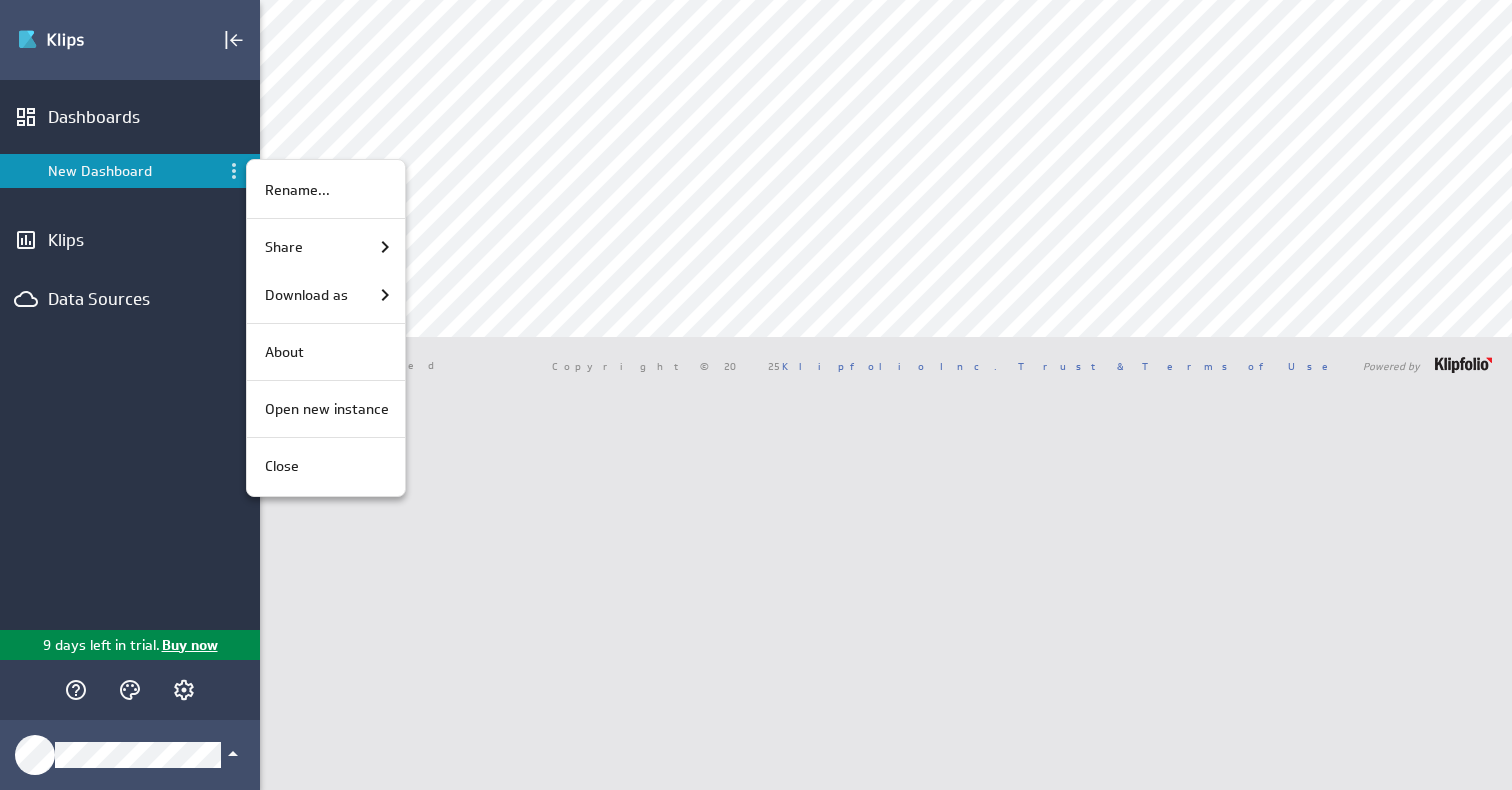 click at bounding box center [756, 395] 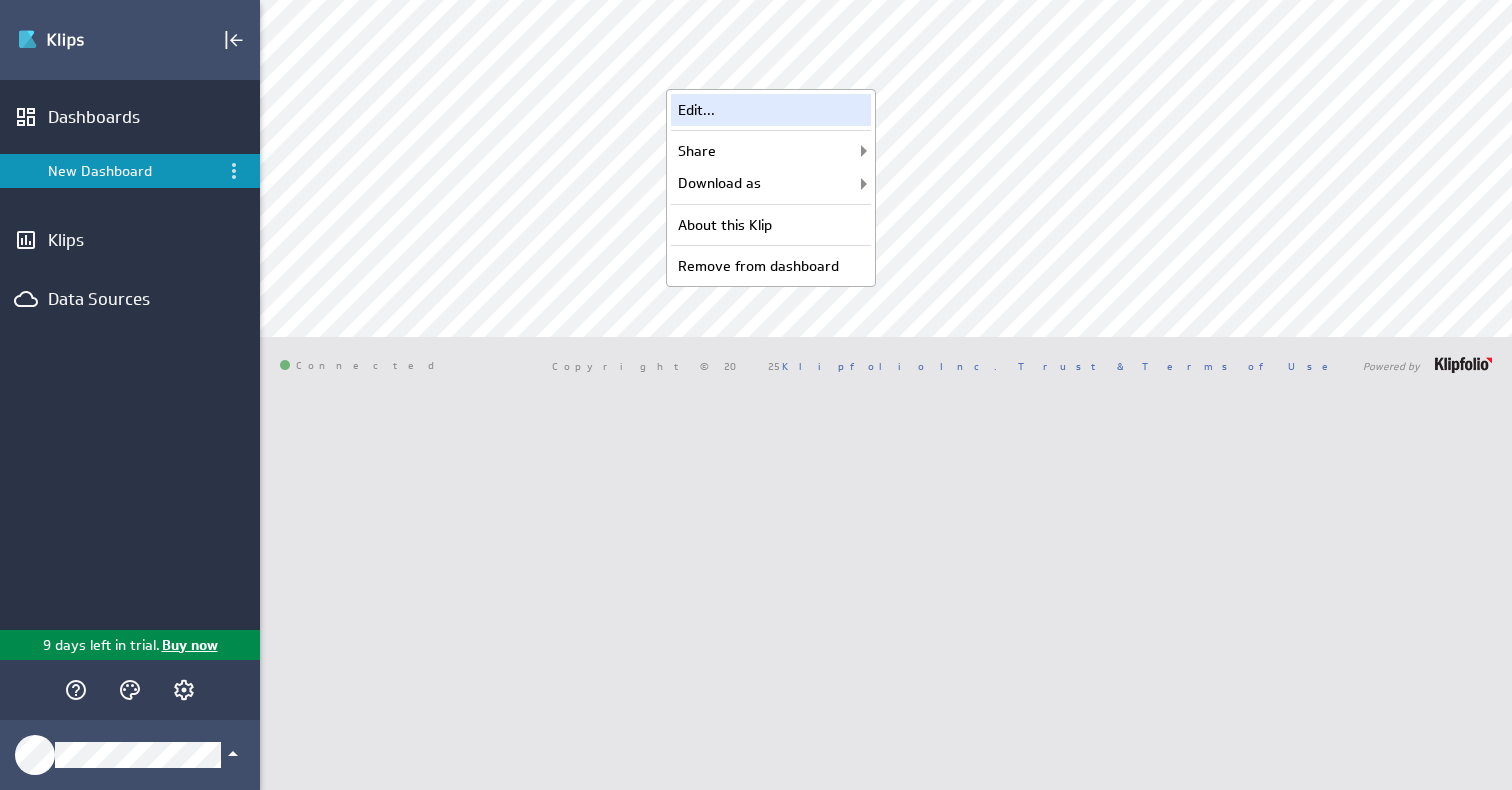 click on "Edit..." at bounding box center (771, 110) 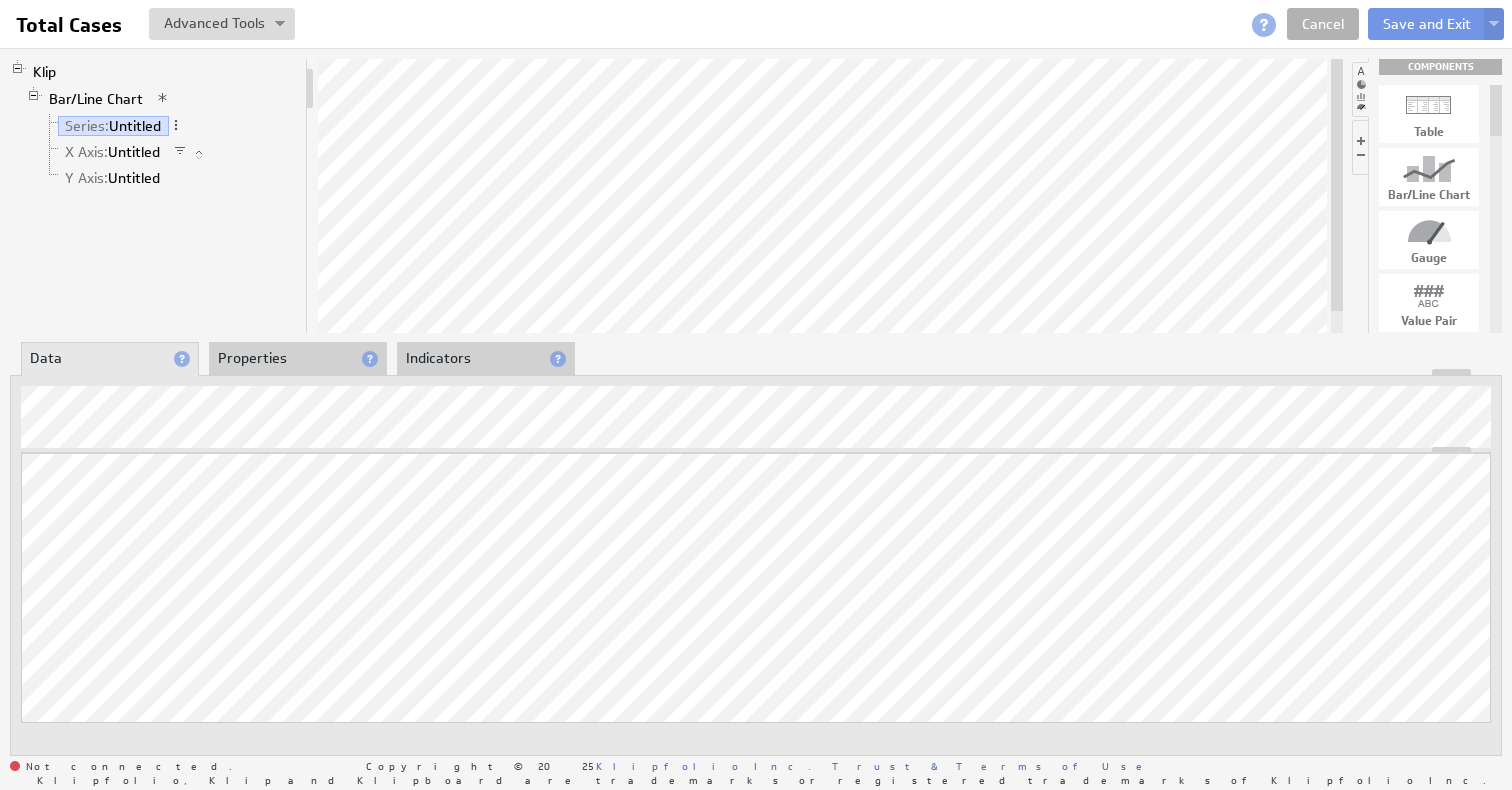 scroll, scrollTop: 0, scrollLeft: 0, axis: both 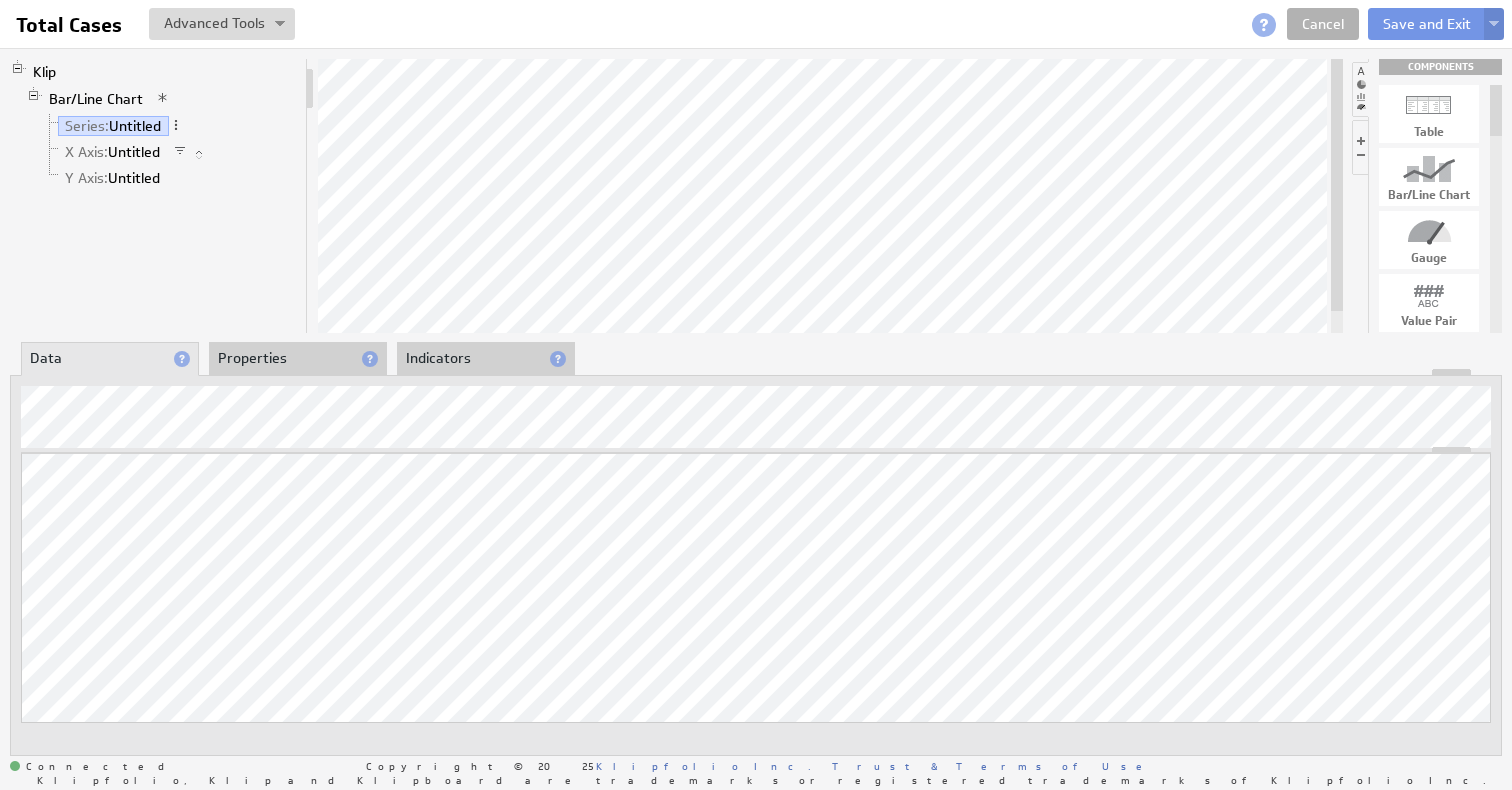 click at bounding box center (1494, 24) 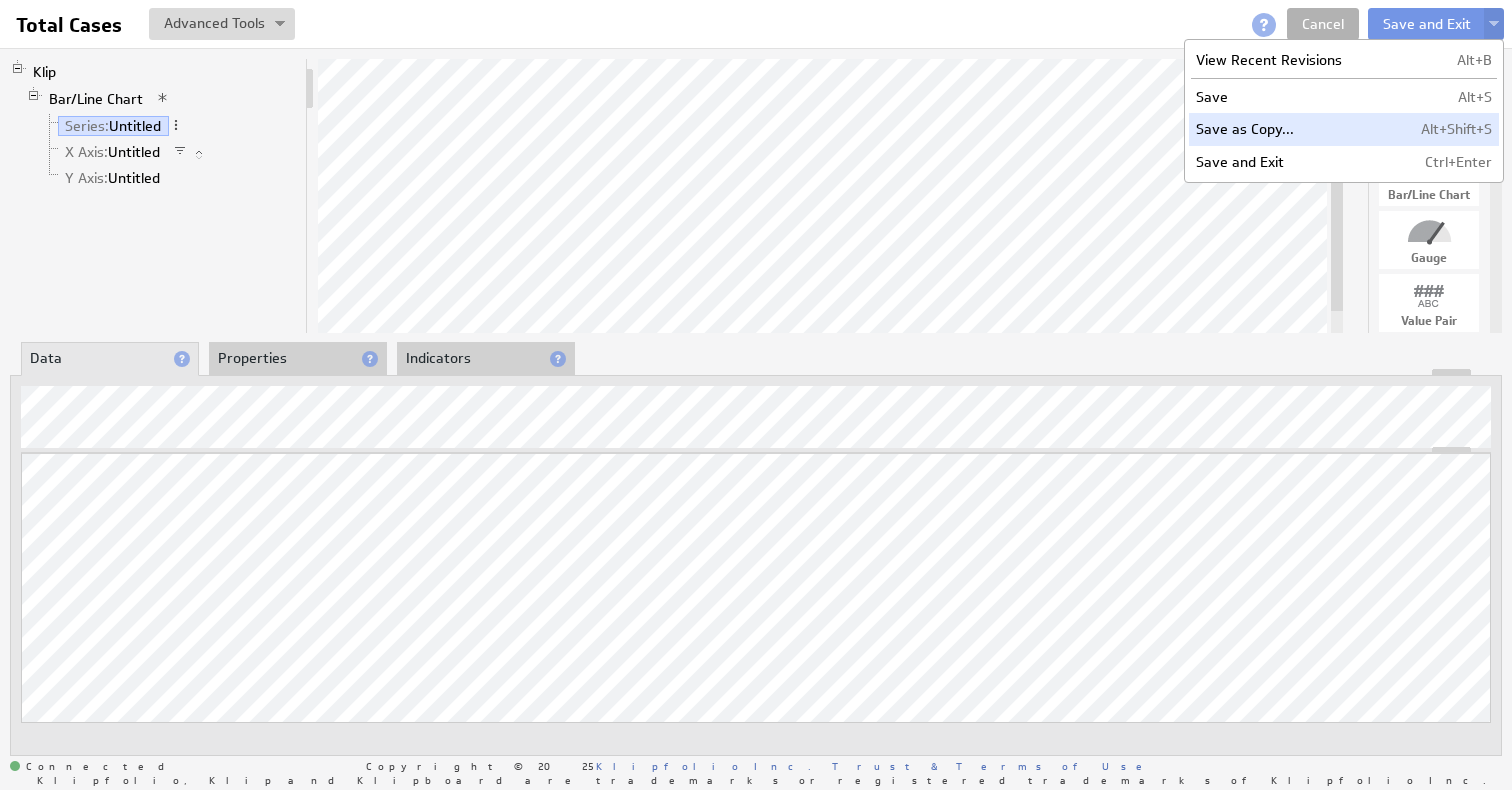 click on "Save as Copy..." at bounding box center (1290, 60) 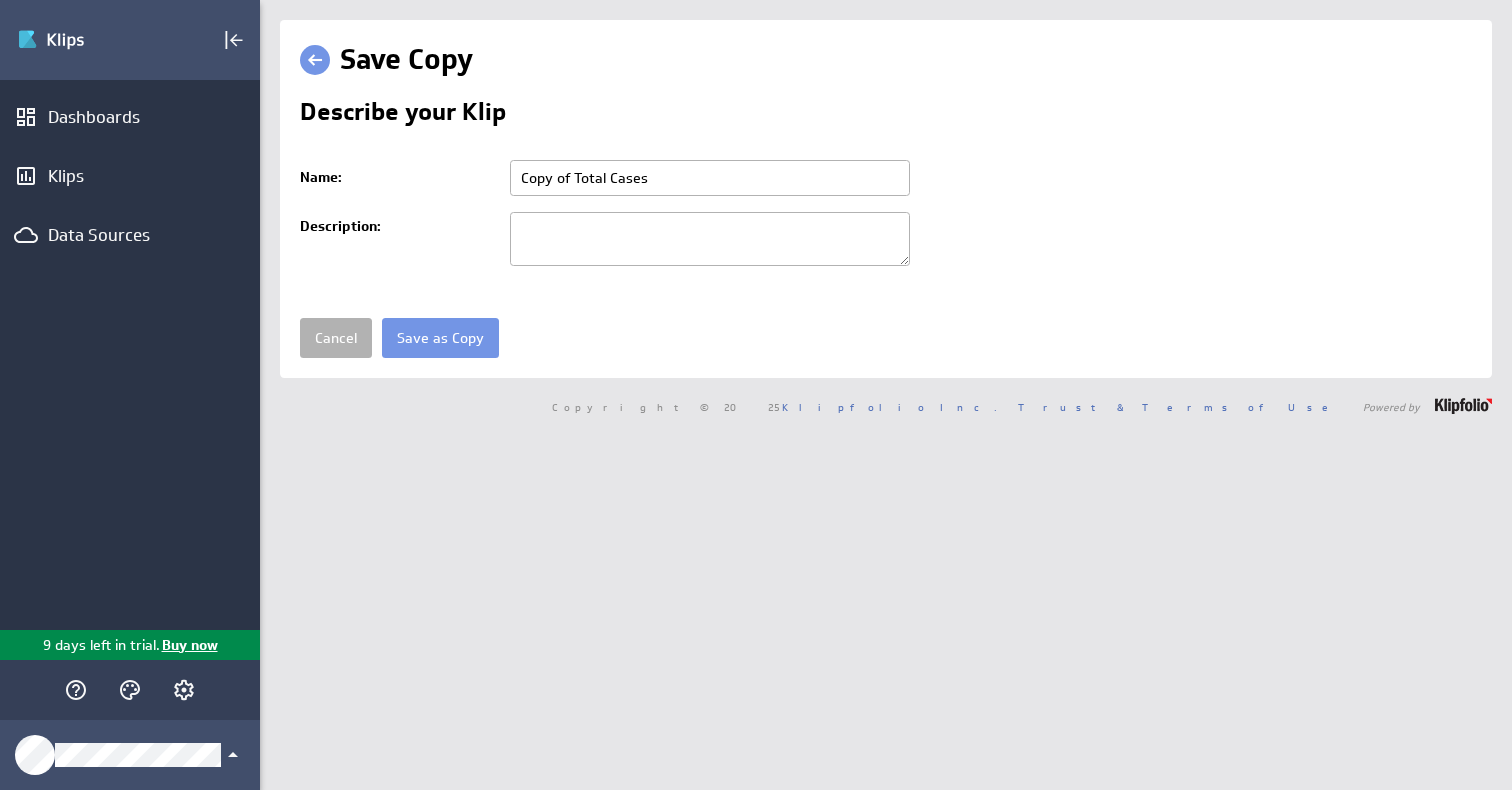 scroll, scrollTop: 0, scrollLeft: 0, axis: both 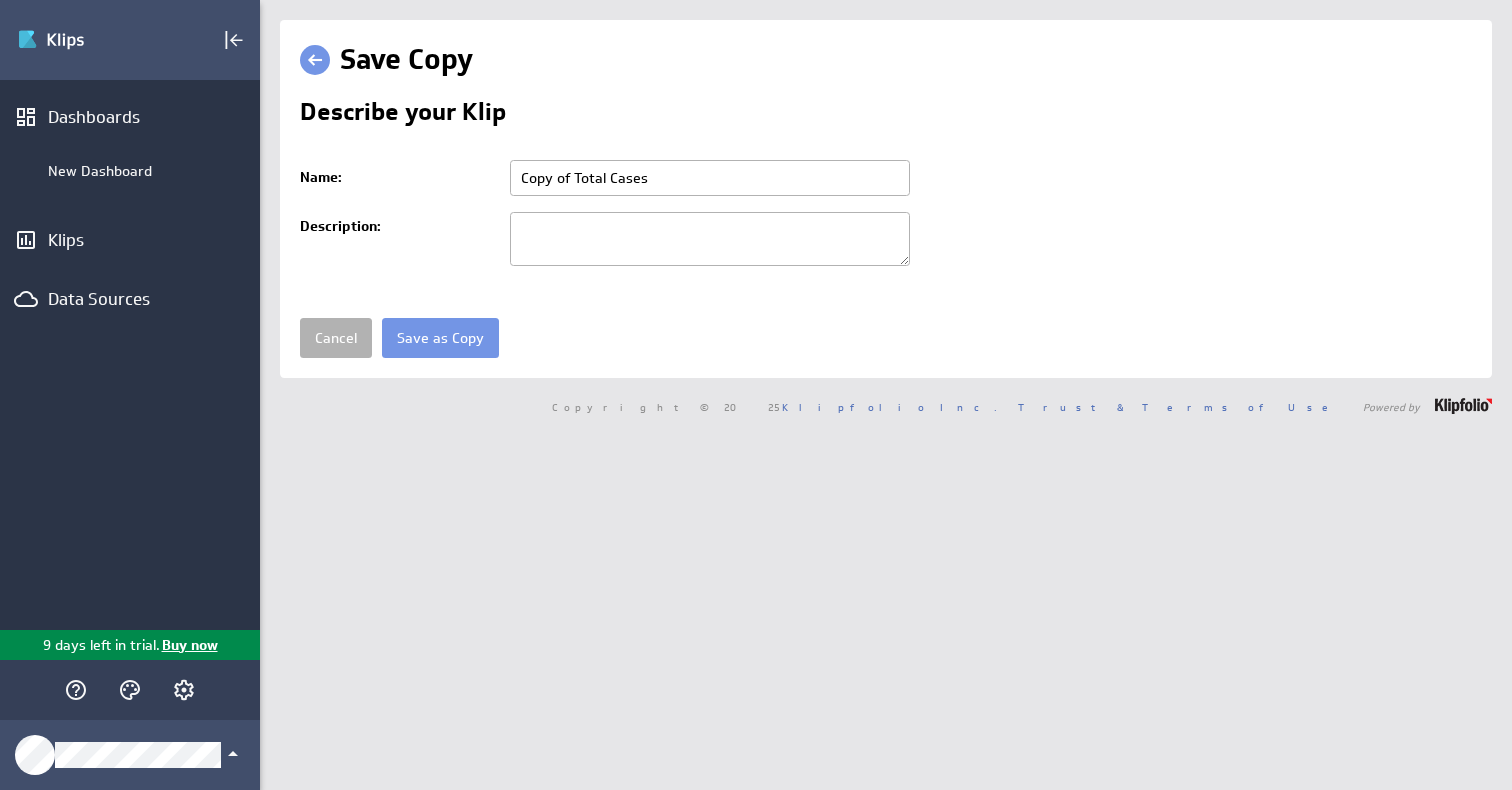 drag, startPoint x: 574, startPoint y: 179, endPoint x: 376, endPoint y: 179, distance: 198 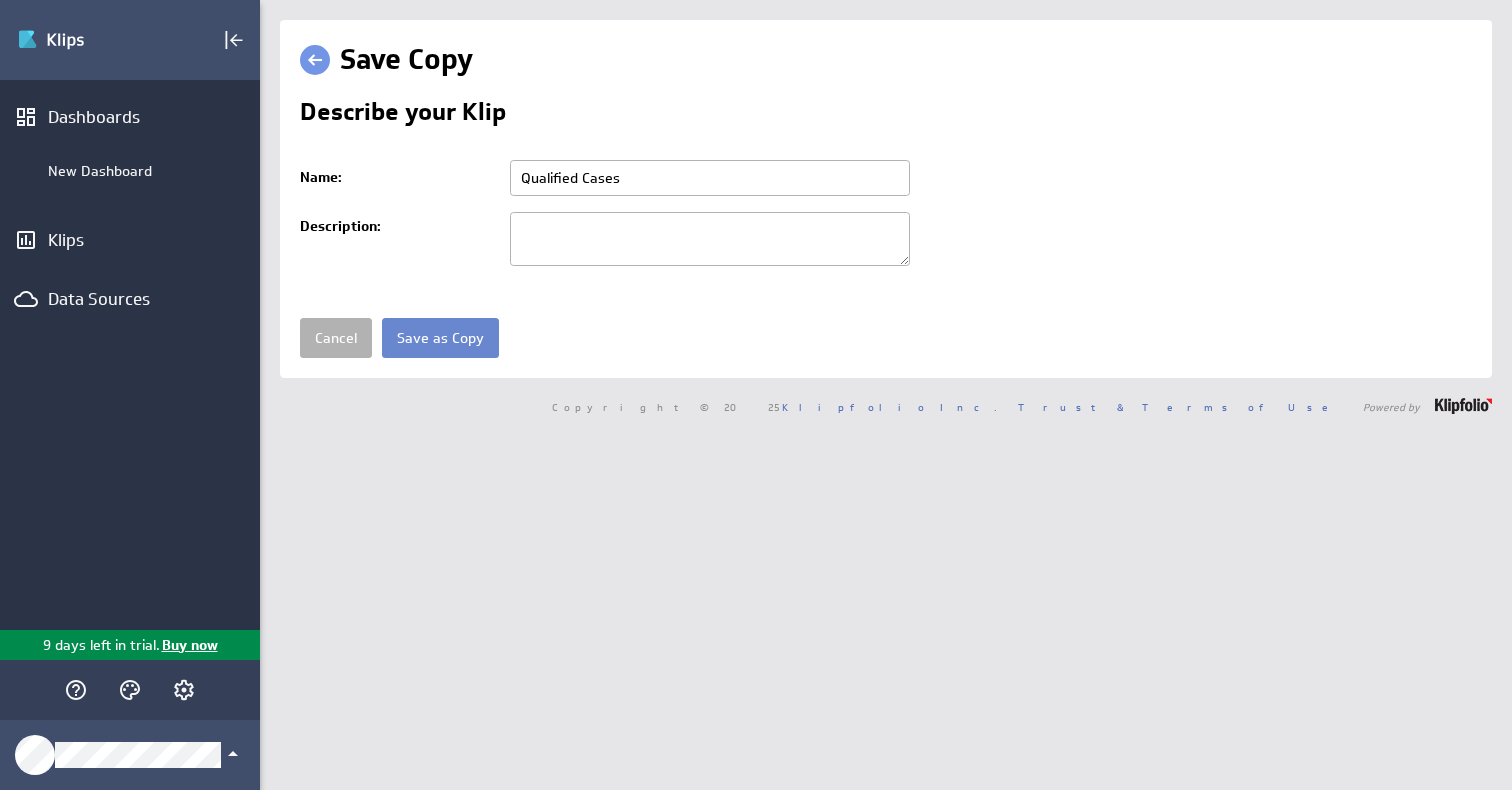 type on "Qualified Cases" 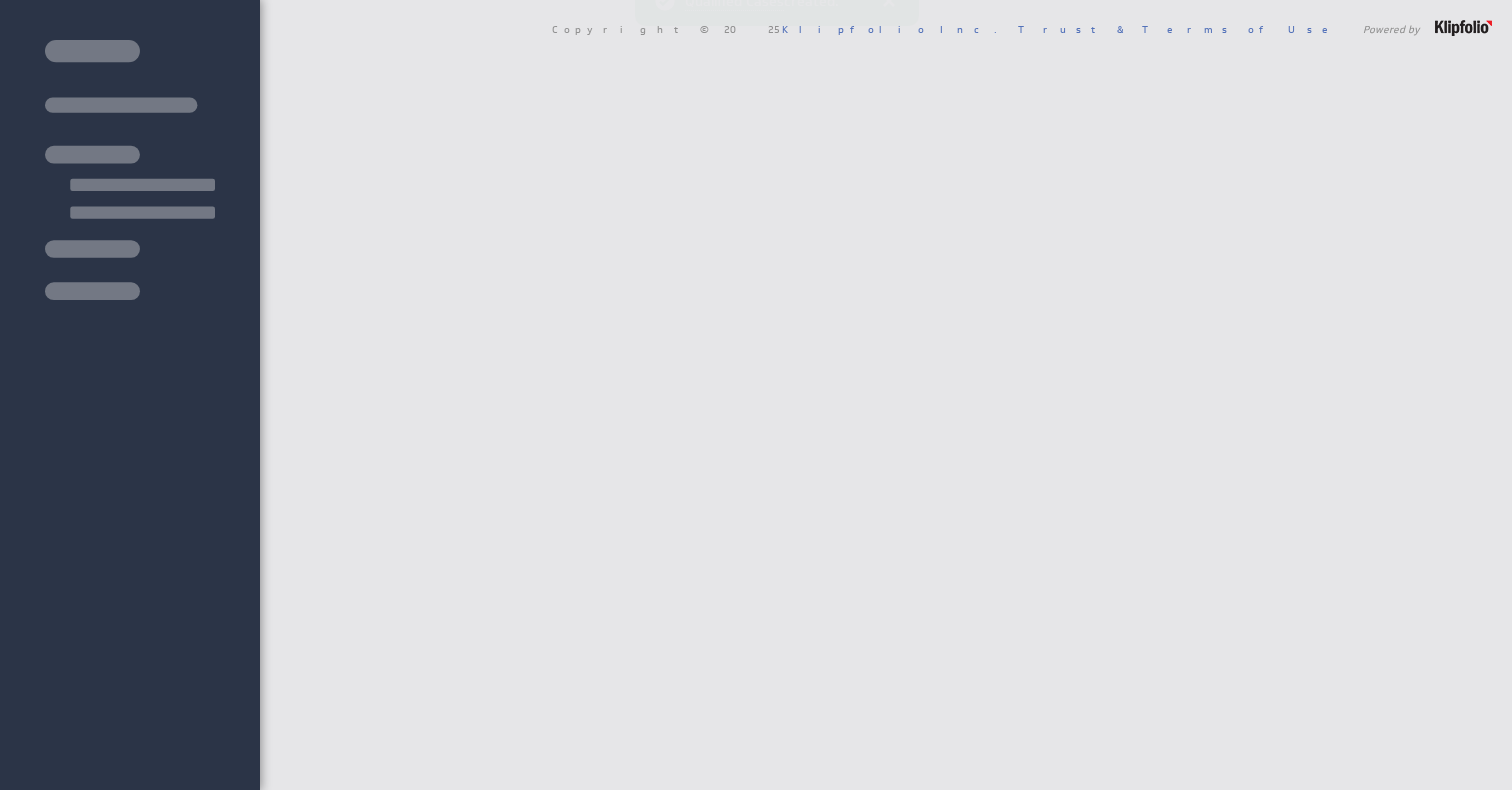 scroll, scrollTop: 0, scrollLeft: 0, axis: both 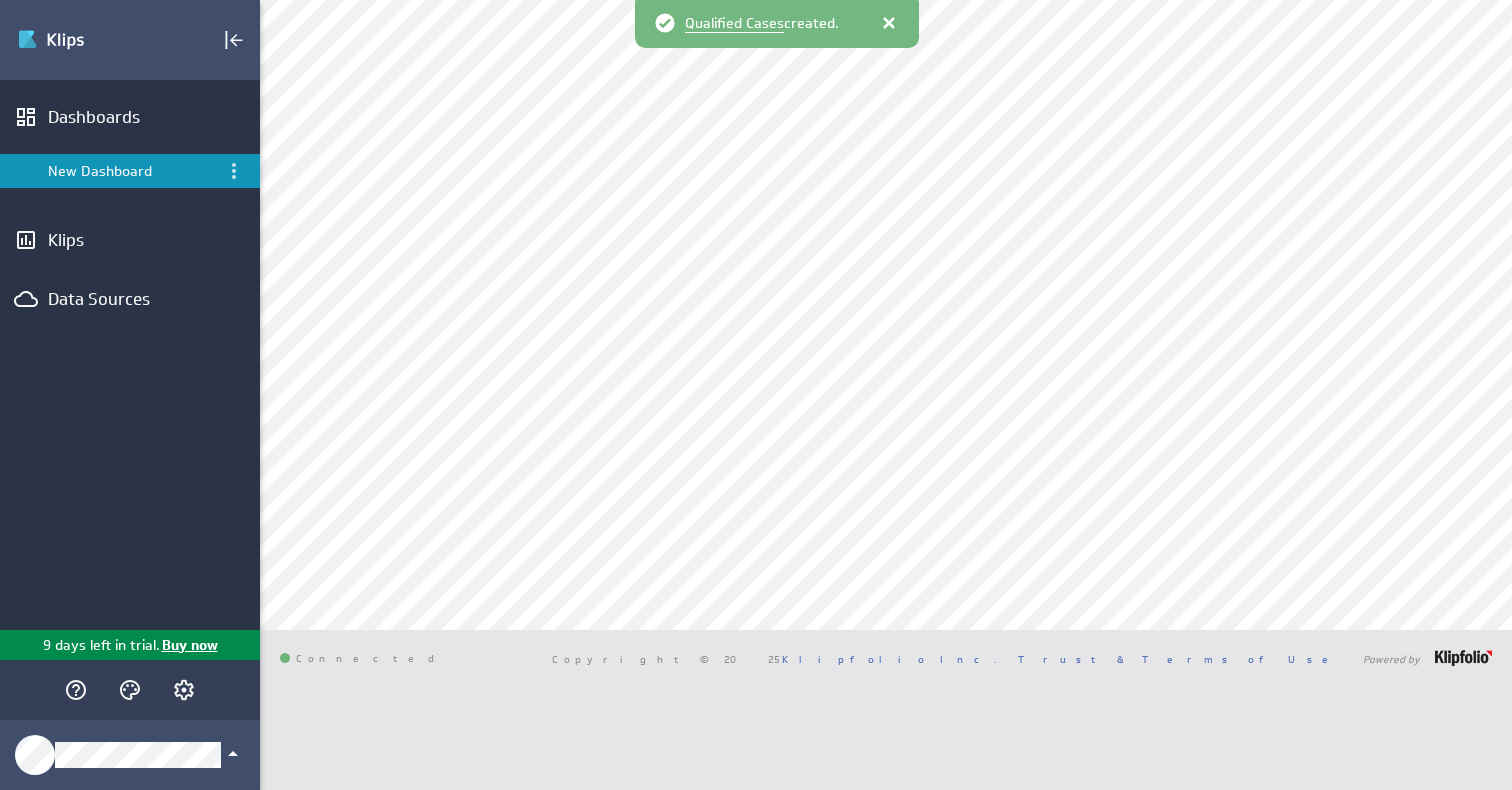 click on "Qualified Cases" at bounding box center [734, 23] 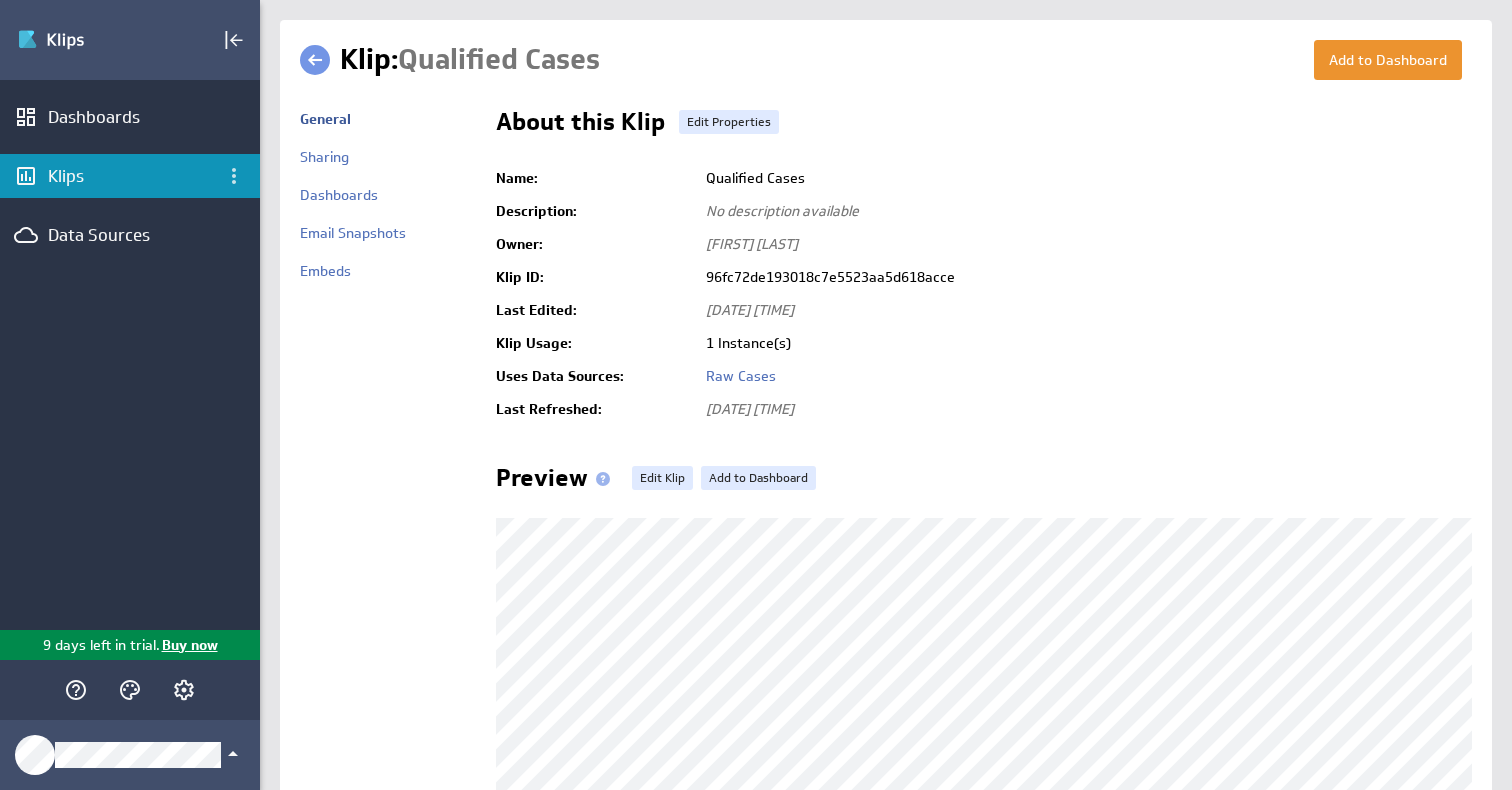 scroll, scrollTop: 0, scrollLeft: 0, axis: both 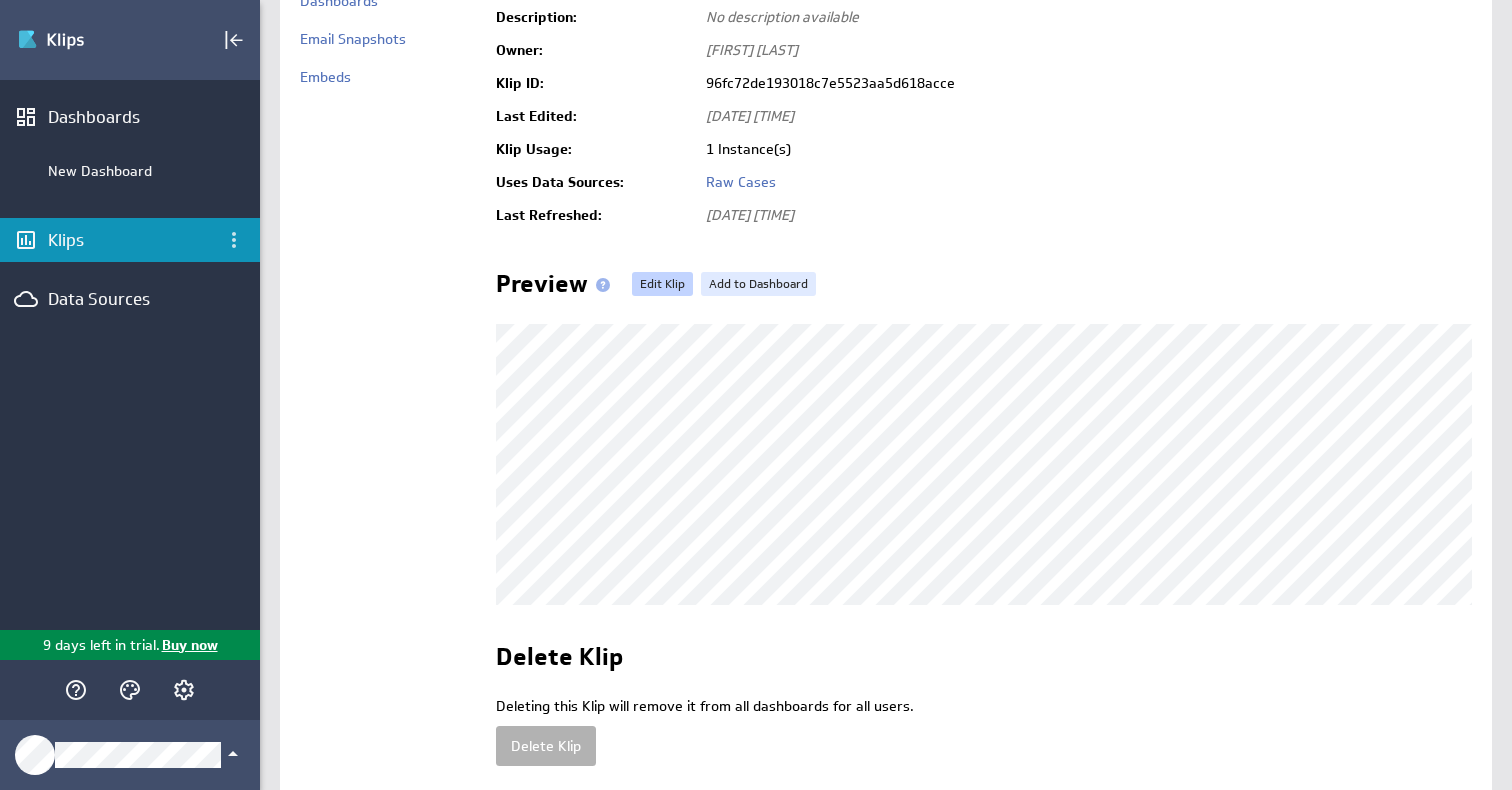 click on "Edit Klip" at bounding box center (662, 284) 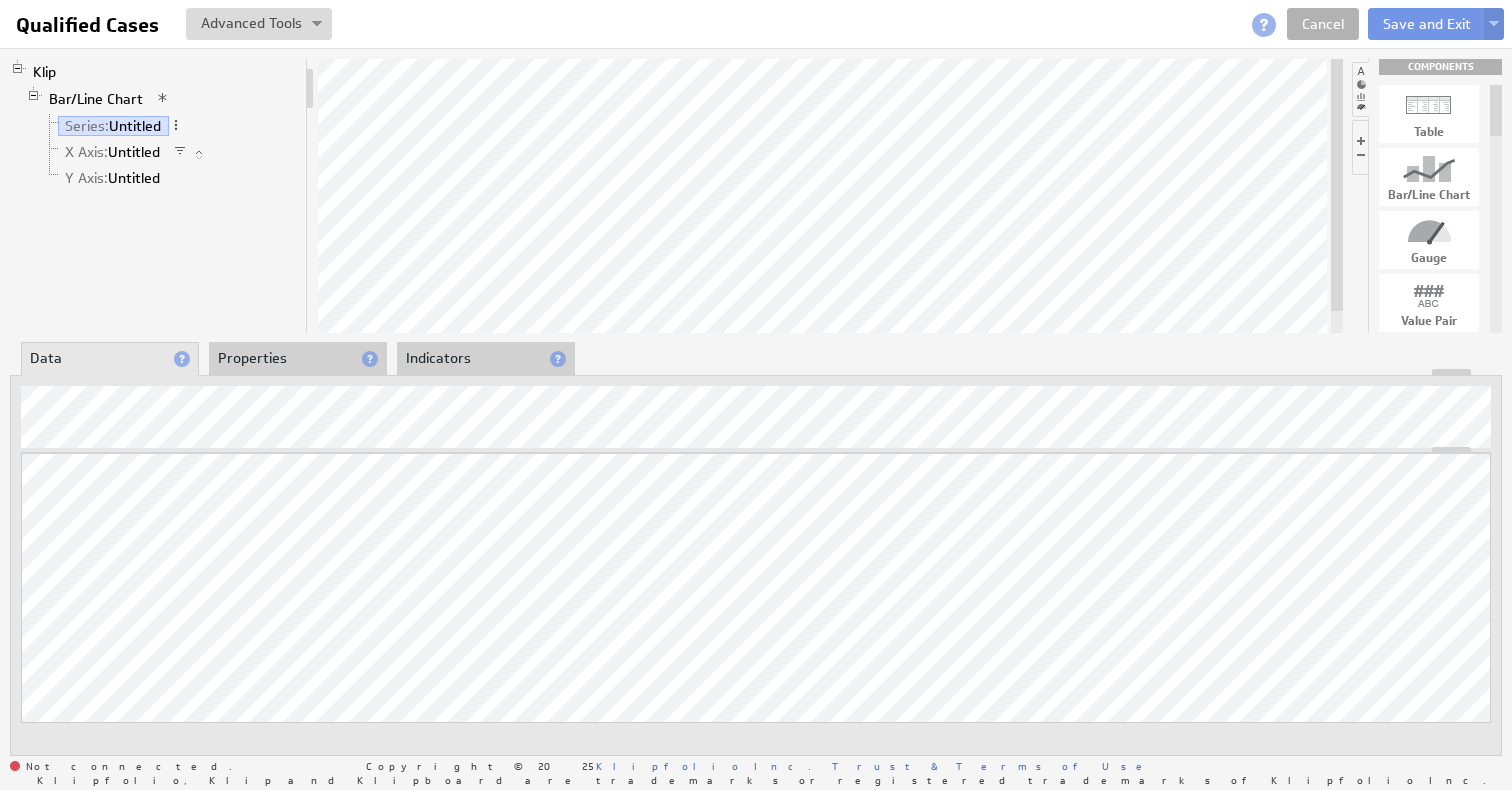 scroll, scrollTop: 0, scrollLeft: 0, axis: both 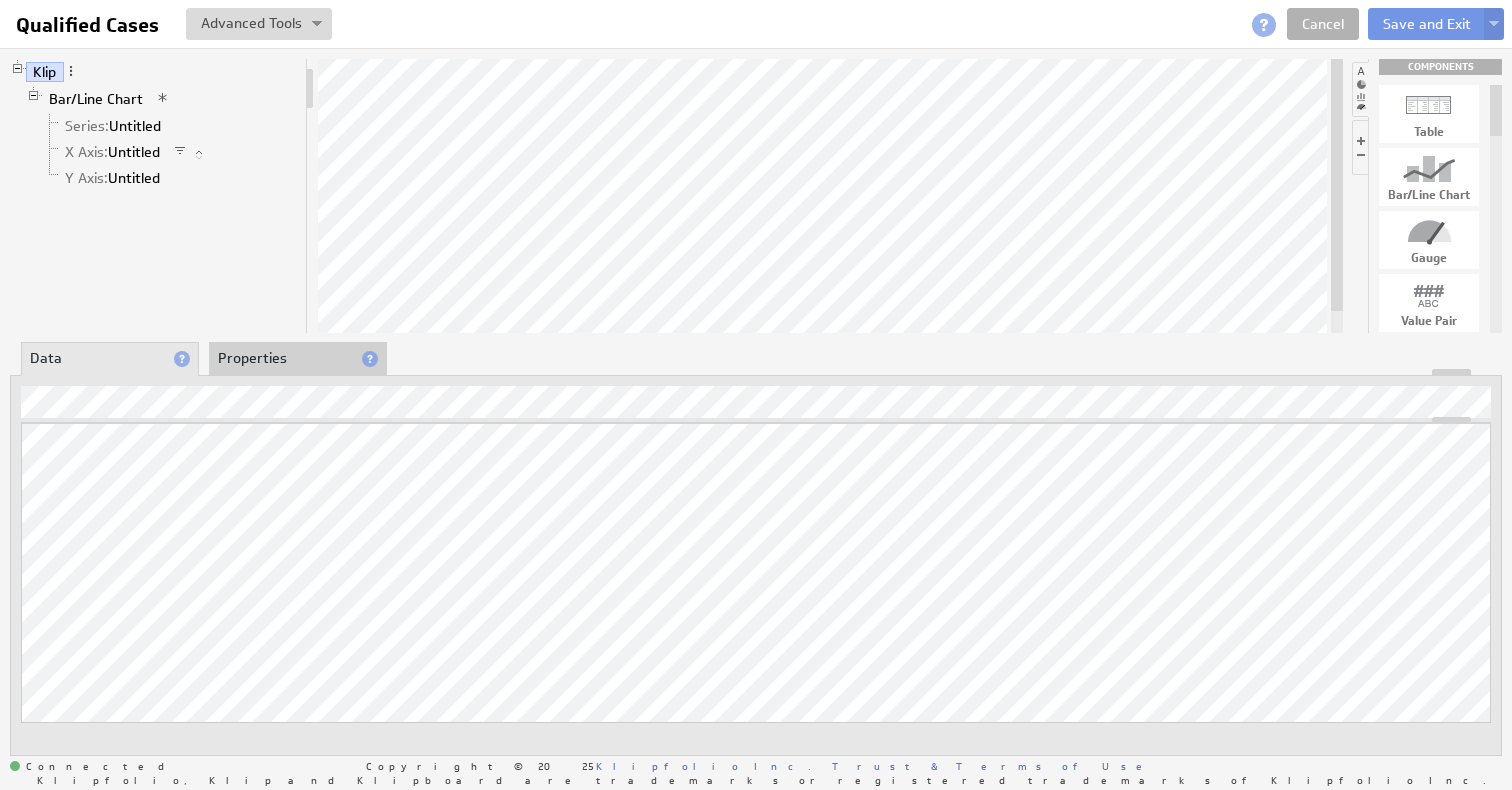 click on "Properties" at bounding box center (298, 359) 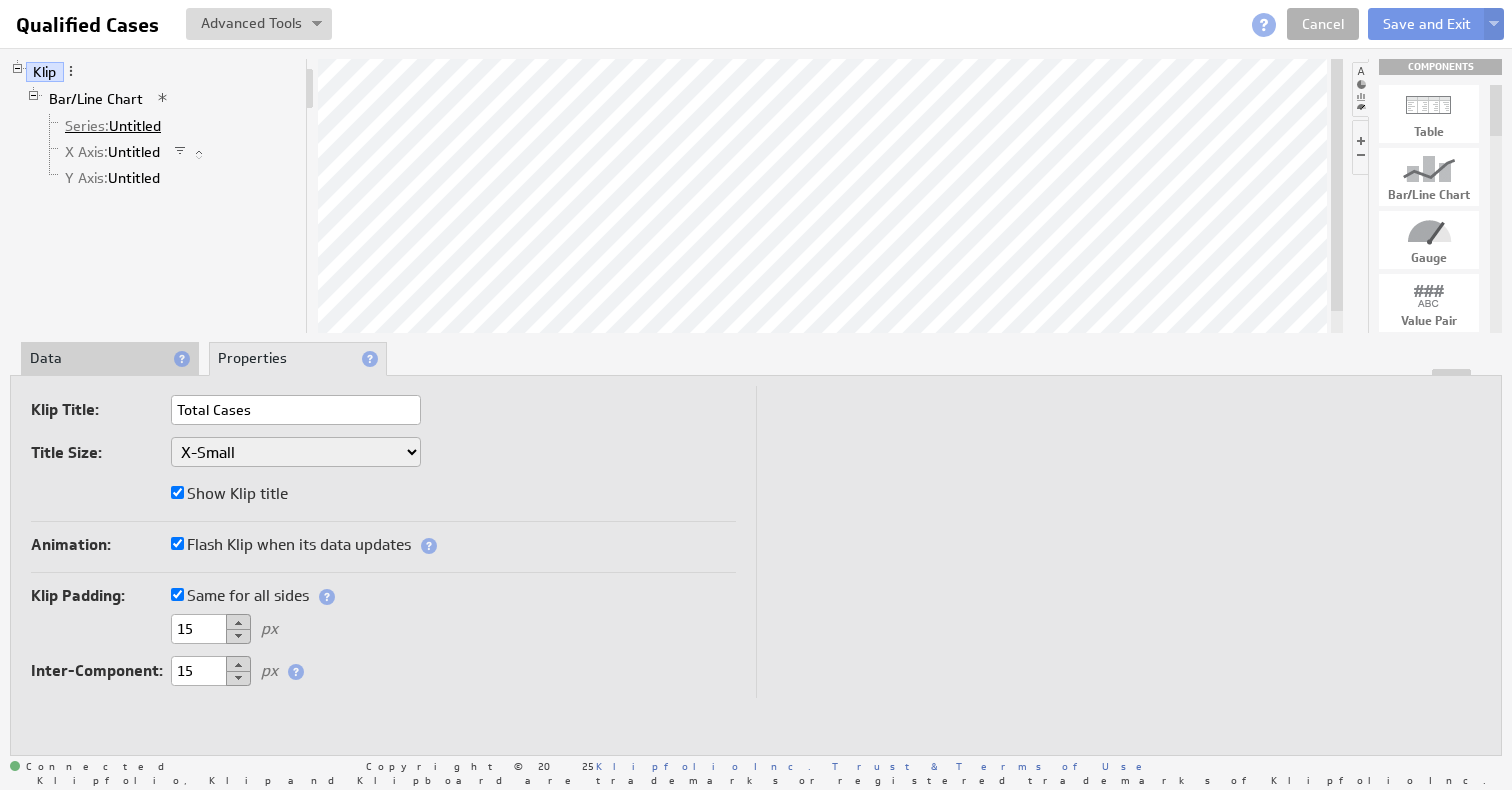 click on "Series:  Untitled" at bounding box center (113, 126) 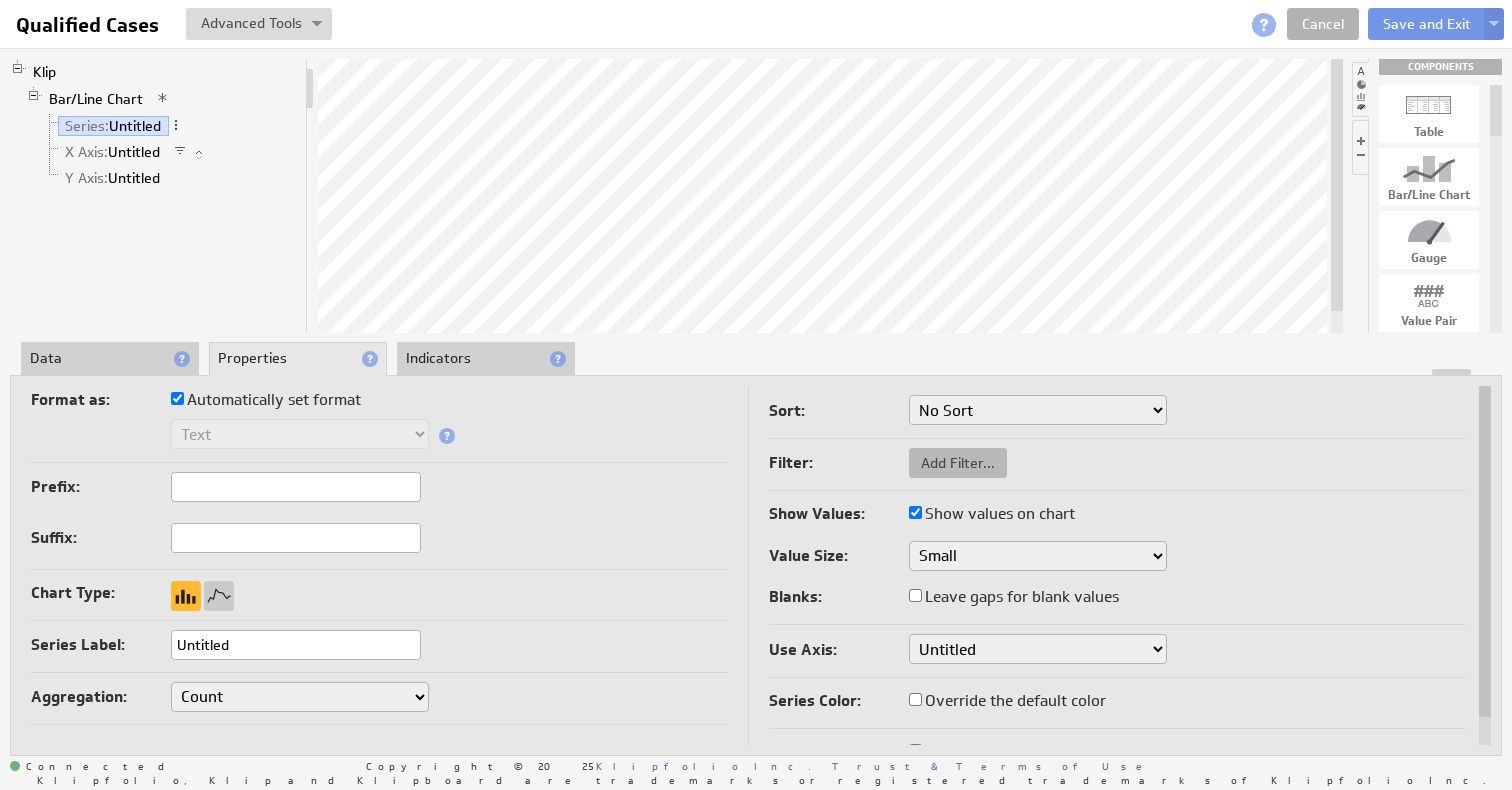 click on "Add Filter..." at bounding box center (958, 463) 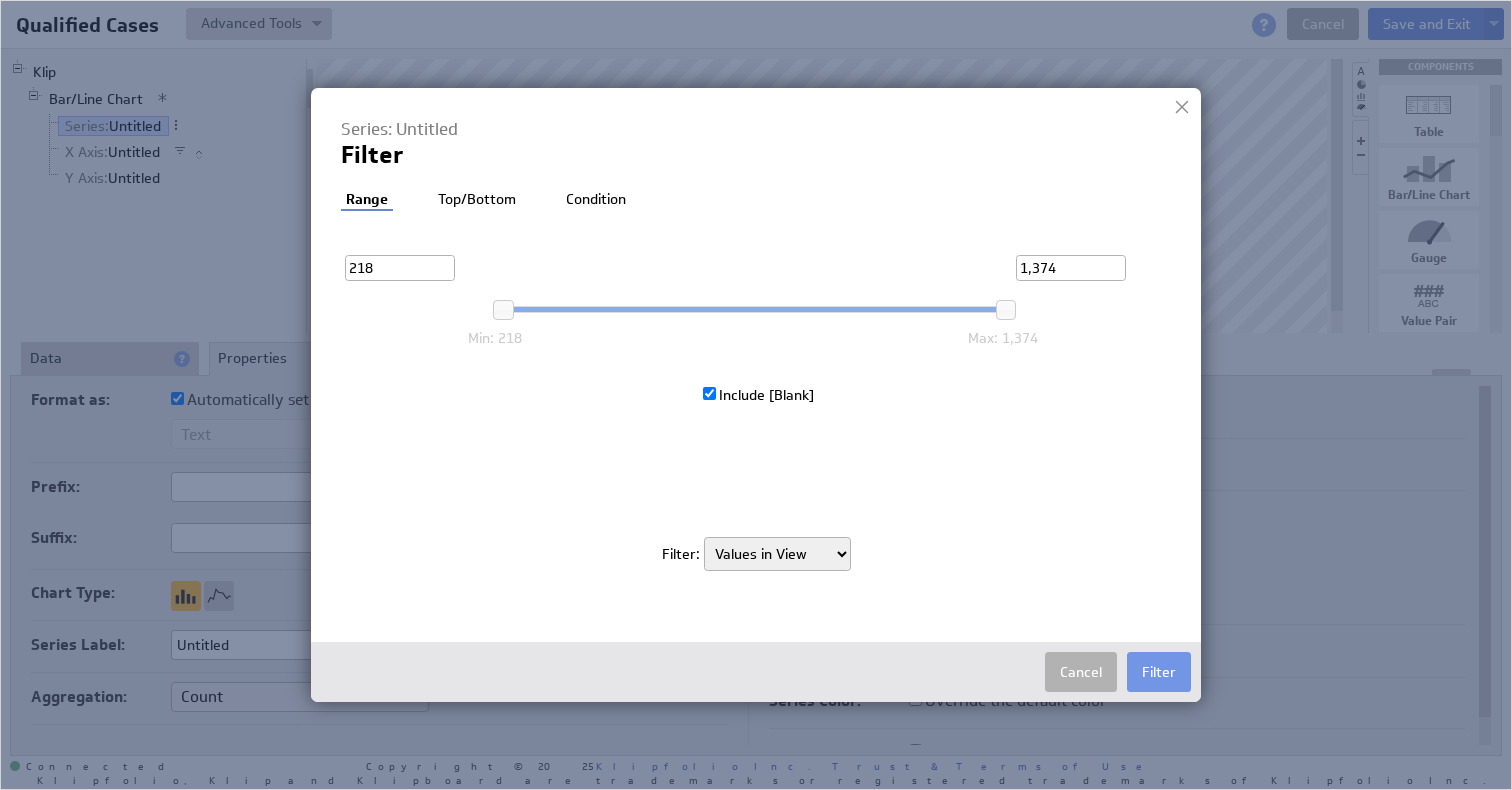 click on "Condition" at bounding box center [596, 200] 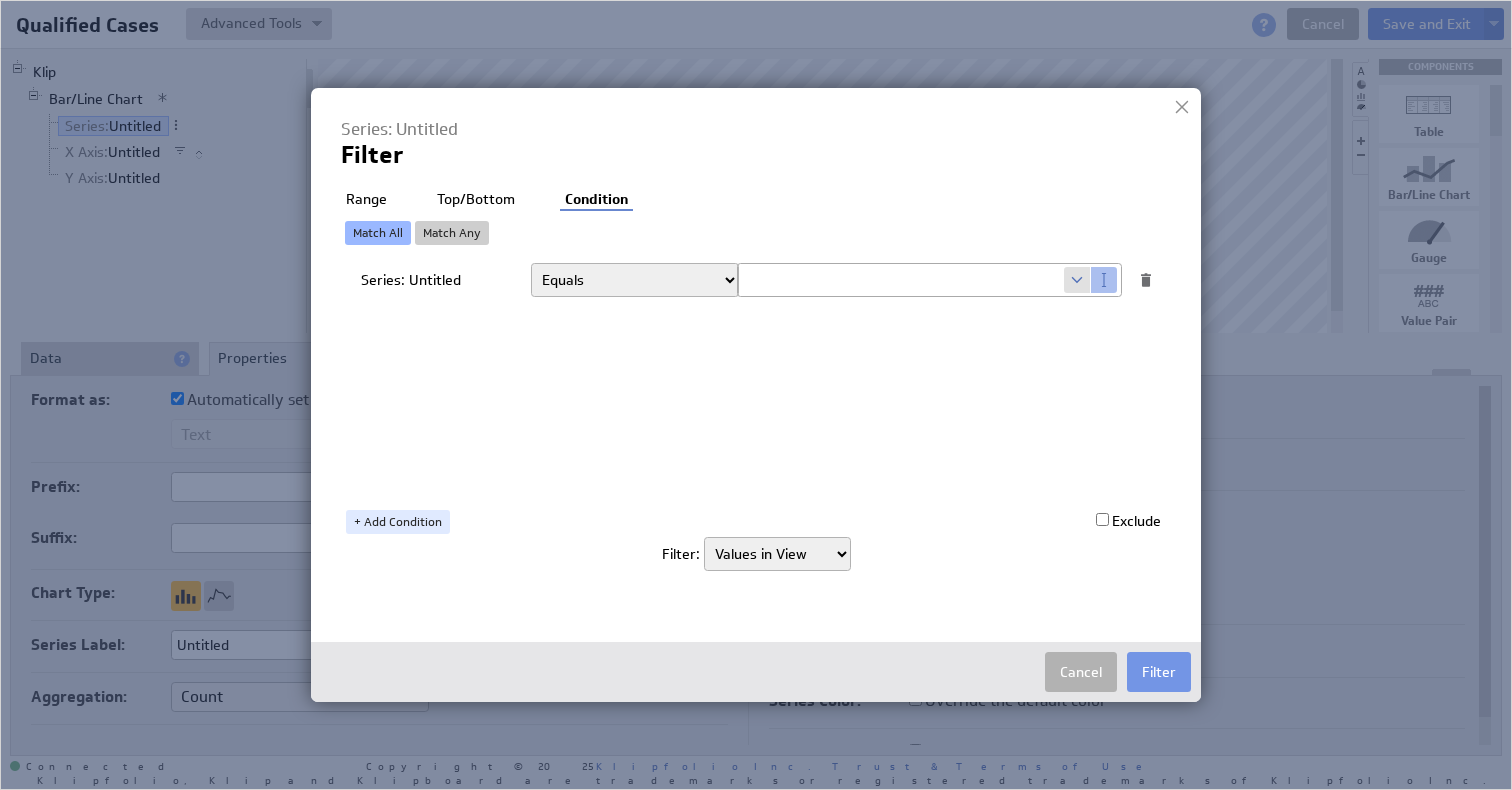 click on "Equals Greater than Less than Greater than or equal to Less than or equal to Does not equal" at bounding box center (635, 280) 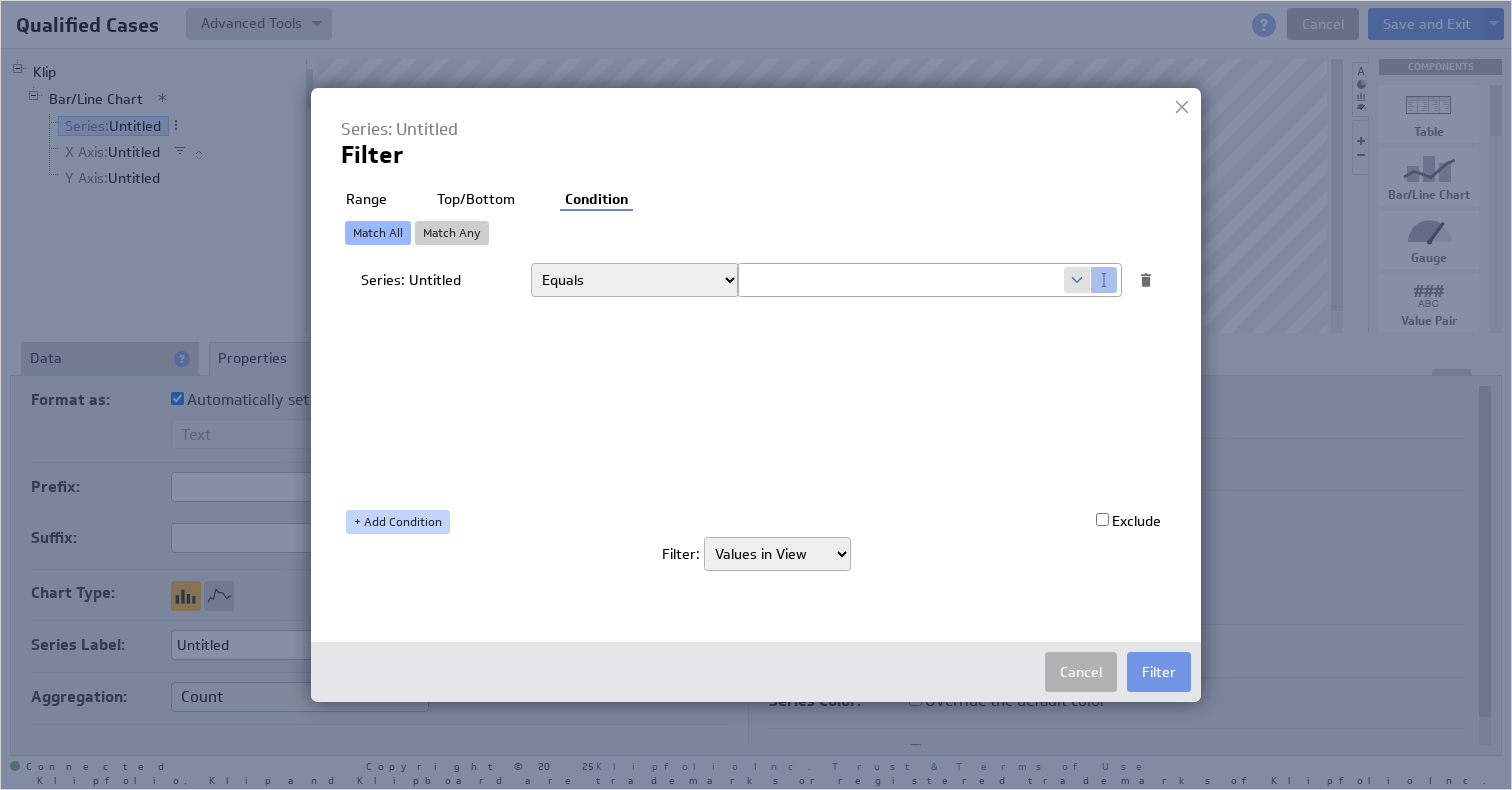 click on "+ Add Condition" at bounding box center [398, 522] 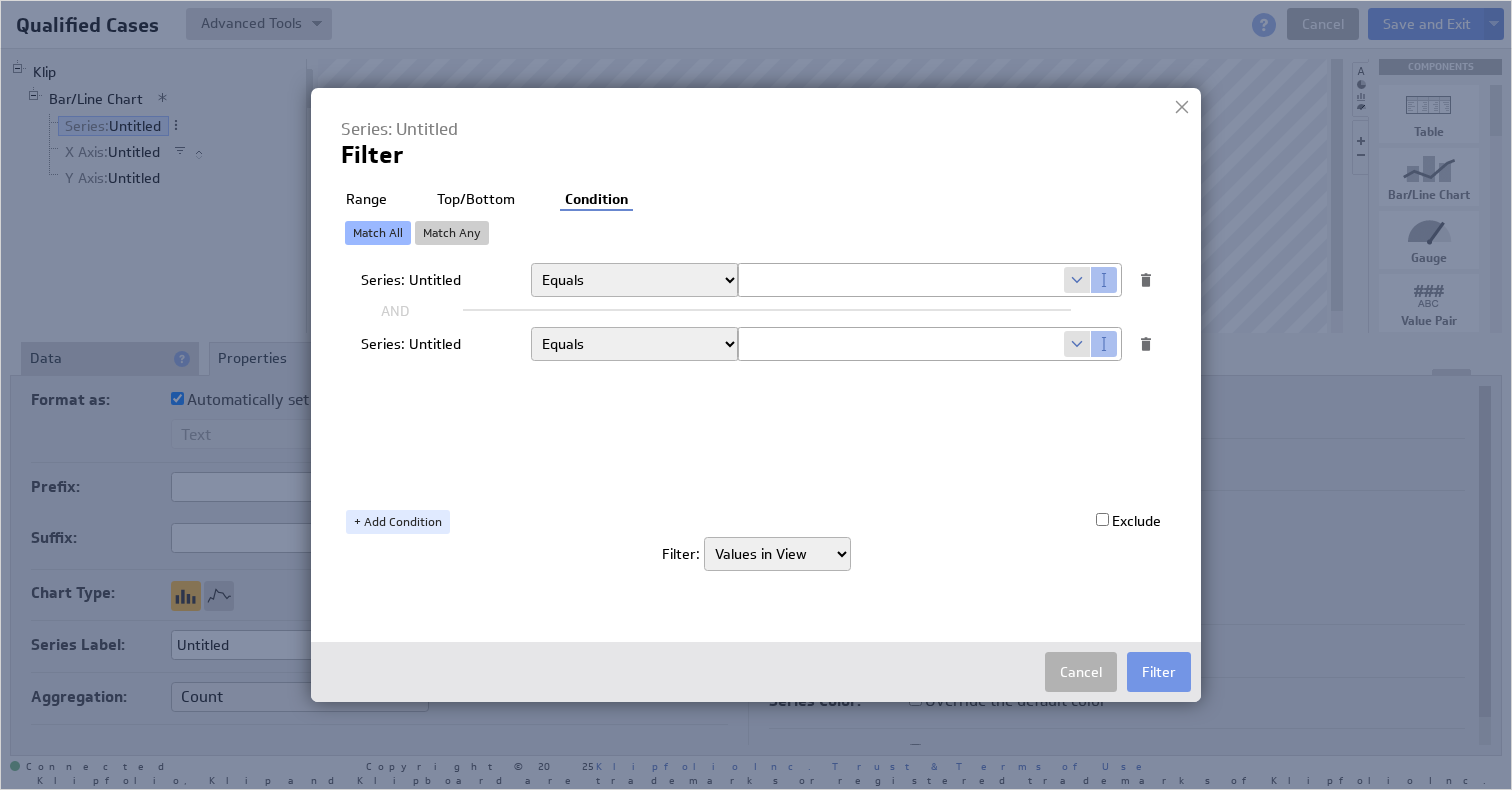 click at bounding box center [1141, 348] 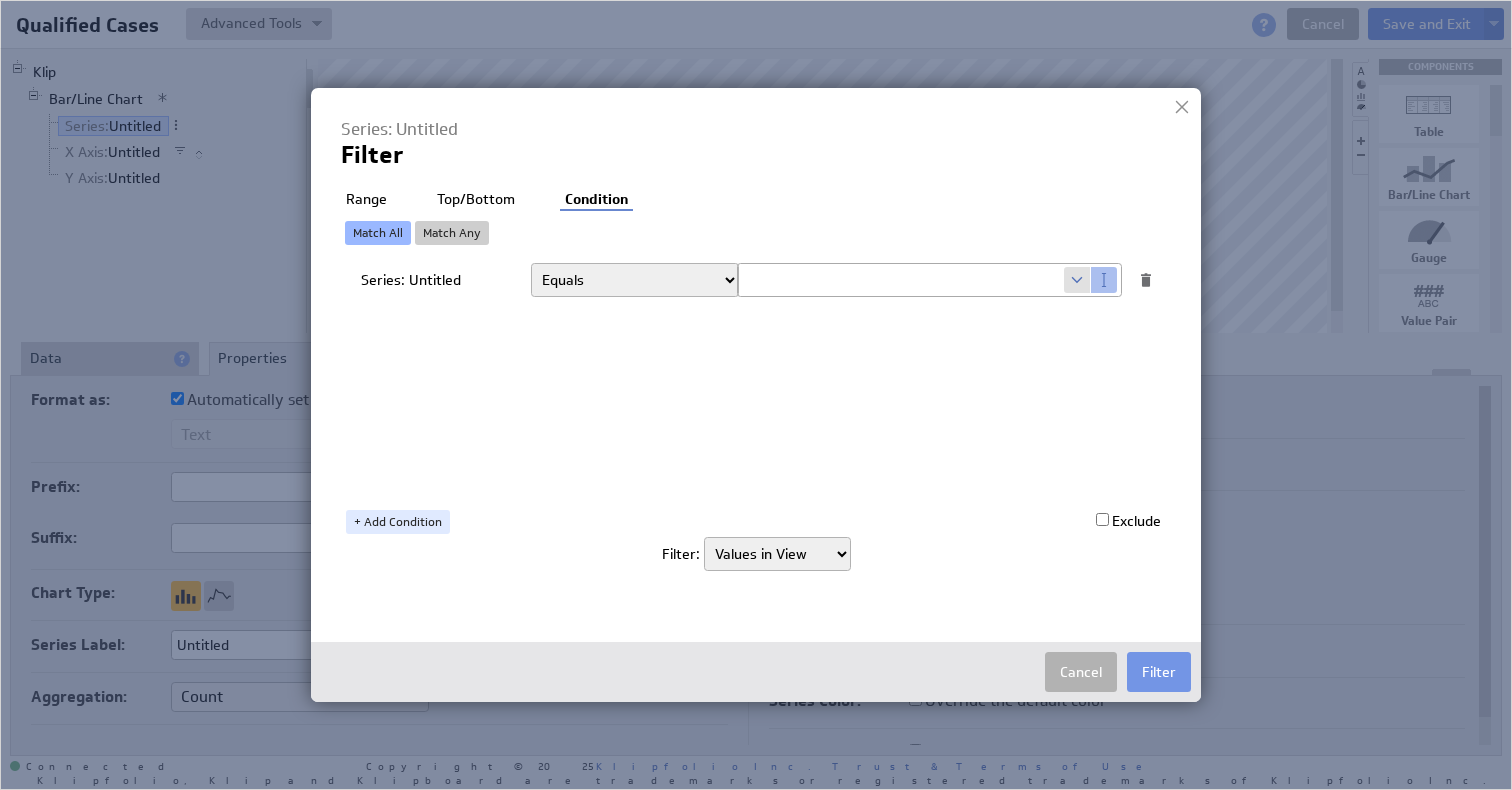 click on "Equals Greater than Less than Greater than or equal to Less than or equal to Does not equal" at bounding box center [635, 280] 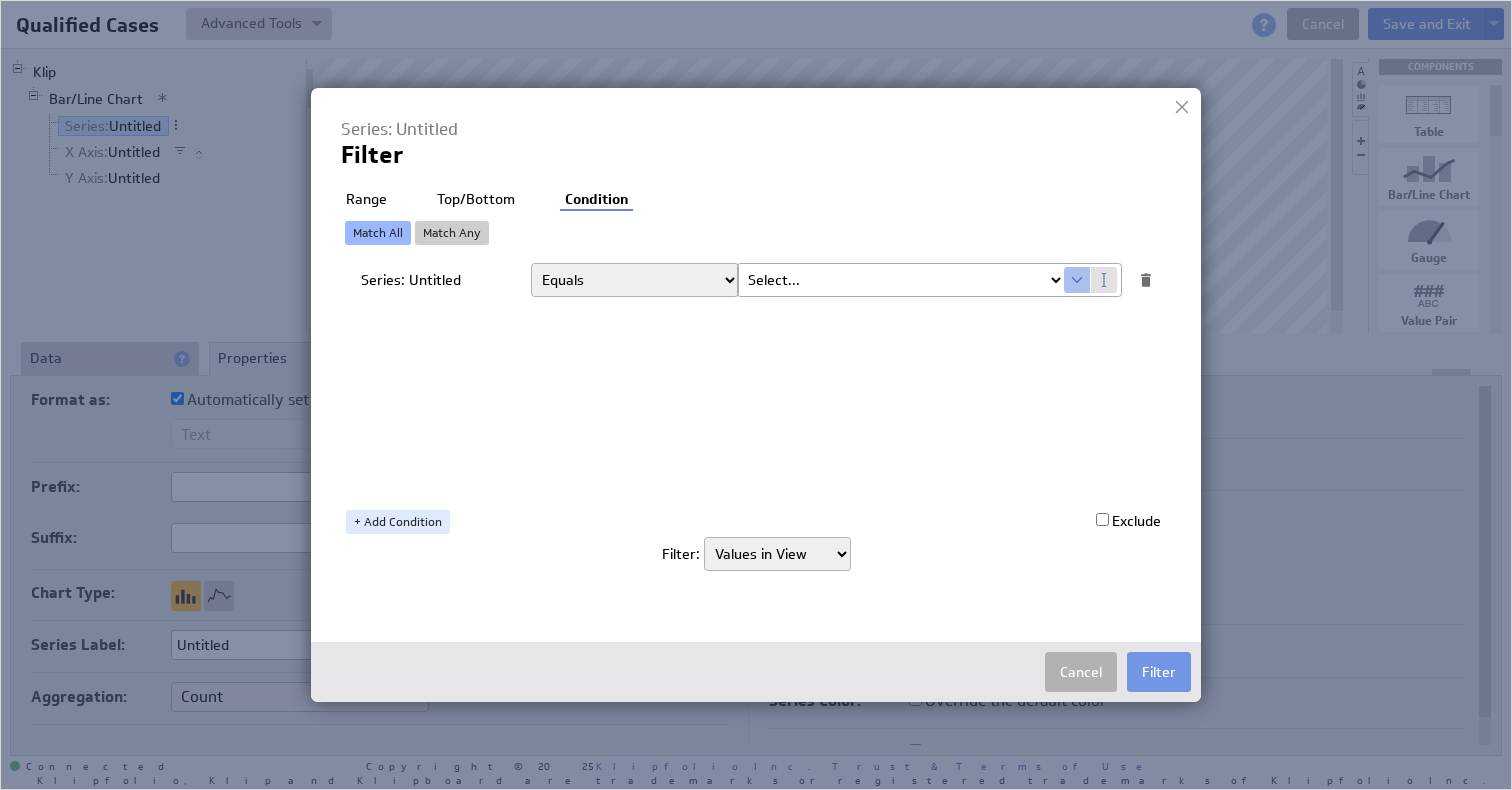 click on "Top/Bottom" at bounding box center (476, 200) 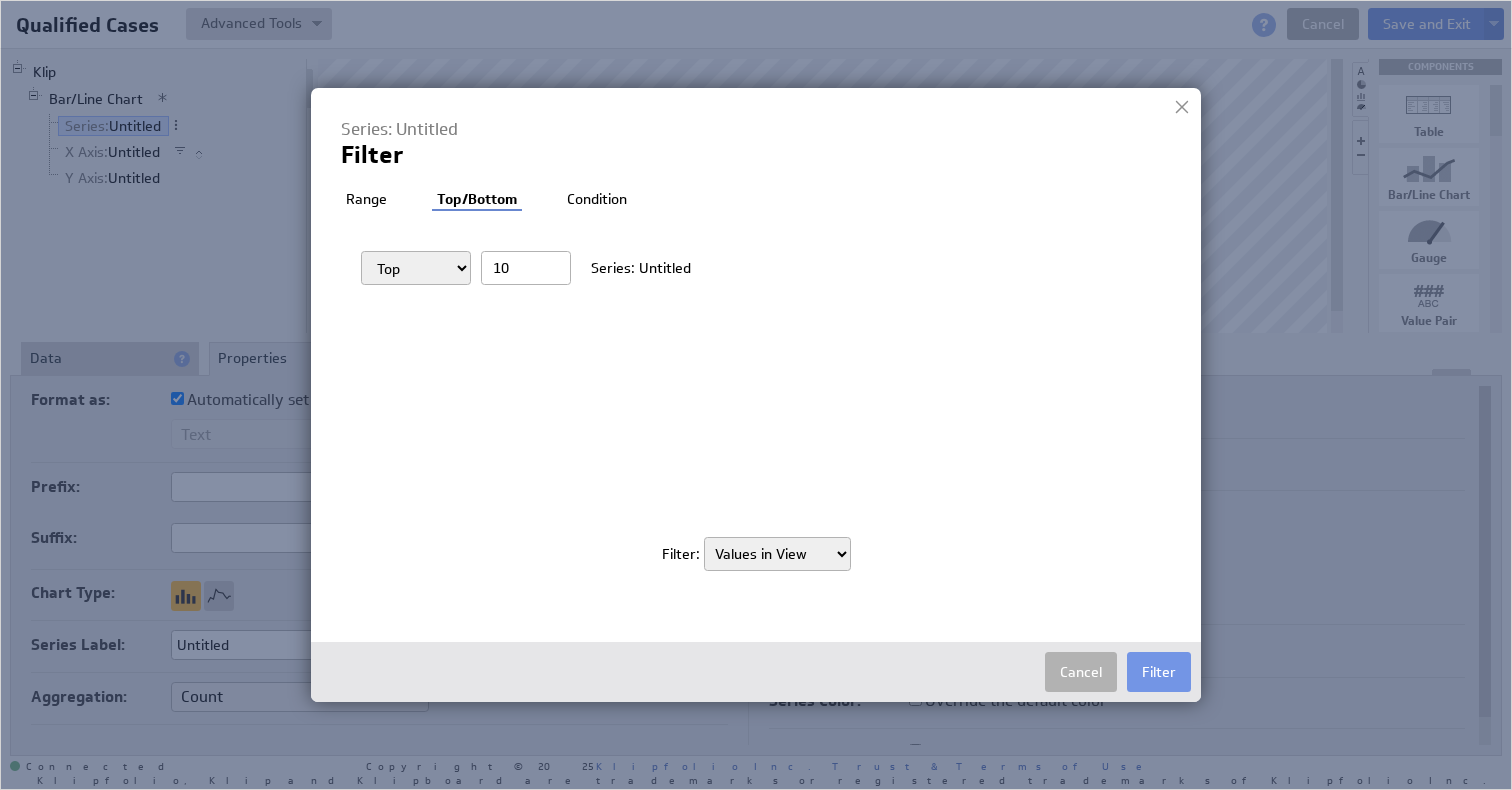 click on "Range" at bounding box center (366, 200) 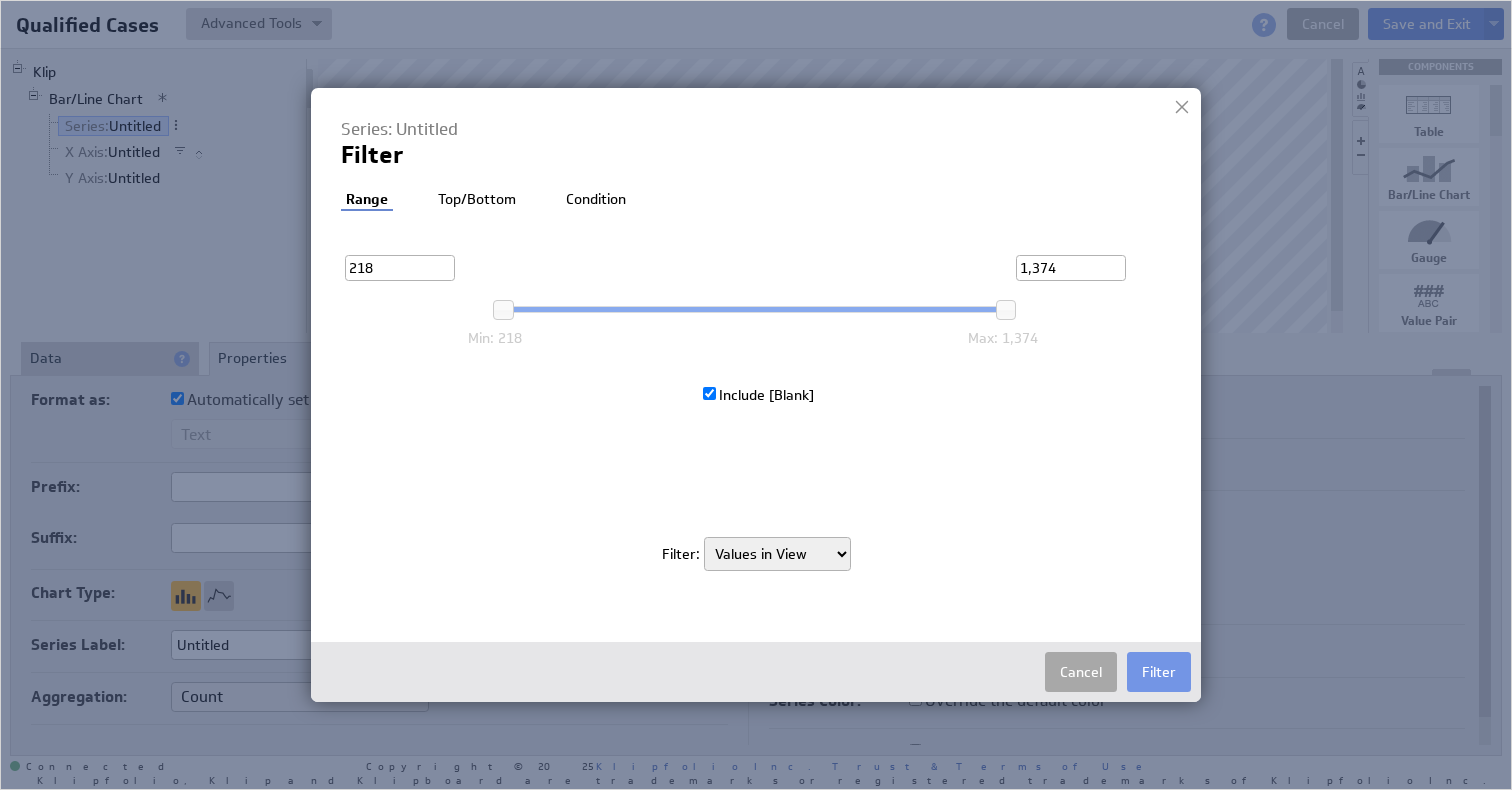 click on "Cancel" at bounding box center (1081, 672) 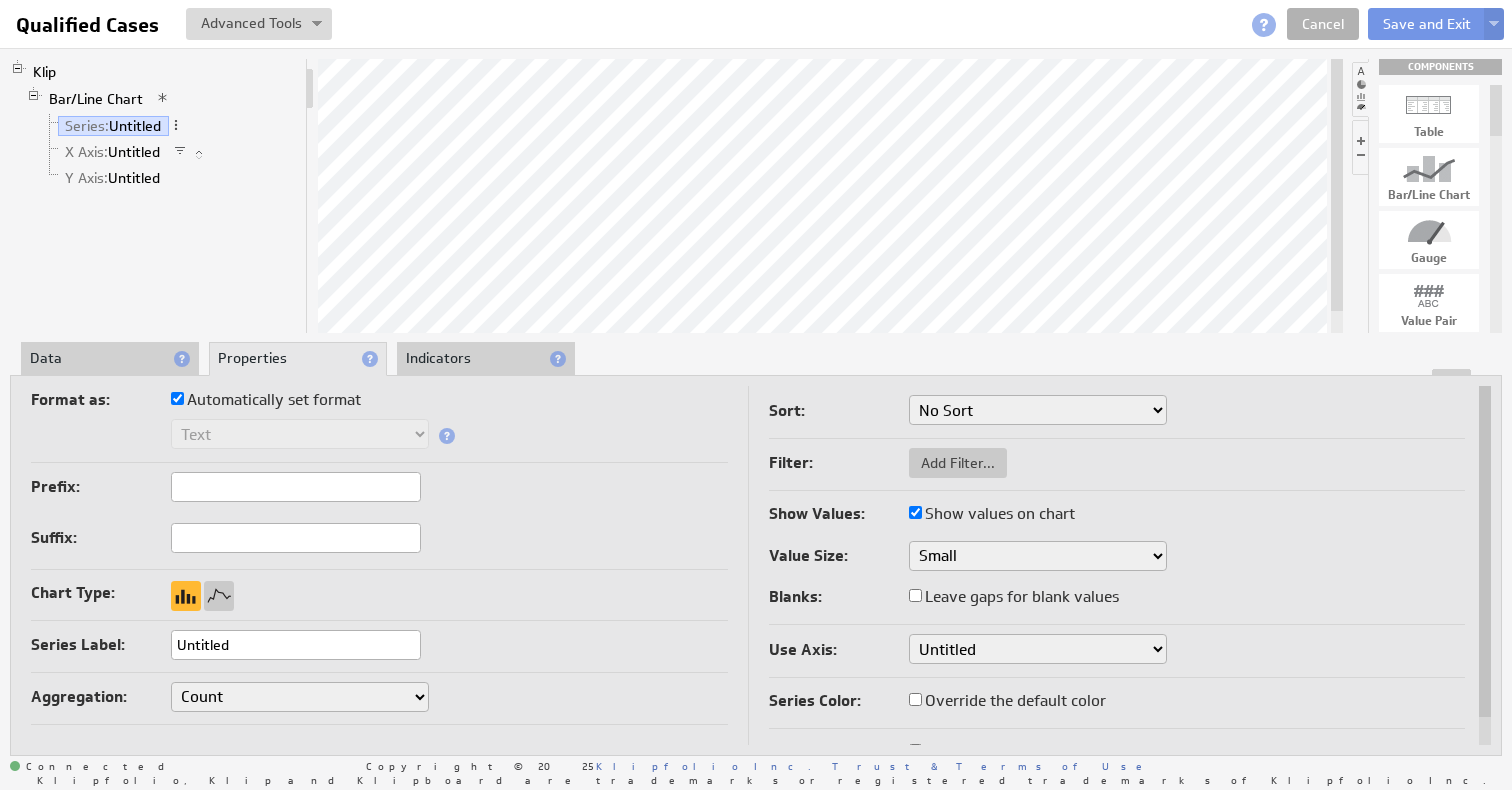 click on "Text Number Currency Percentage Date / Time Duration" at bounding box center [379, 436] 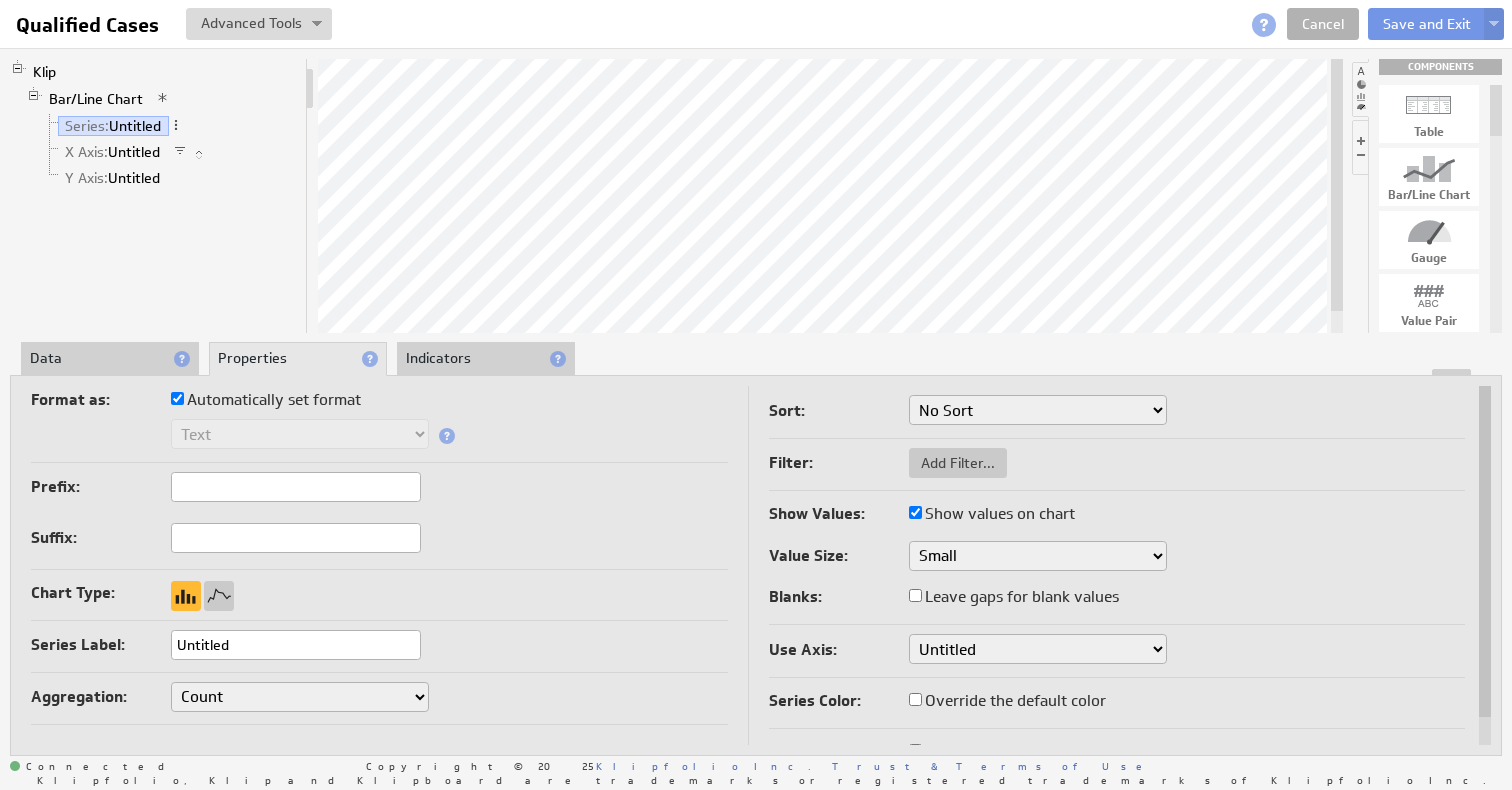 click on "Data" at bounding box center [110, 359] 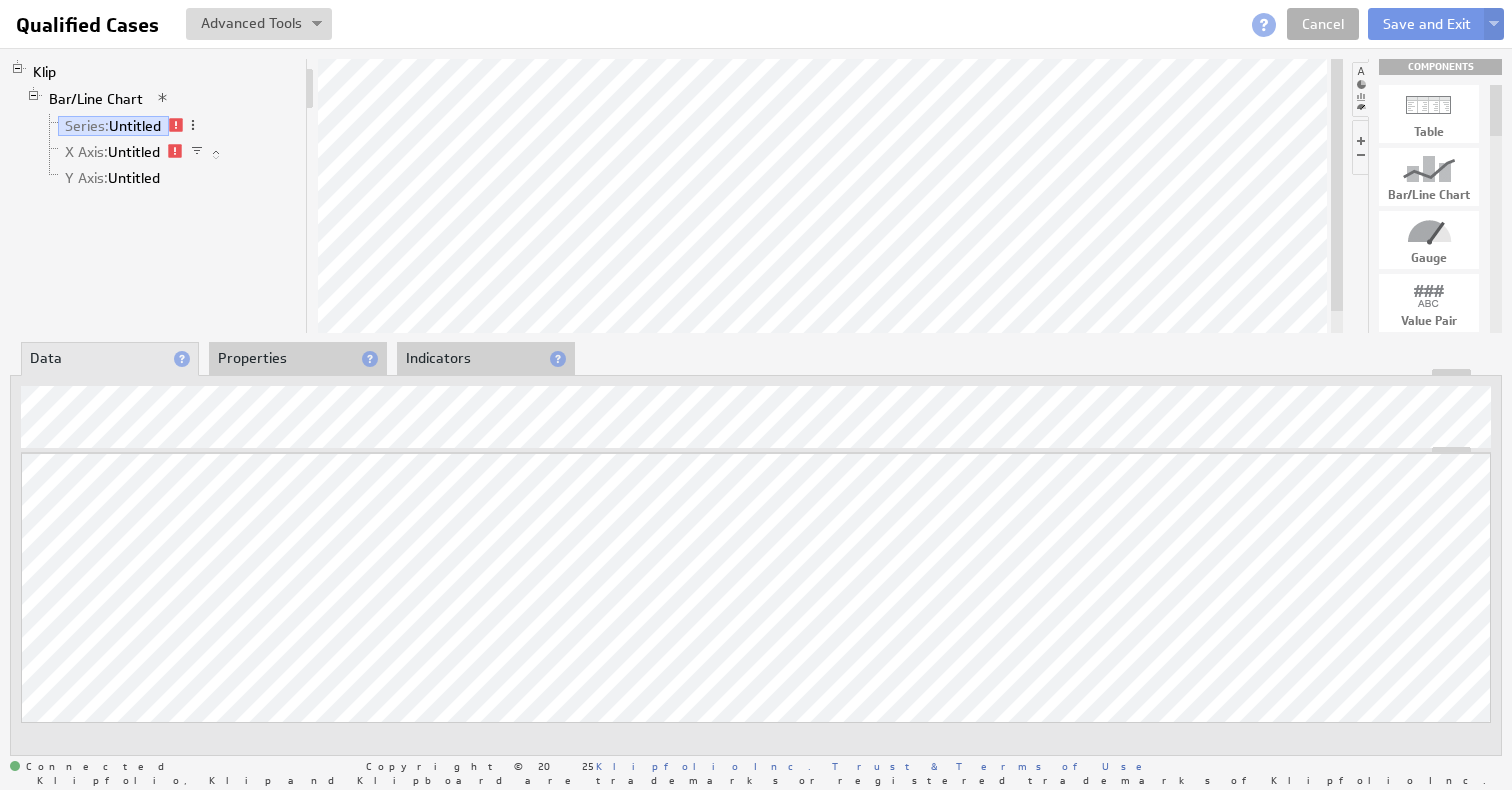 click at bounding box center [176, 125] 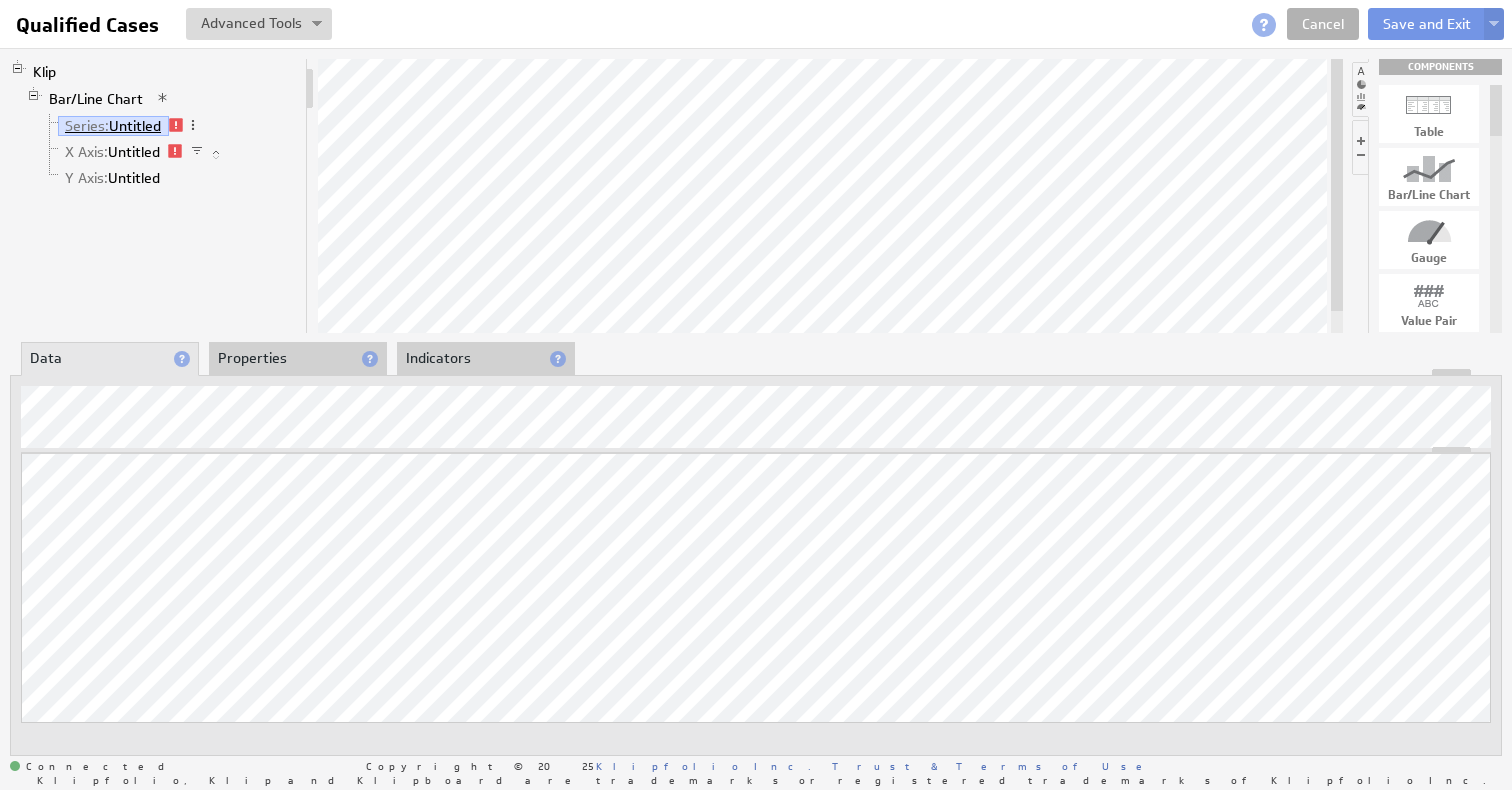 click on "Series:  Untitled" at bounding box center [113, 126] 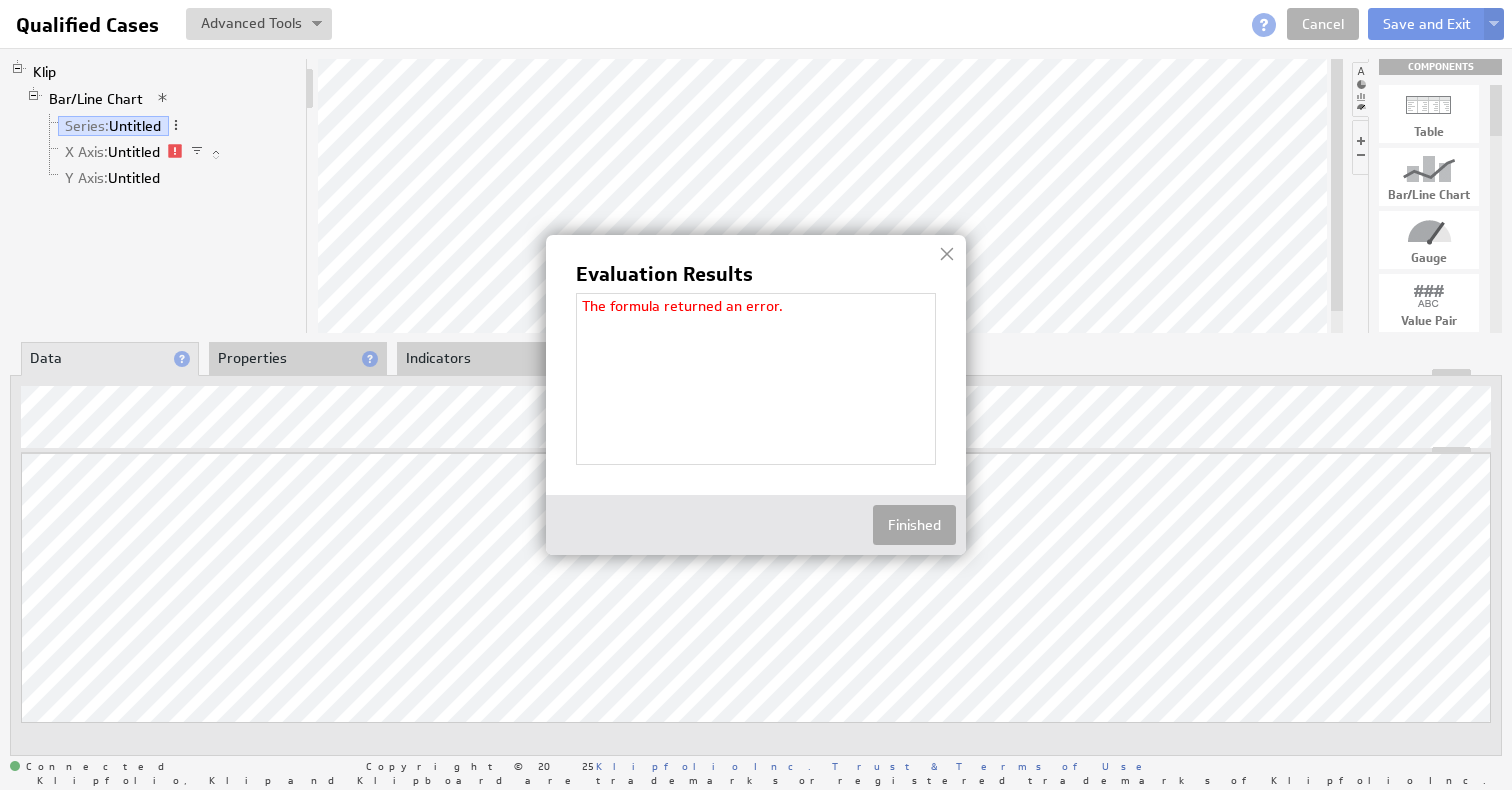 click on "Finished" at bounding box center (914, 525) 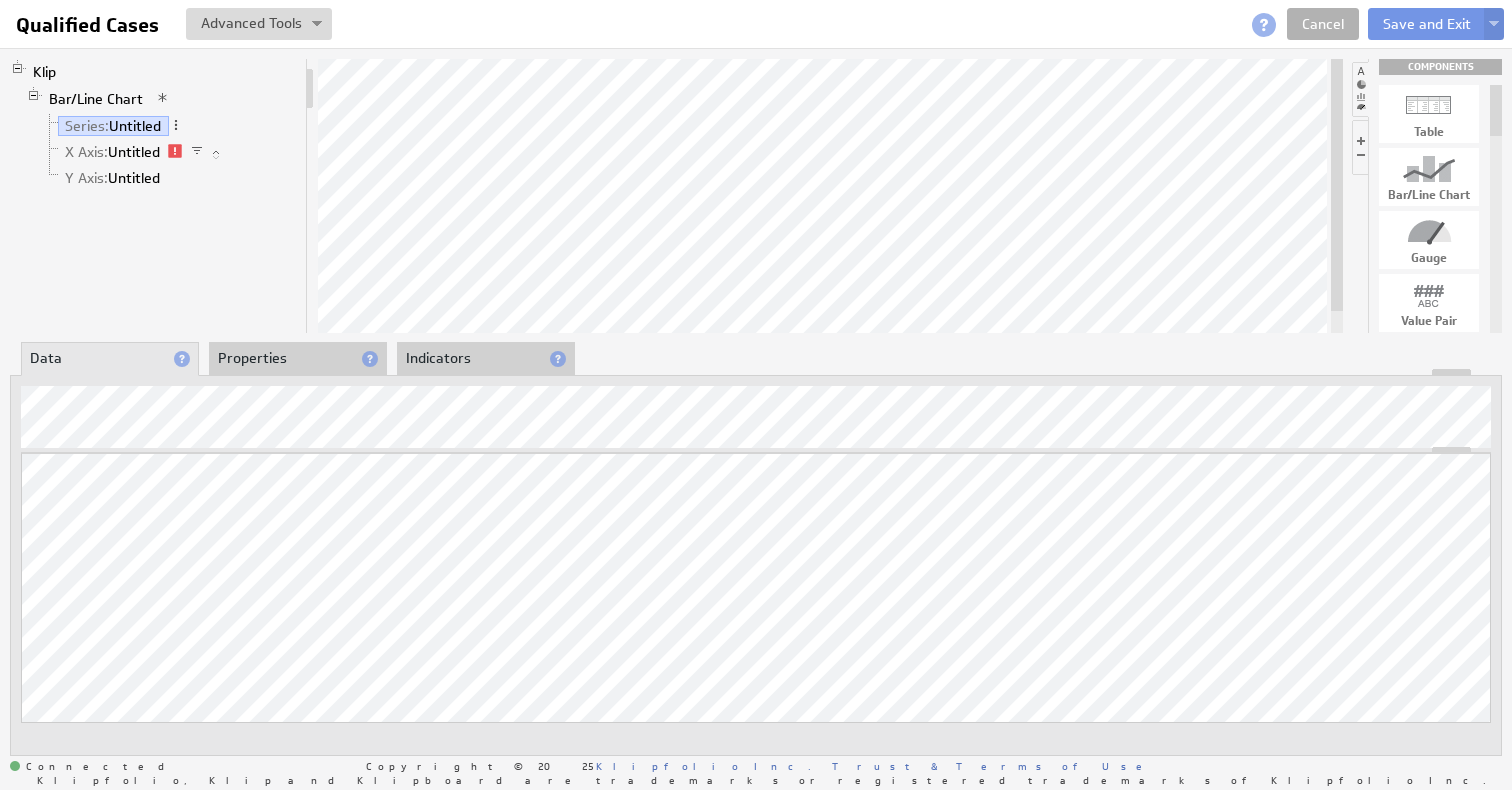 click on "Properties" at bounding box center (298, 359) 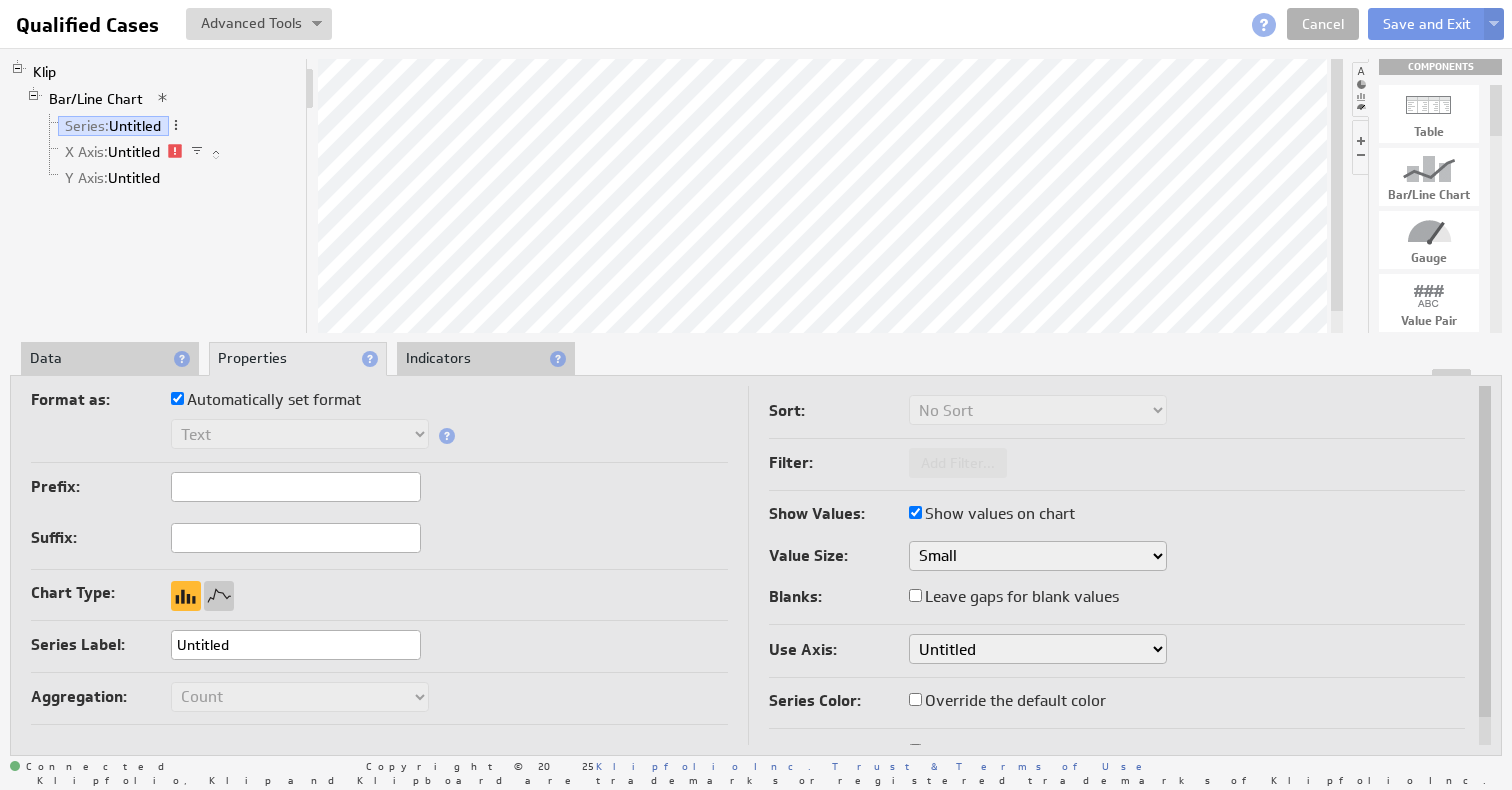 click on "Indicators" at bounding box center [486, 359] 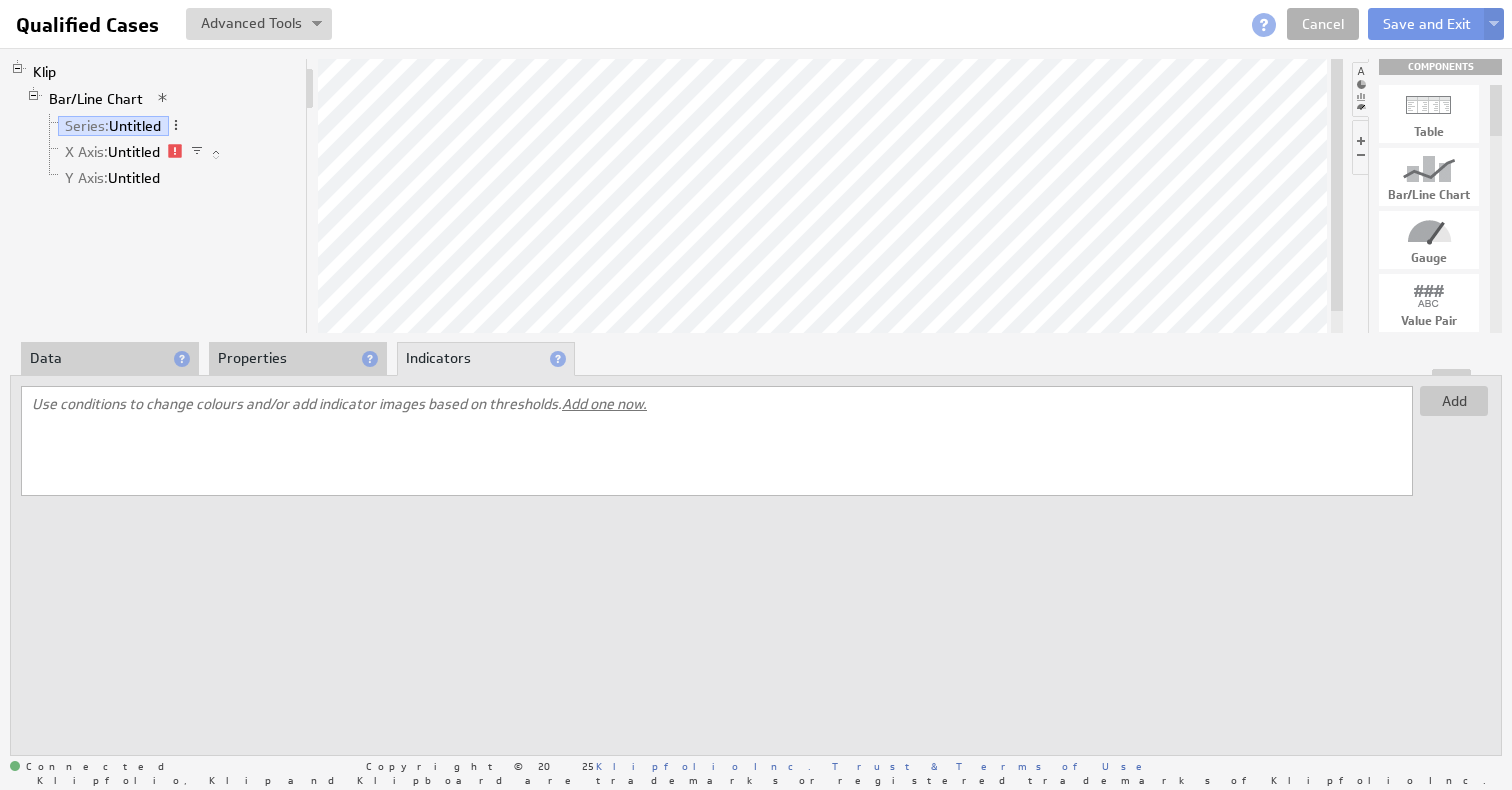 click on "Properties" at bounding box center (298, 359) 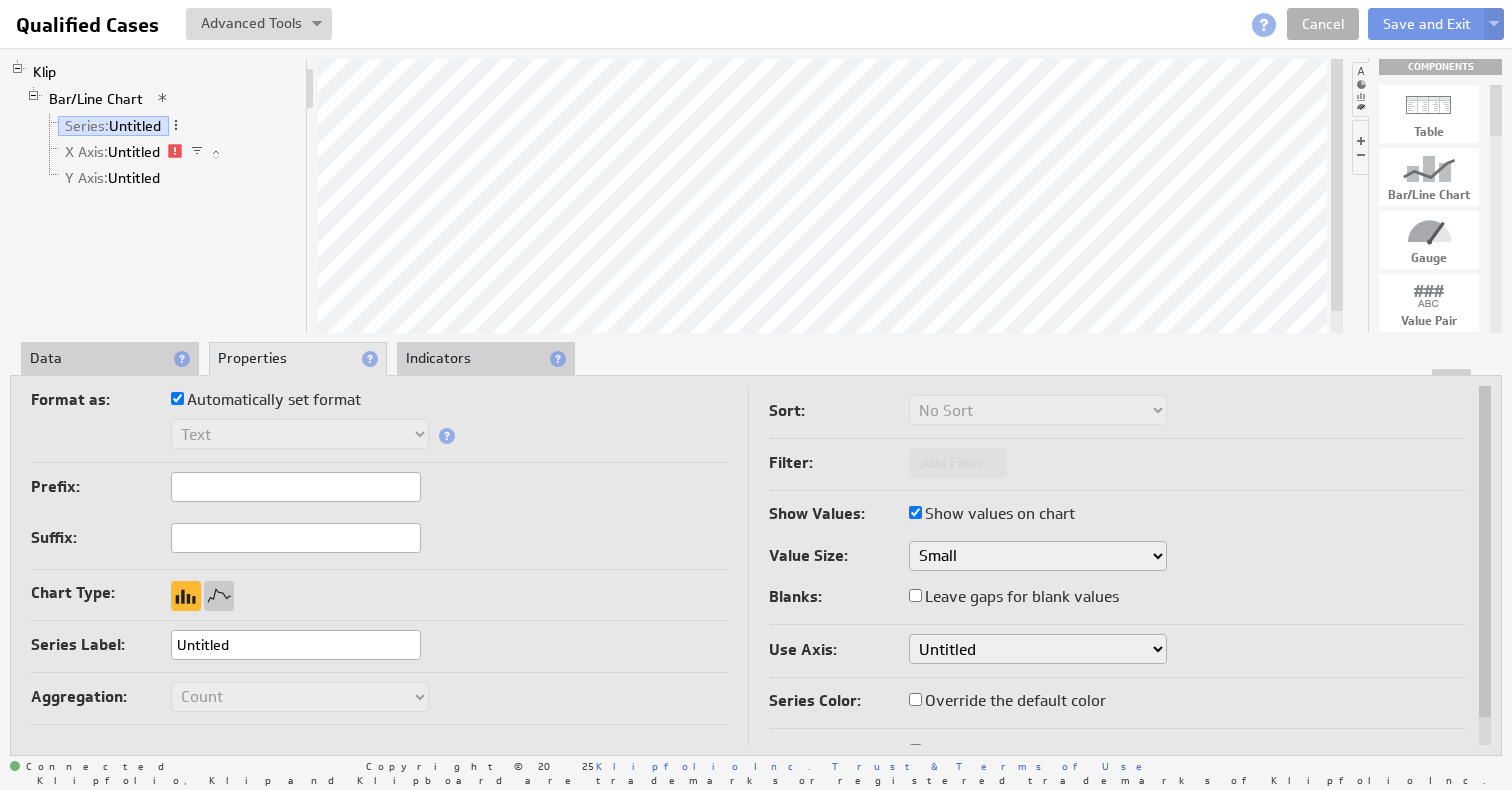 click on "Data" at bounding box center (110, 359) 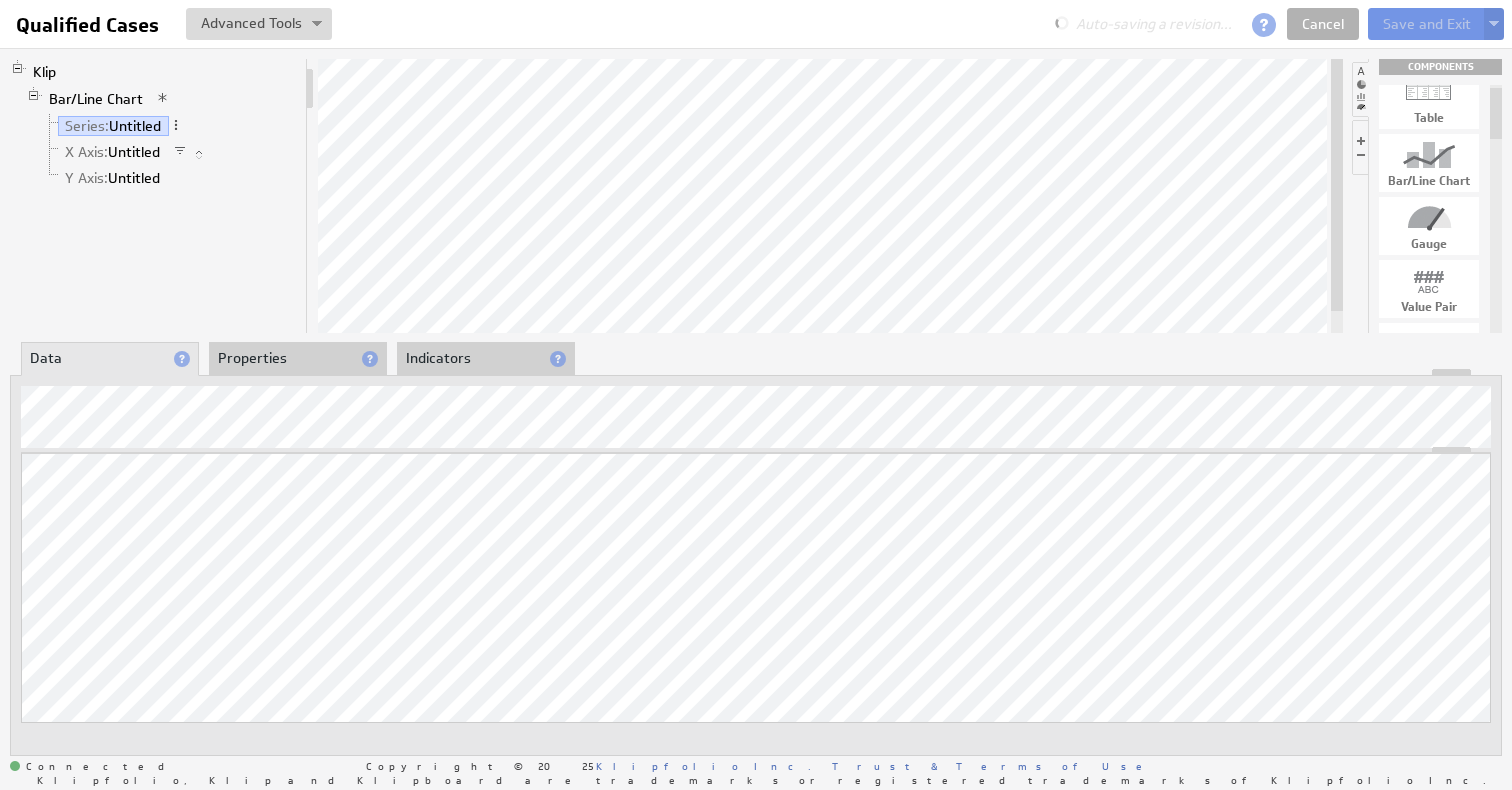 click at bounding box center [1360, 147] 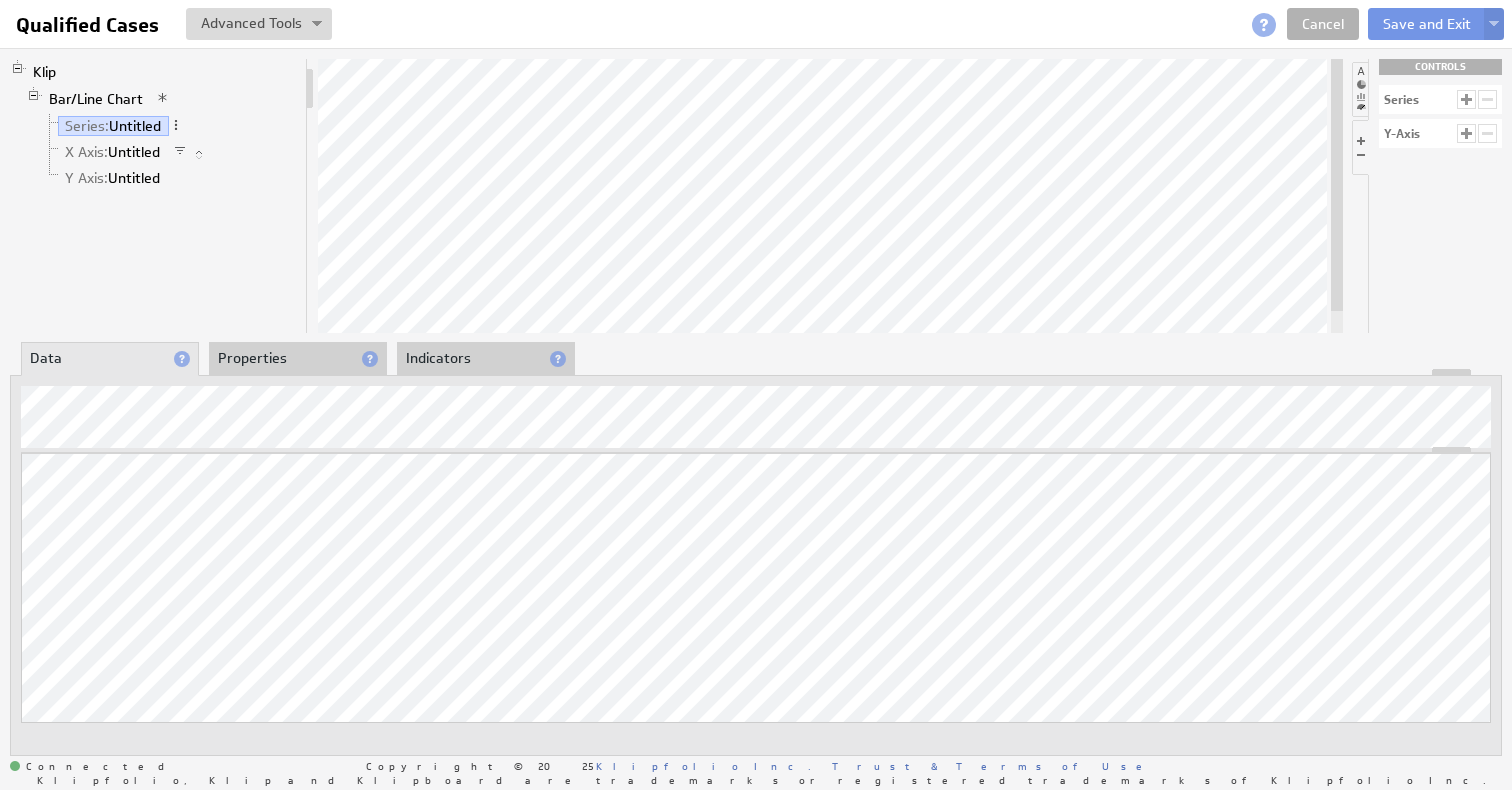 click at bounding box center [1360, 89] 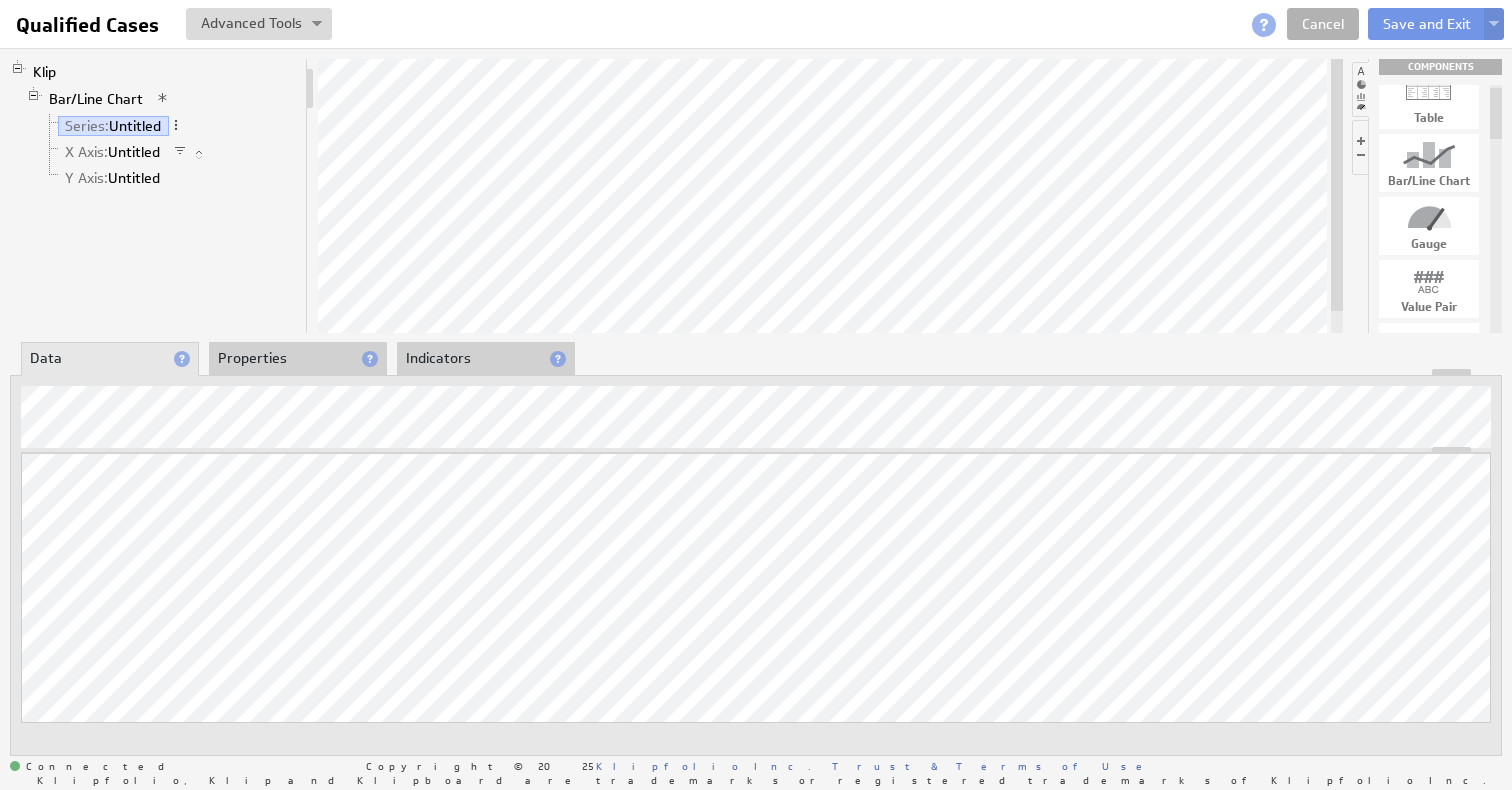 click at bounding box center [1360, 89] 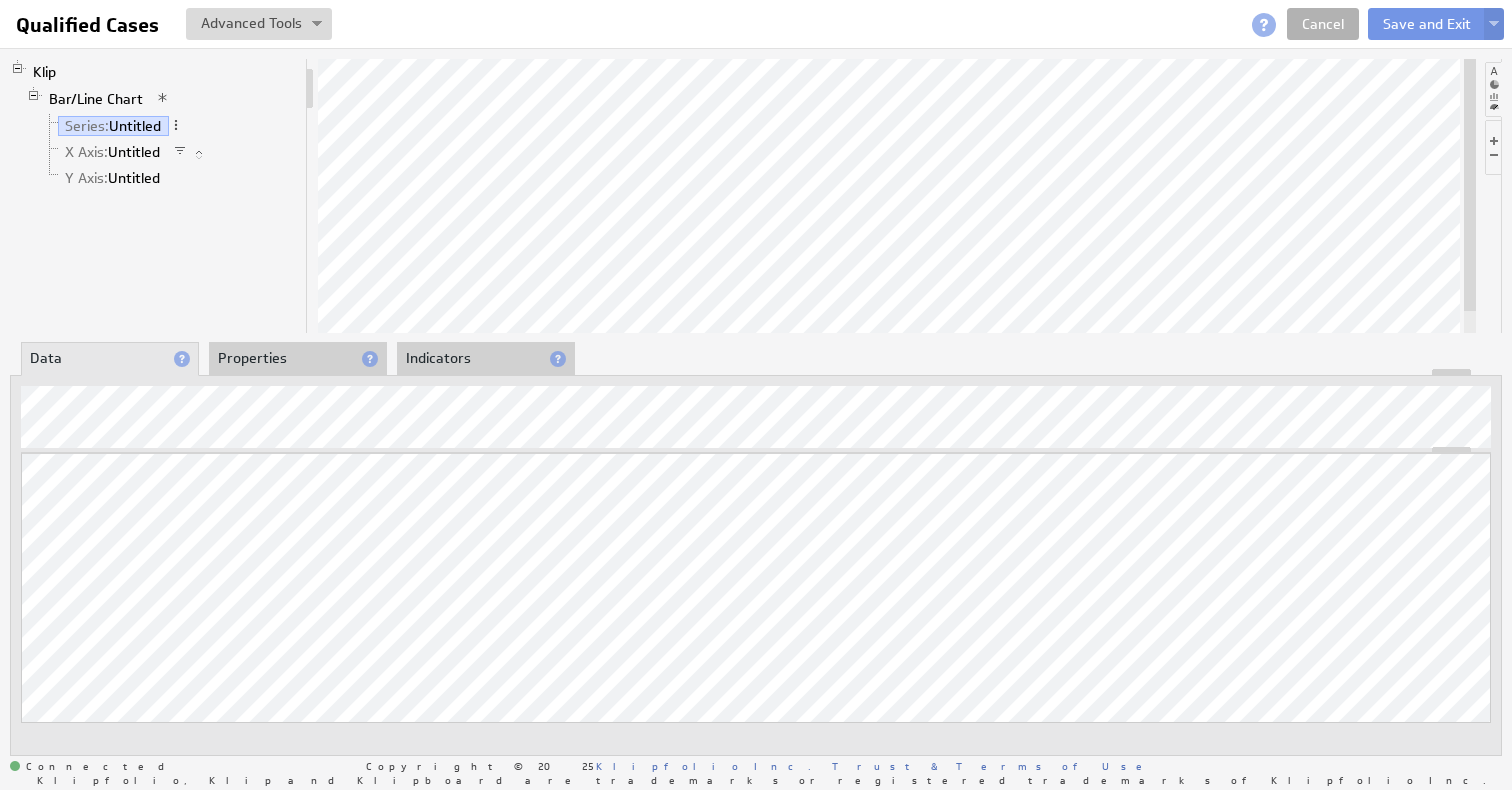 click at bounding box center (1493, 89) 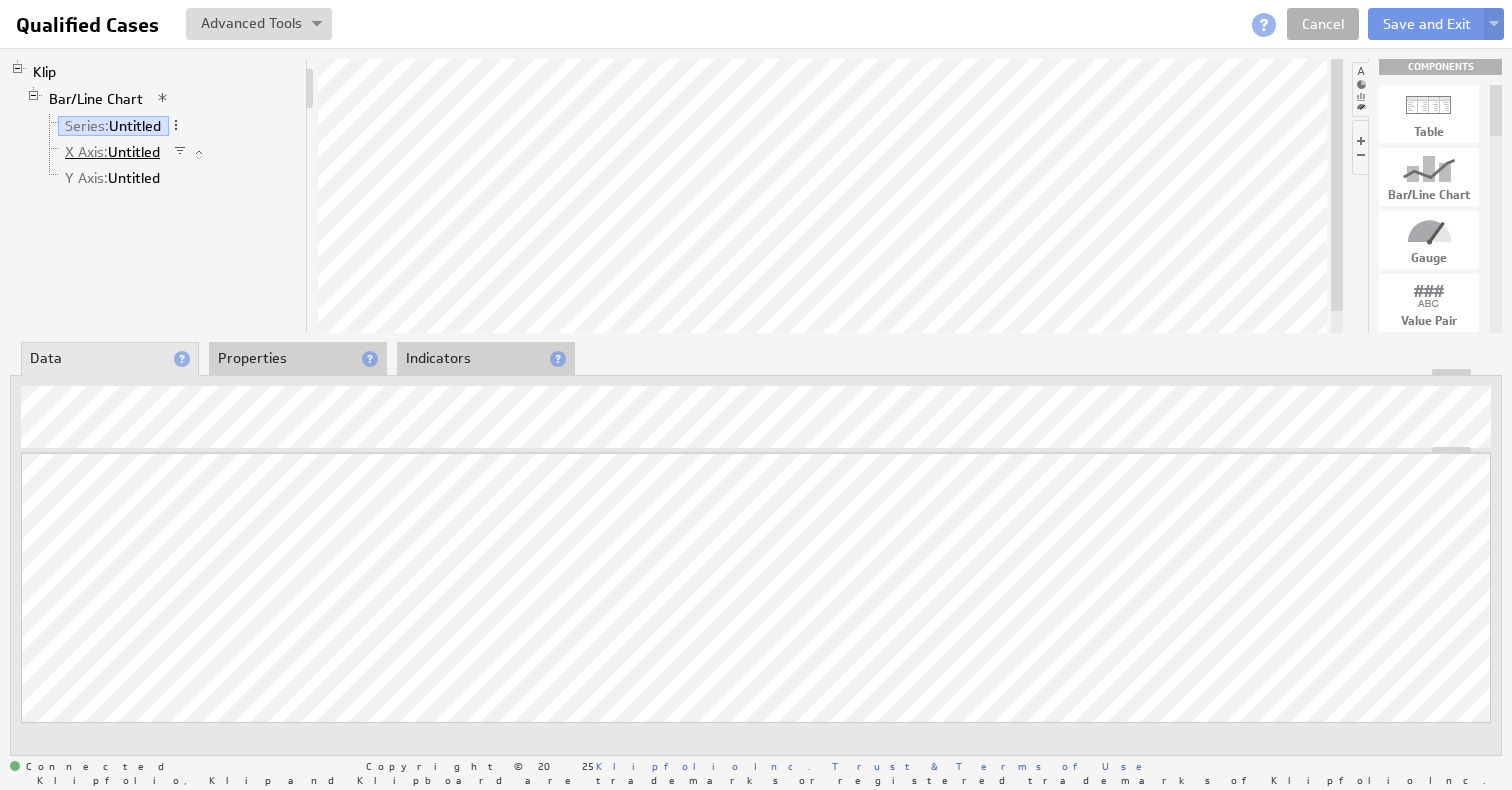 click on "X Axis:  Untitled" at bounding box center (113, 152) 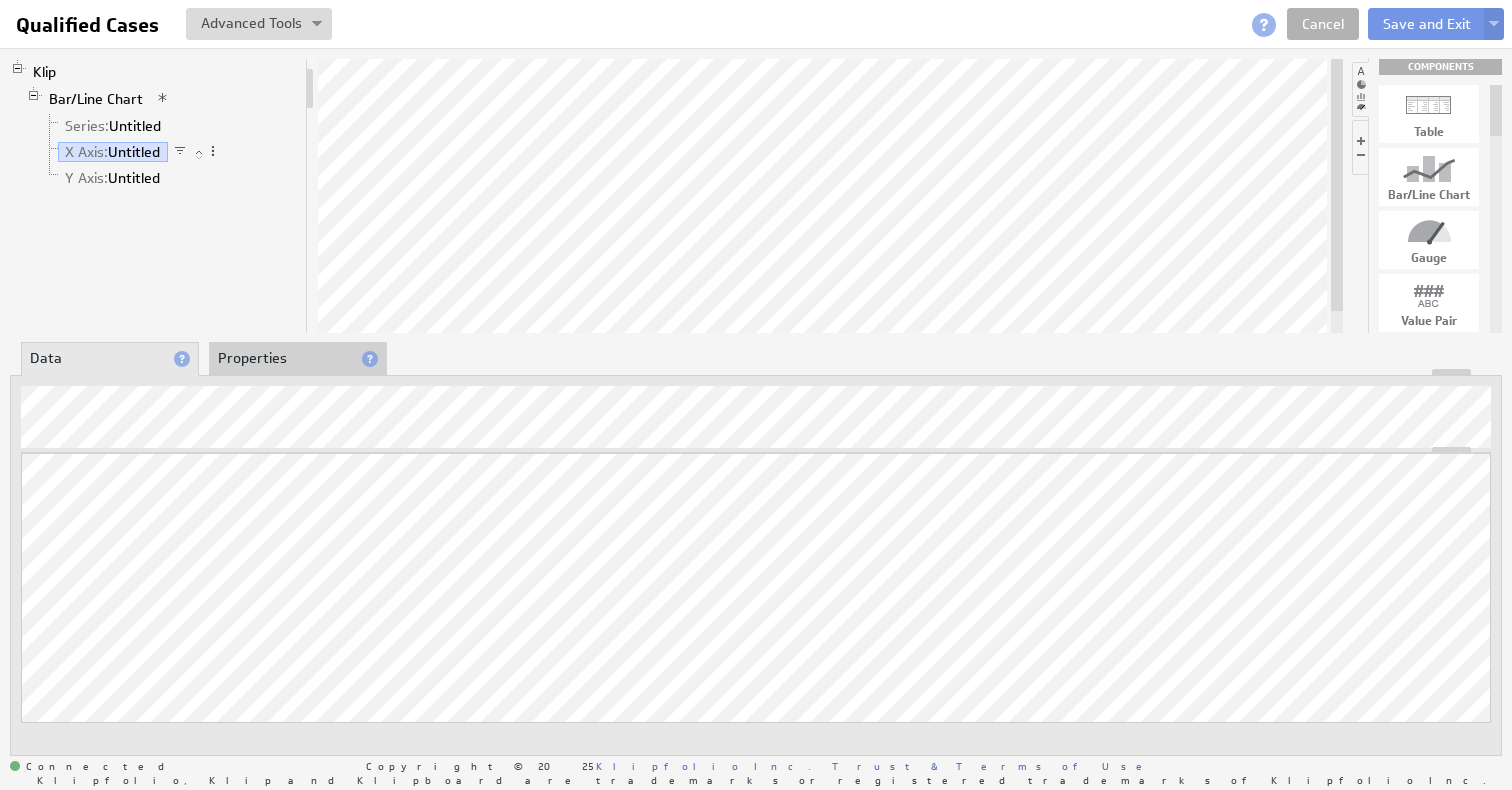 click at bounding box center [756, 372] 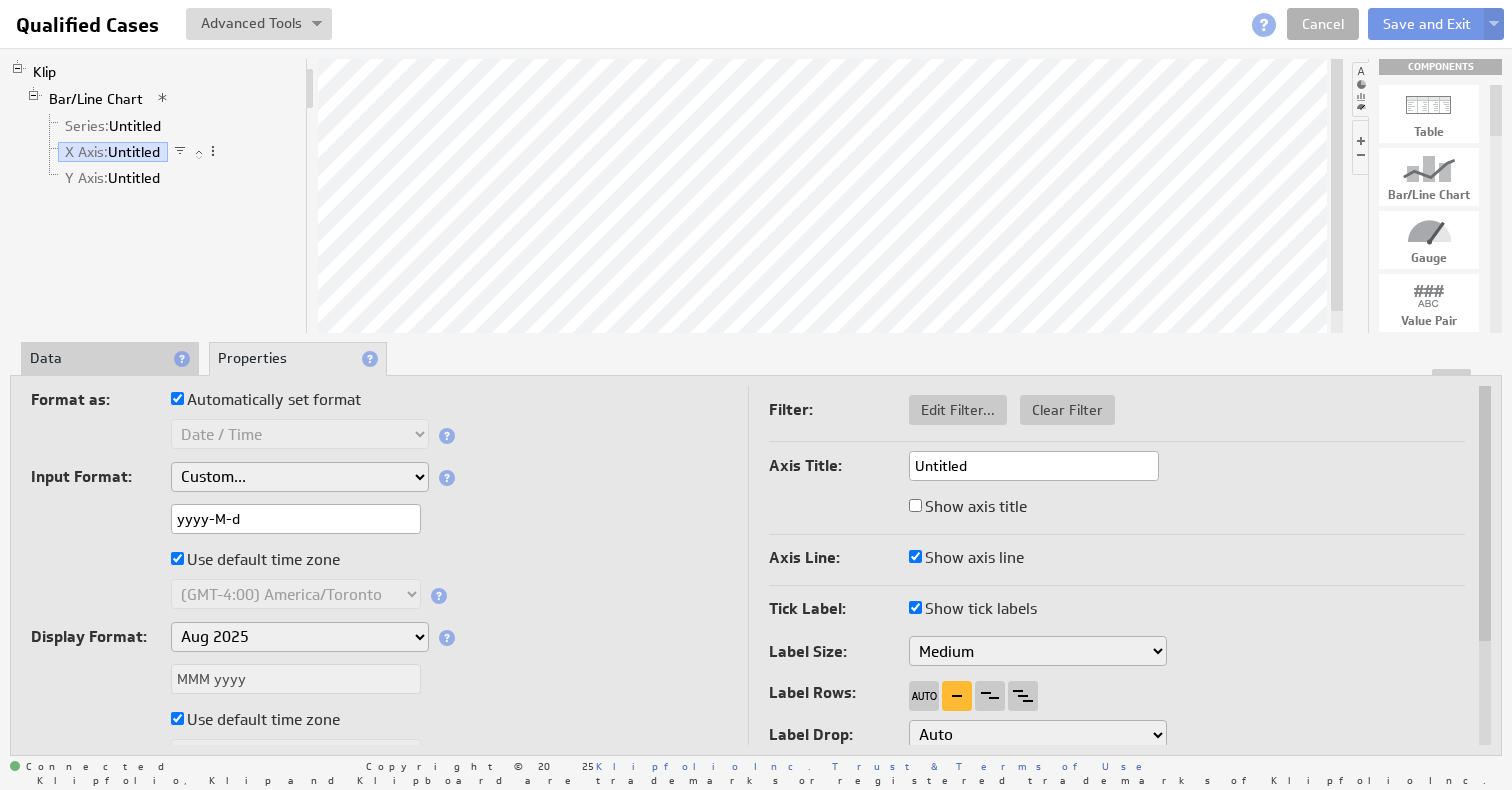 click on "Format as: Automatically set format   Text Number Currency Percentage Date / Time Duration Decimal Places: None .# (1)  .## (2)  .### (3)  .#### (4)  Separators: 1,234.56 1.234,56 1'234.56 1,234/56 1 234,56 1 234-56 1 234.56 1234.56 Symbol: $ Dollar £ Pound € Euro ¥ Yen R$ Real ₱ Peso kr Krone Rp Rupiah ₨ Rupee ƒ Guilder Fr Franc ₤ Lira د.إ Dirham ¥ Yuan RM Ringgit ك Kuwaiti Dinar No Symbol Negative Marker: -## (##) Input Format: Custom... yyyyMMdd (Google Analytics) Unix time (as seconds) Unix time (as milliseconds)   yyyy-M-d   Use default time zone   (GMT-12:00) GMT-12 (GMT-11:00) GMT-11 (GMT-11:00) Pacific/Midway (GMT-11:00) Pacific/Niue (GMT-11:00) Pacific/Pago Pago (GMT-11:00) Pacific/Samoa (GMT-11:00) US/Samoa (GMT-10:00) GMT-10 (GMT-10:00) Pacific/Honolulu (GMT-10:00) Pacific/Johnston (GMT-10:00) Pacific/Rarotonga (GMT-10:00) Pacific/Tahiti (GMT-10:00) US/Hawaii (GMT-10:00) HST (GMT-9:30) Pacific/Marquesas (GMT-9:00) America/Adak (GMT-9:00) America/Atka (GMT-9:00) GMT-9 Aug 5, 2025" at bounding box center [379, 584] 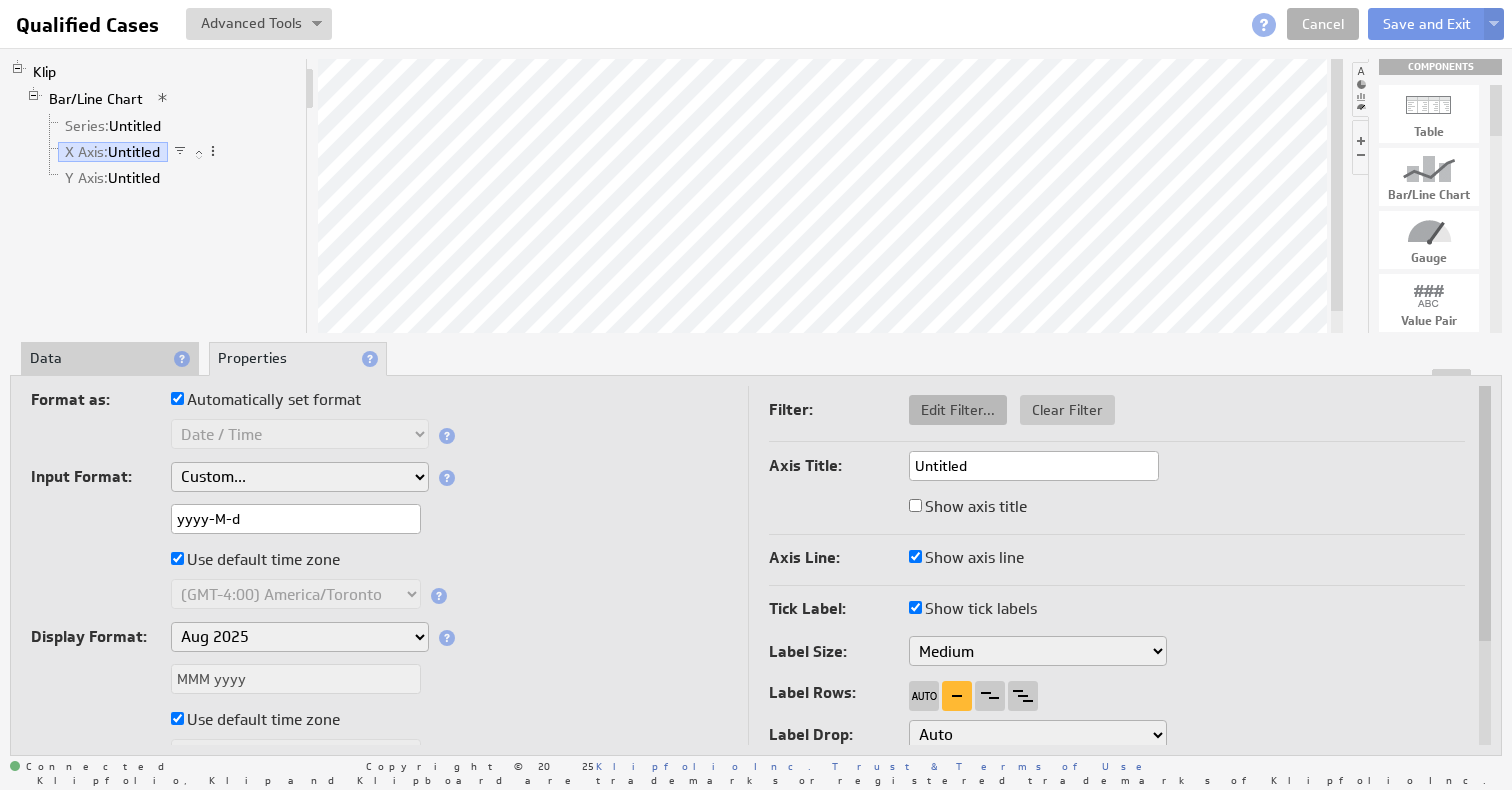 click on "Edit Filter..." at bounding box center [958, 410] 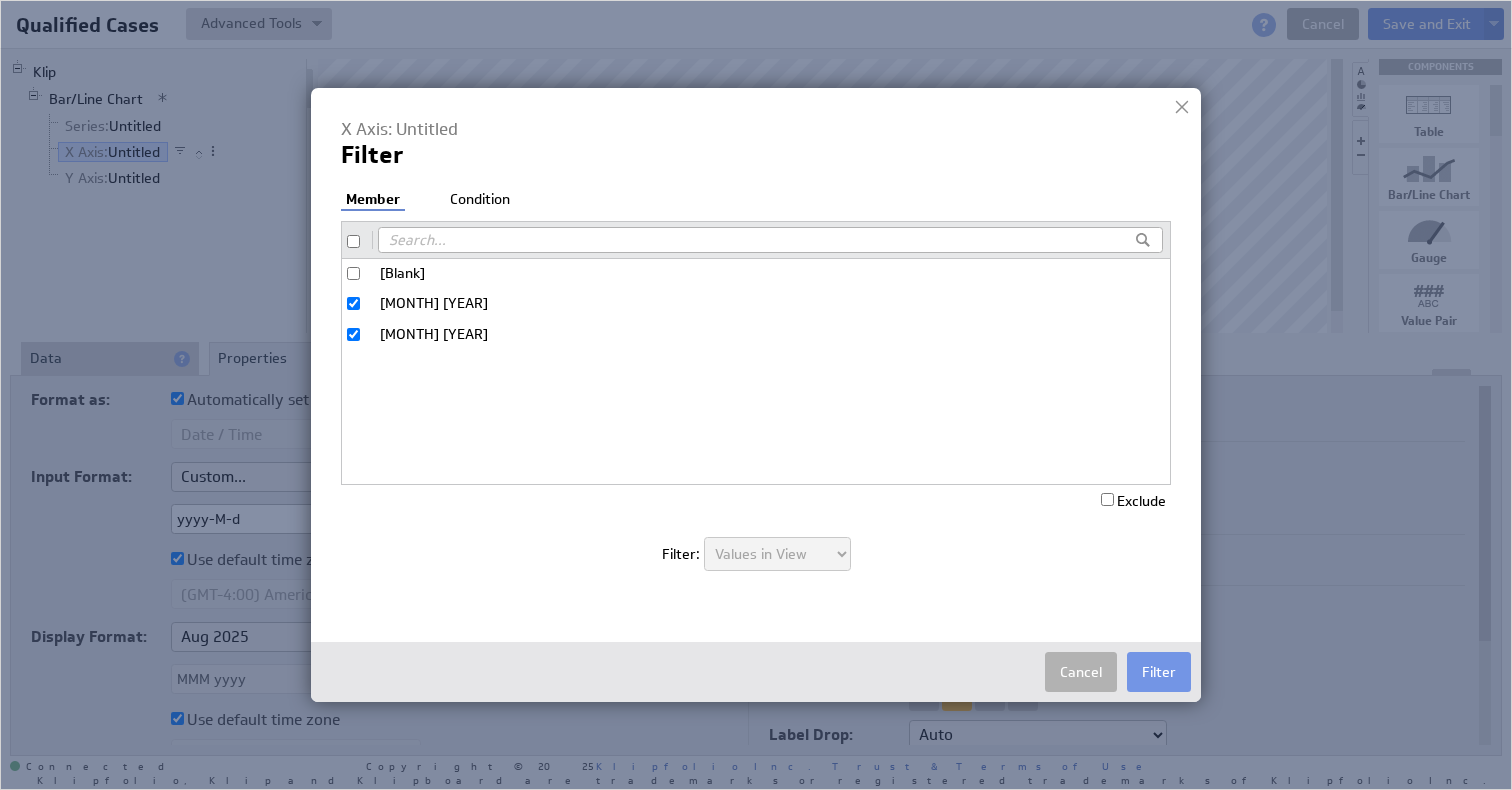 click on "X Axis: Untitled
Filter
Filter:
Member Condition
[Blank] Jul 2025 Jun 2025
Exclude
Top Bottom 10 Series: Untitled
Match All Match Any Series: Untitled Equals Greater than Less than Greater than or equal to Less than or equal to Does not equal Select... company.id company.name user.emailAddress user.firstName user.isAdmin user.lastName Sales_Rep sample_target + Add Condition  Exclude" at bounding box center [756, 355] 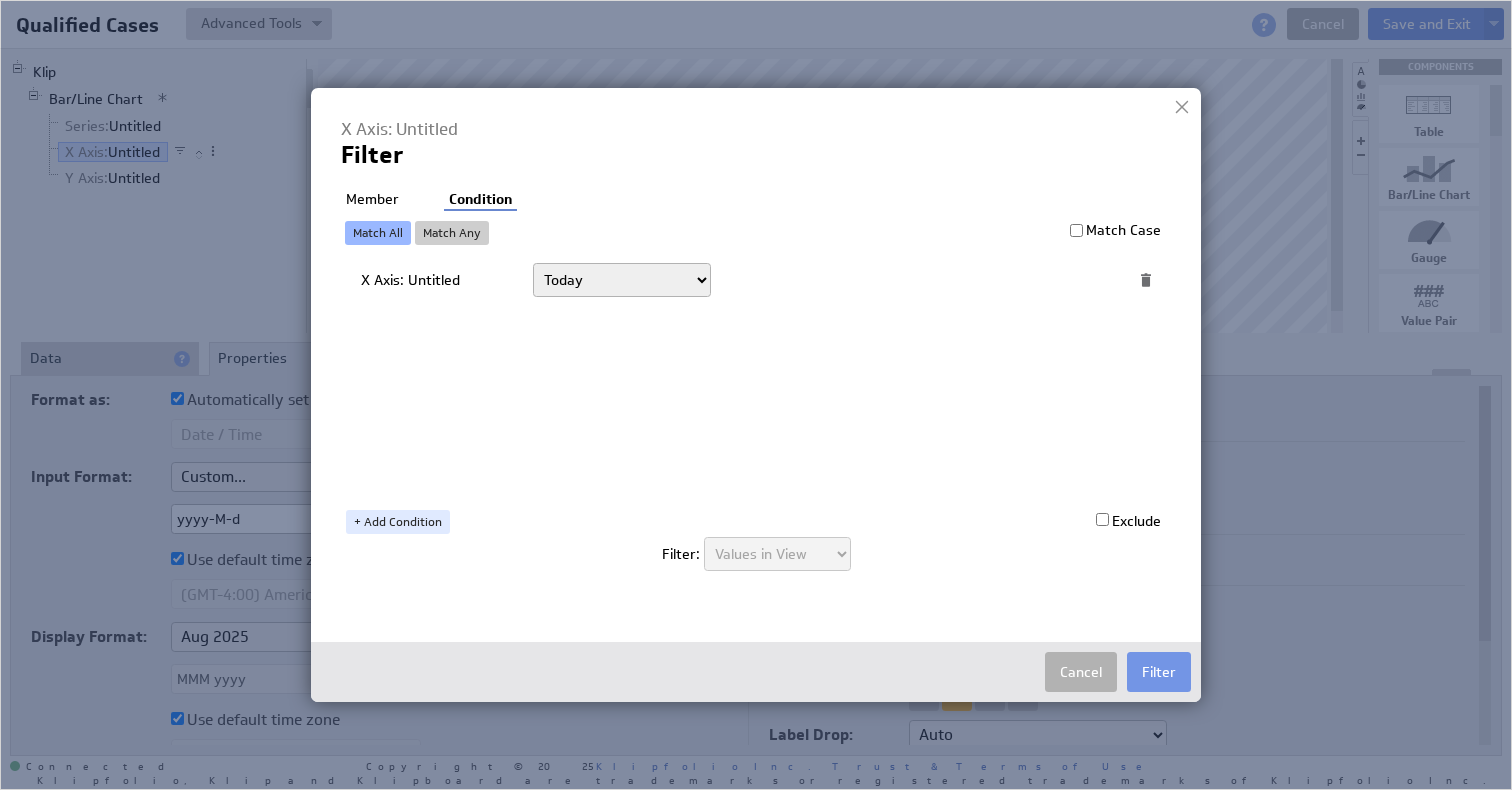 click on "Today Yesterday Unit to date In the last Last full On or after On or before ------------------- Matches Contains Begins with Ends with Does not match Does not contain Does not begin with Does not end with" at bounding box center (622, 280) 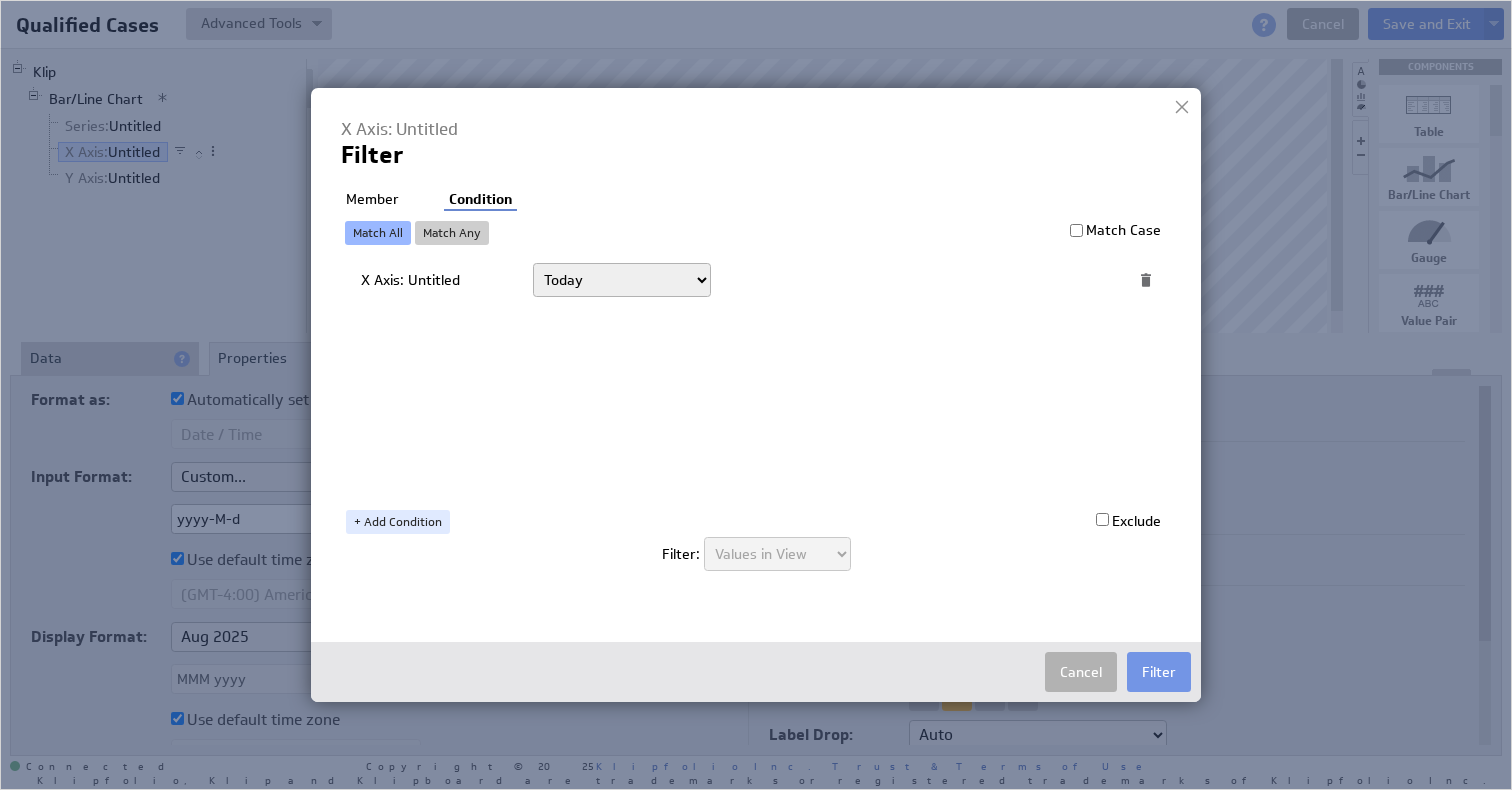 click on "X Axis: Untitled" at bounding box center (439, 284) 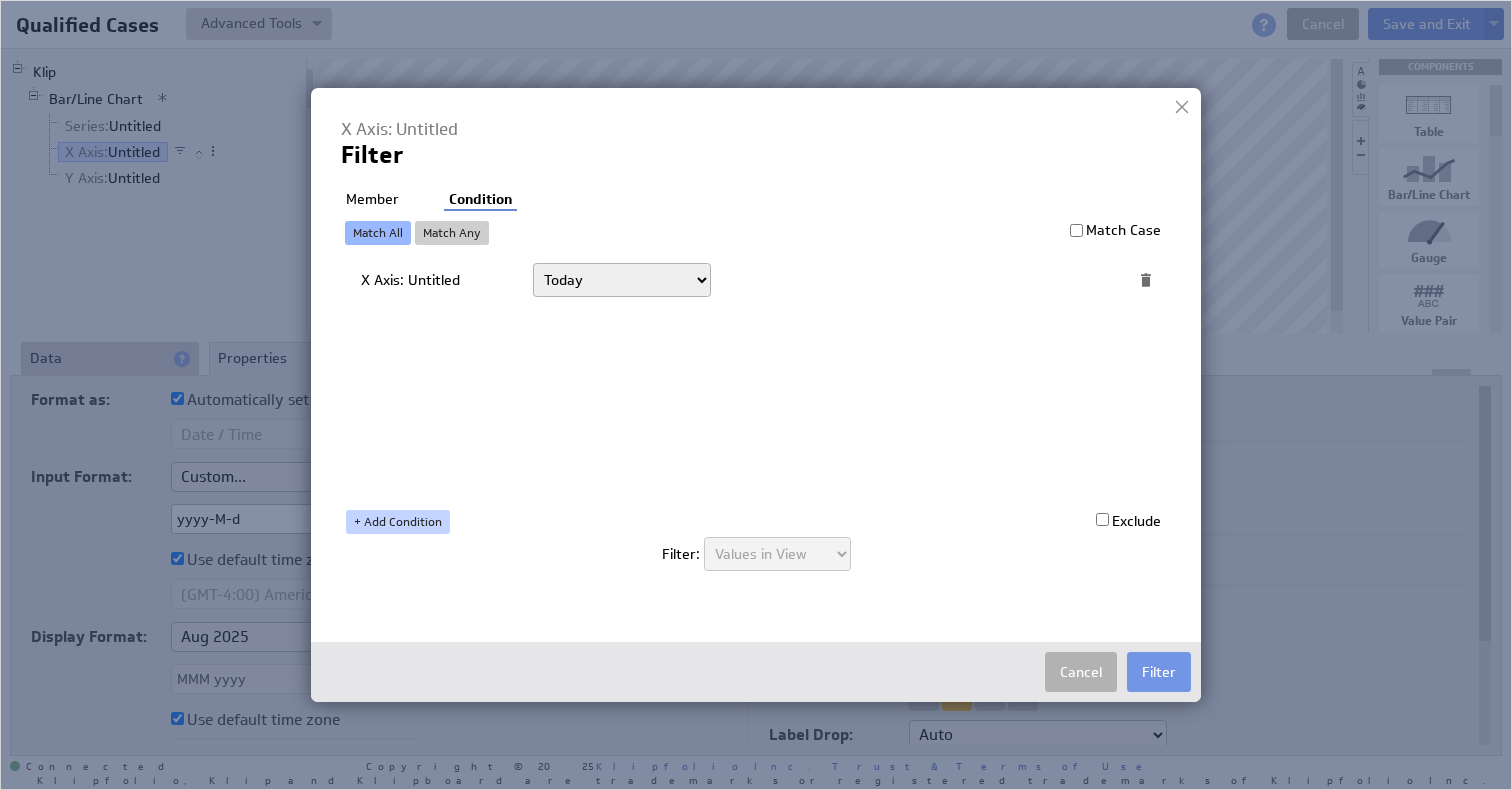 click on "+ Add Condition" at bounding box center (398, 522) 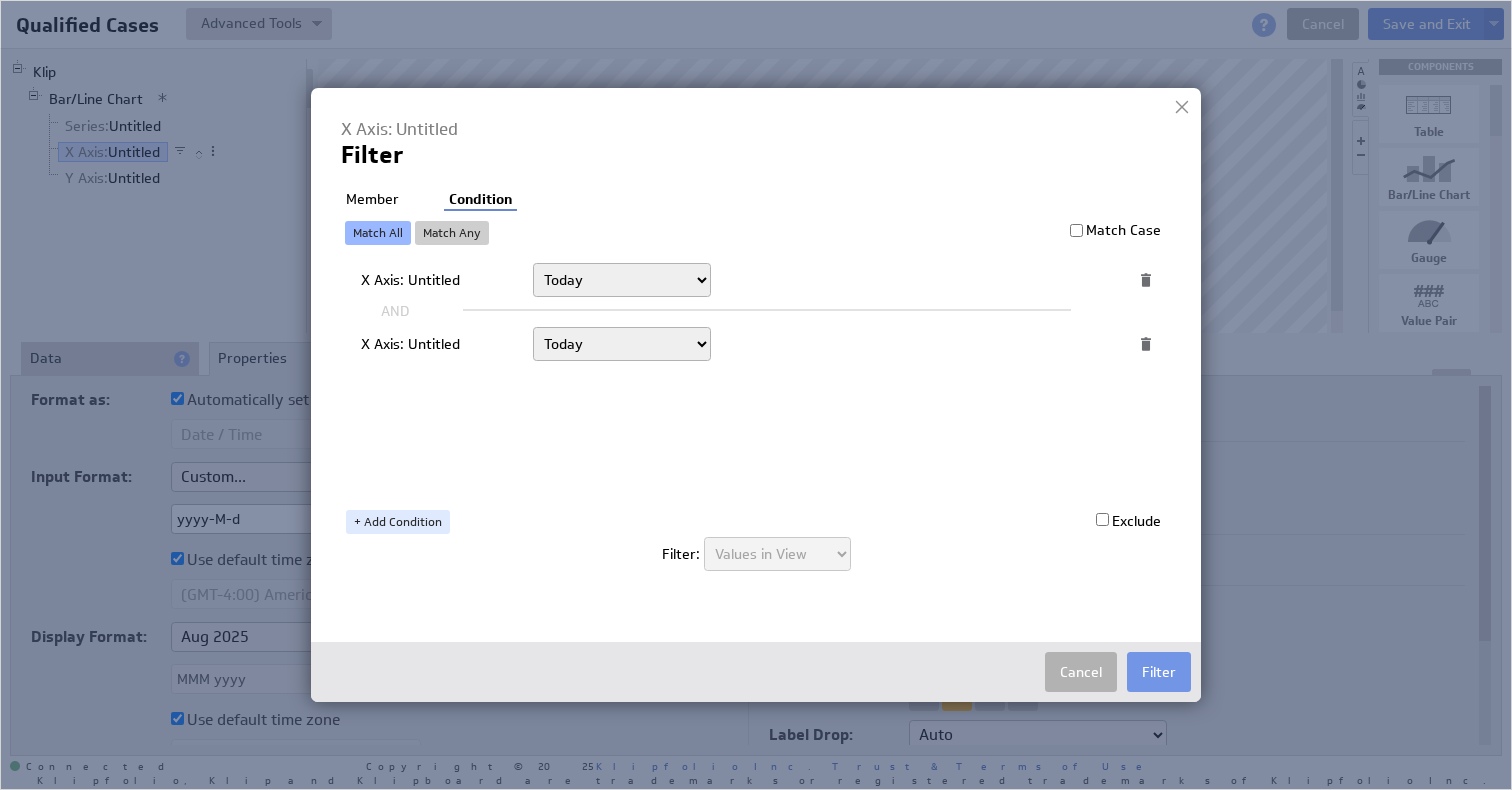 click on "X Axis: Untitled" at bounding box center [439, 348] 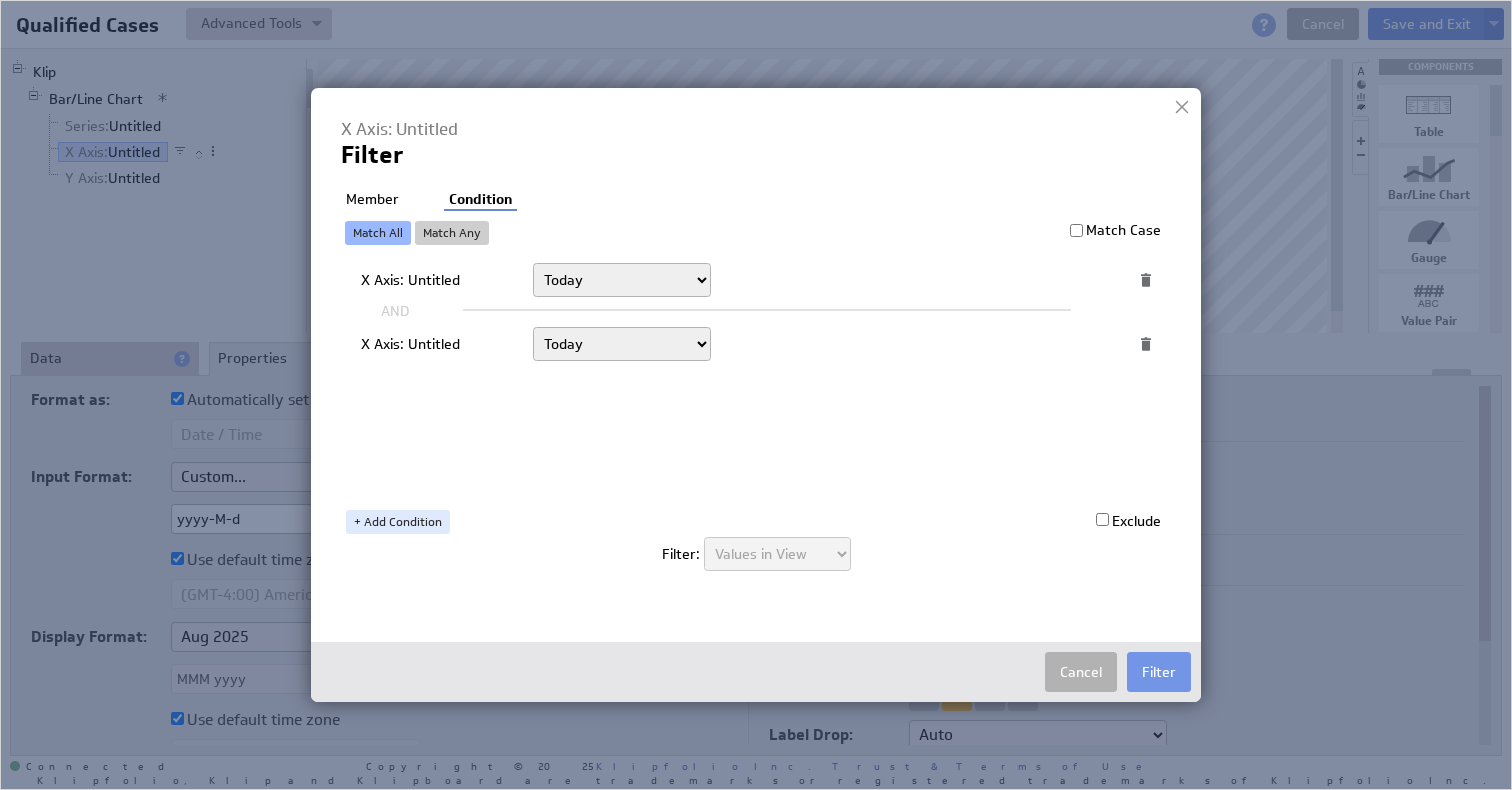 click on "Today Yesterday Unit to date In the last Last full On or after On or before ------------------- Matches Contains Begins with Ends with Does not match Does not contain Does not begin with Does not end with" at bounding box center [622, 344] 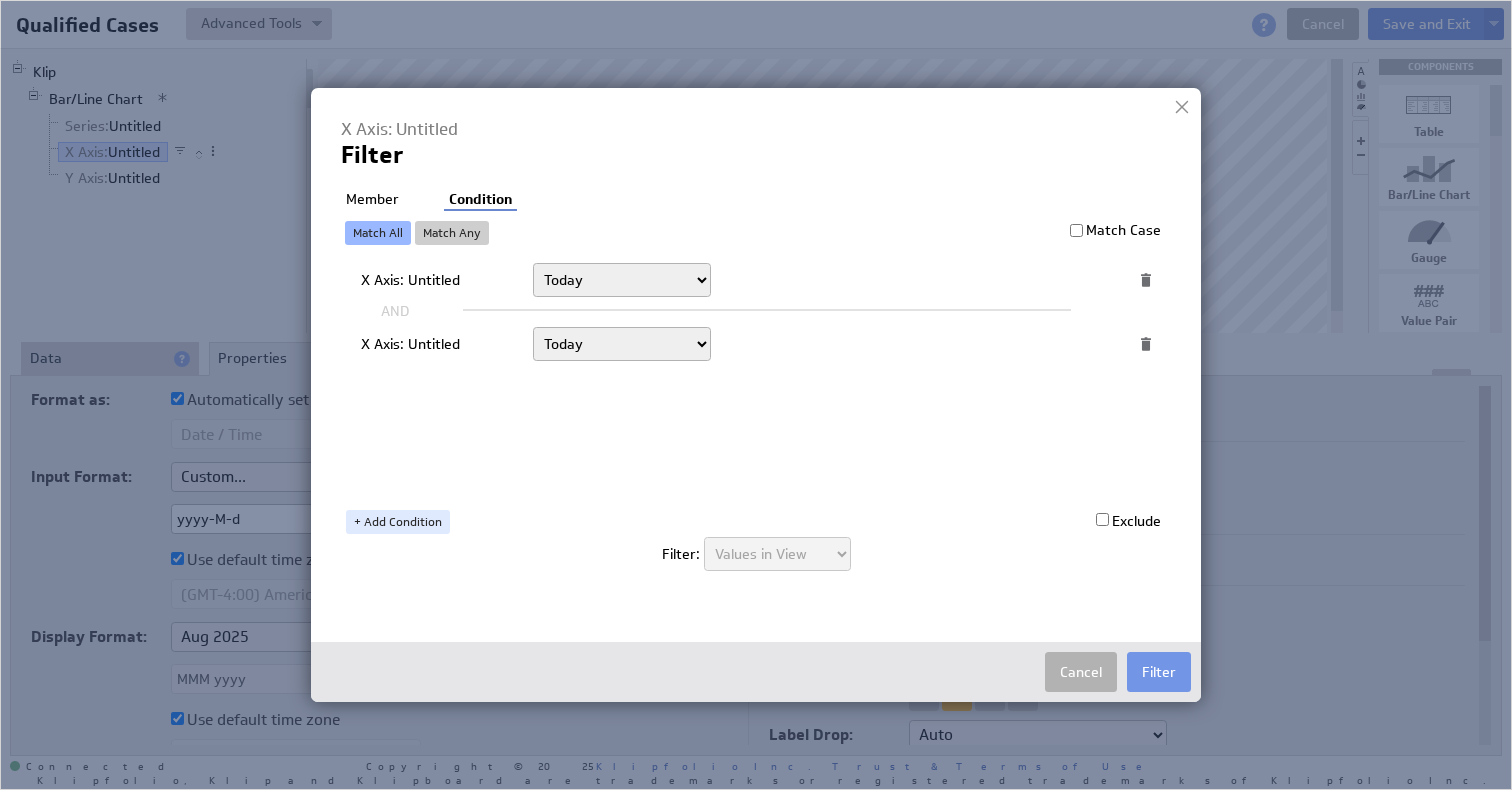 click on "X Axis: Untitled Today Yesterday Unit to date In the last Last full On or after On or before ------------------- Matches Contains Begins with Ends with Does not match Does not contain Does not begin with Does not end with AND X Axis: Untitled Today Yesterday Unit to date In the last Last full On or after On or before ------------------- Matches Contains Begins with Ends with Does not match Does not contain Does not begin with Does not end with" at bounding box center [761, 375] 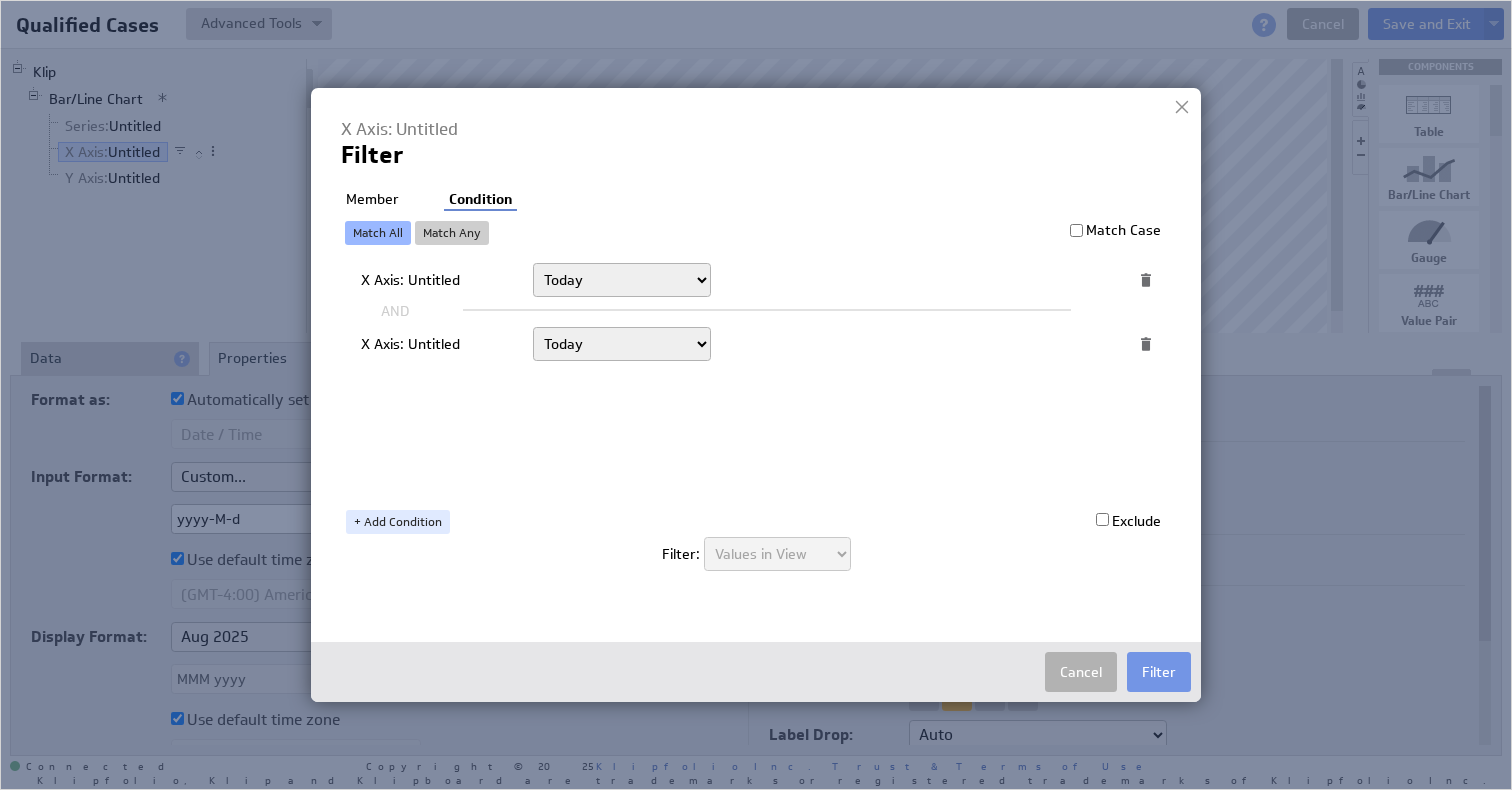 click on "Today Yesterday Unit to date In the last Last full On or after On or before ------------------- Matches Contains Begins with Ends with Does not match Does not contain Does not begin with Does not end with" at bounding box center [622, 344] 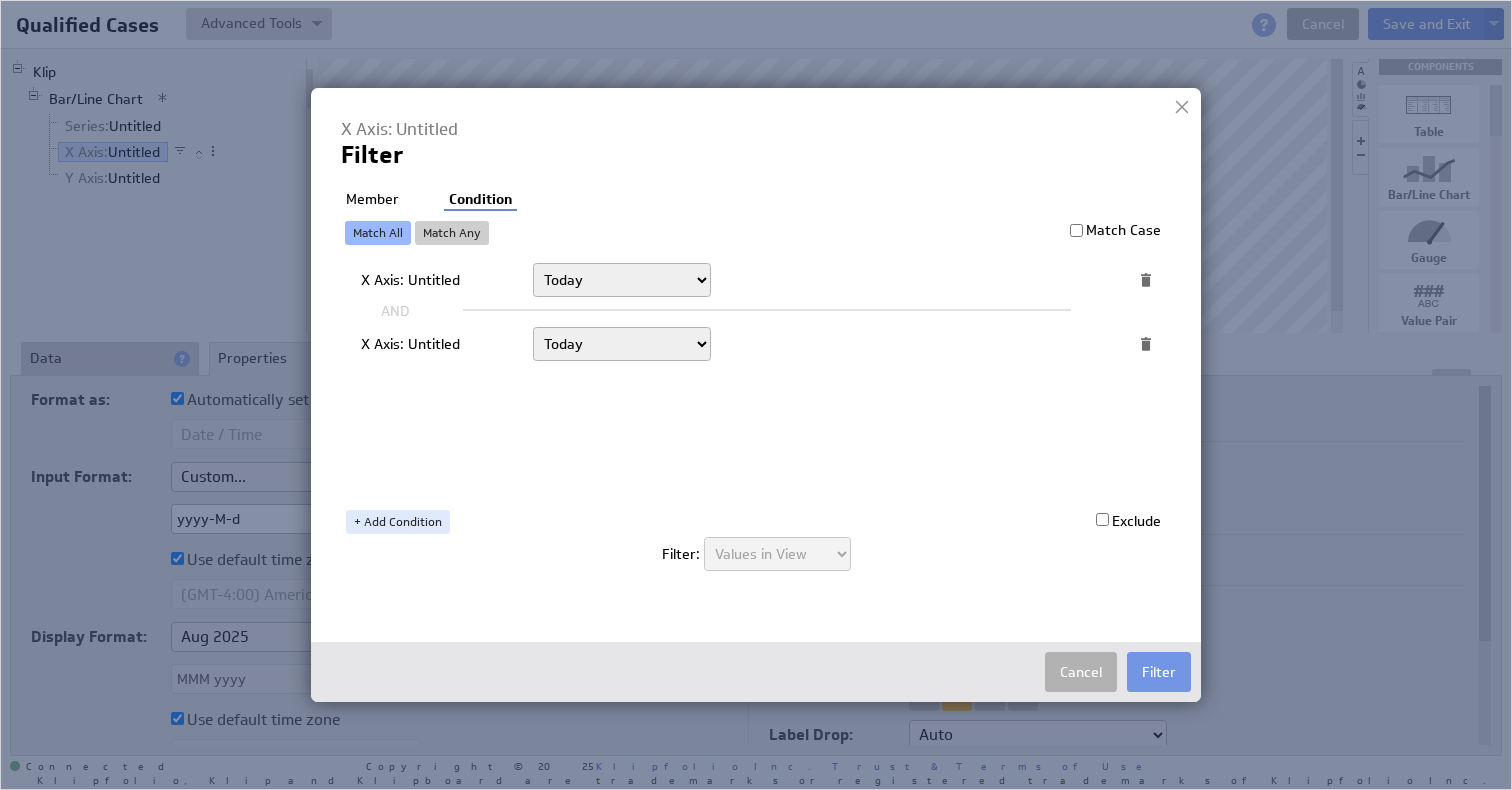select on "f:contains" 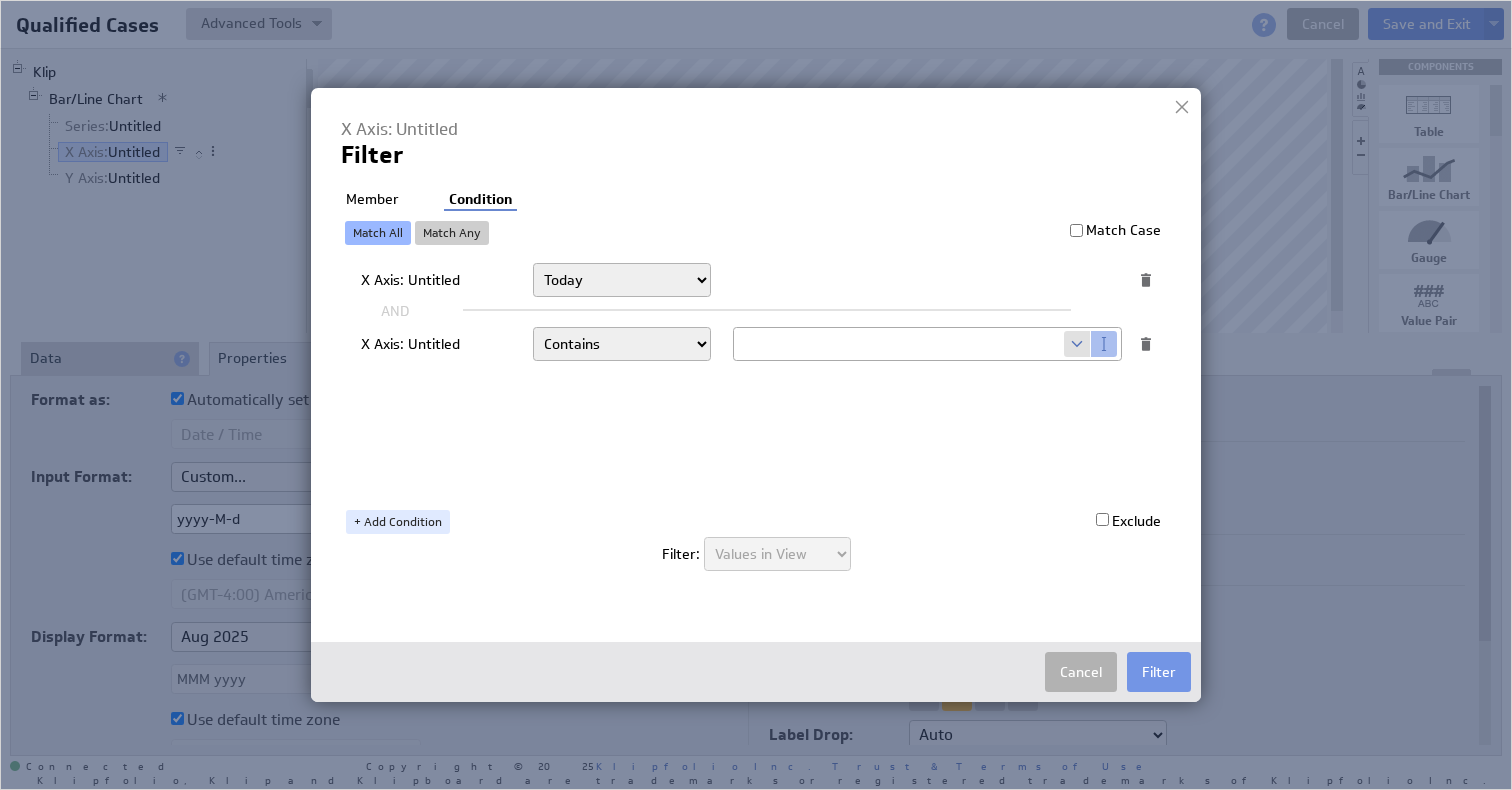 click on "X Axis: Untitled Today Yesterday Unit to date In the last Last full On or after On or before ------------------- Matches Contains Begins with Ends with Does not match Does not contain Does not begin with Does not end with AND X Axis: Untitled Today Yesterday Unit to date In the last Last full On or after On or before ------------------- Matches Contains Begins with Ends with Does not match Does not contain Does not begin with Does not end with Select... company.id company.name user.emailAddress user.firstName user.isAdmin user.lastName Sales_Rep sample_target" at bounding box center (761, 375) 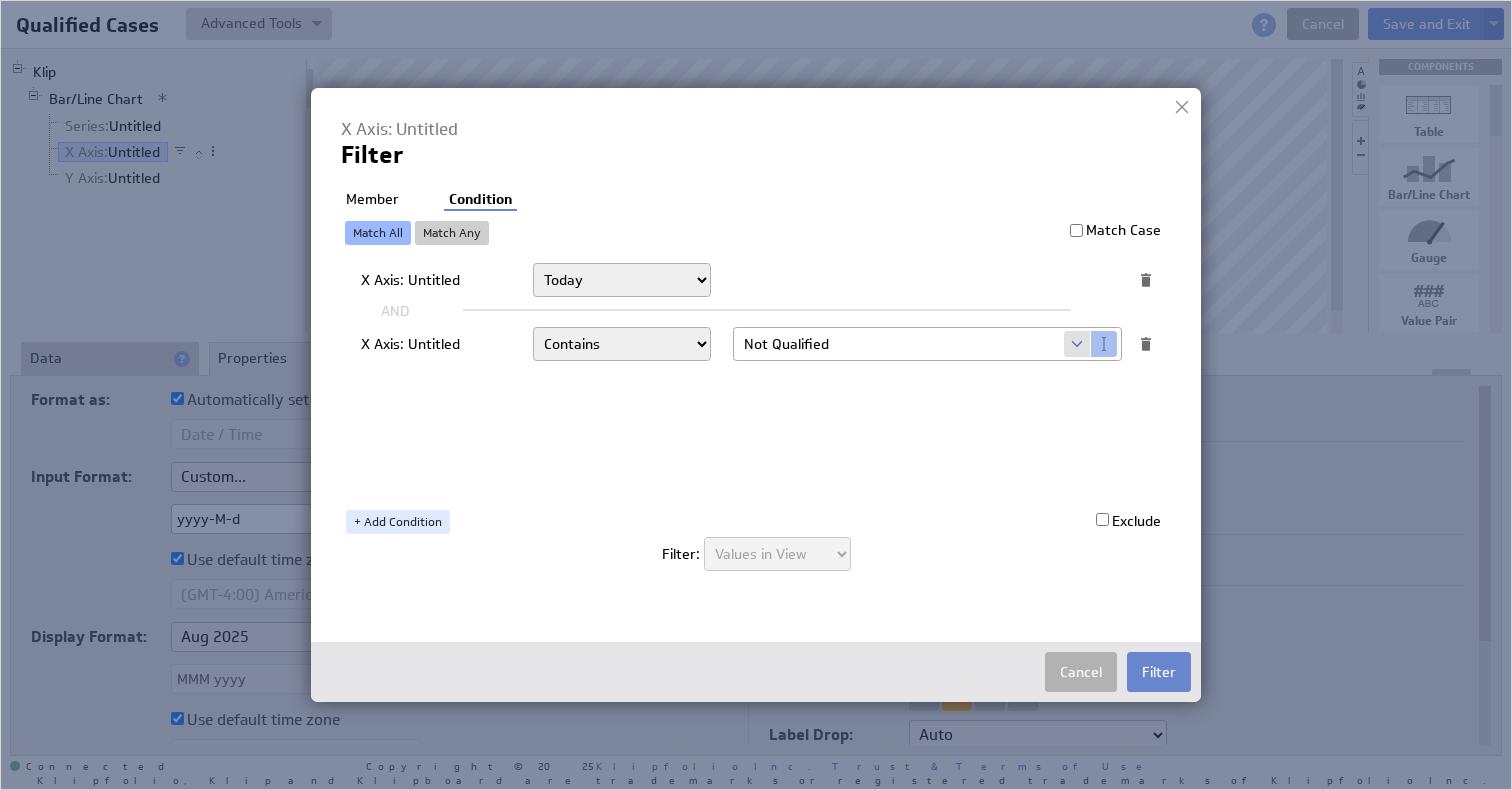 type on "Not Qualified" 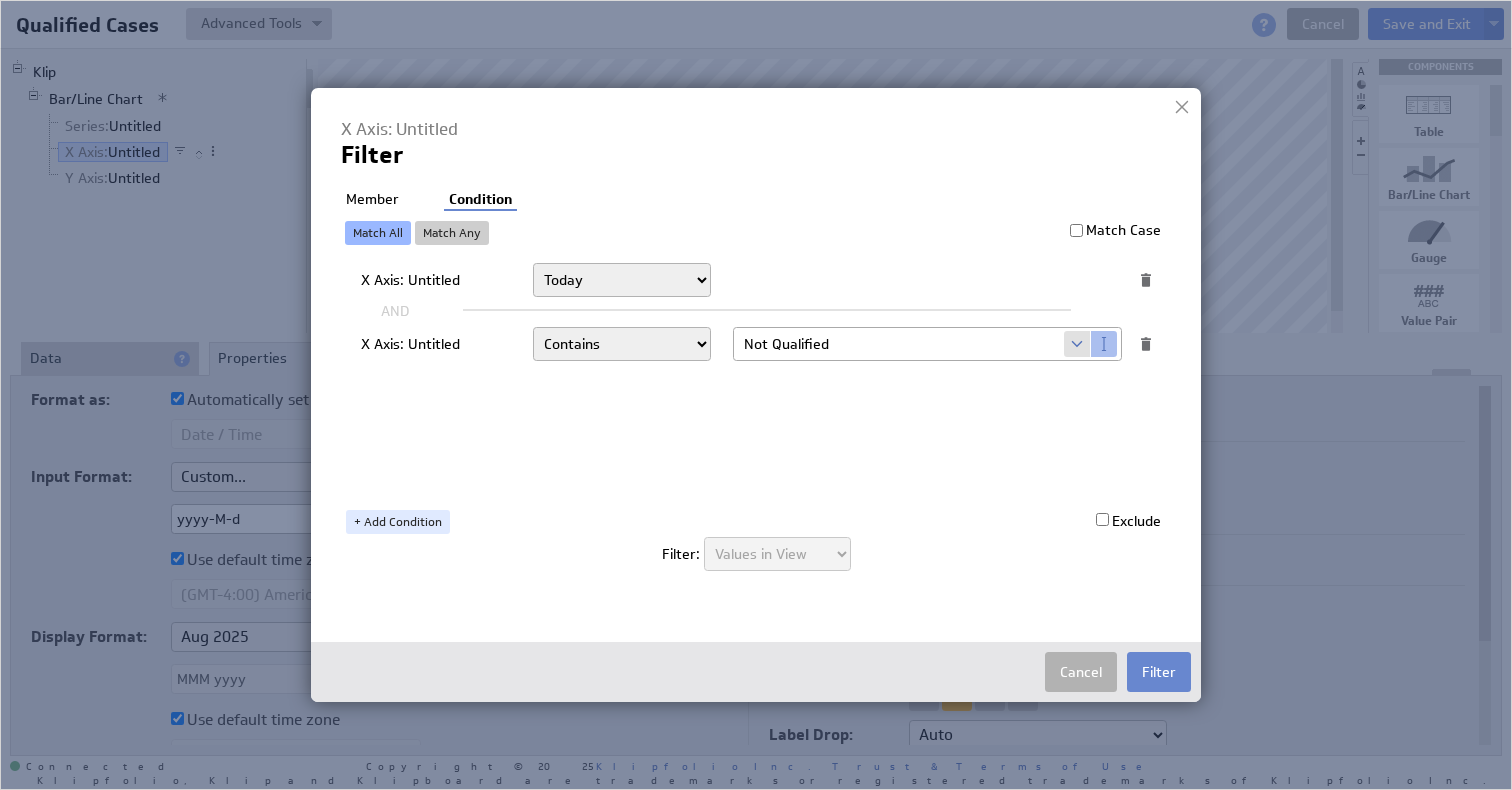 click on "Filter" at bounding box center (1159, 672) 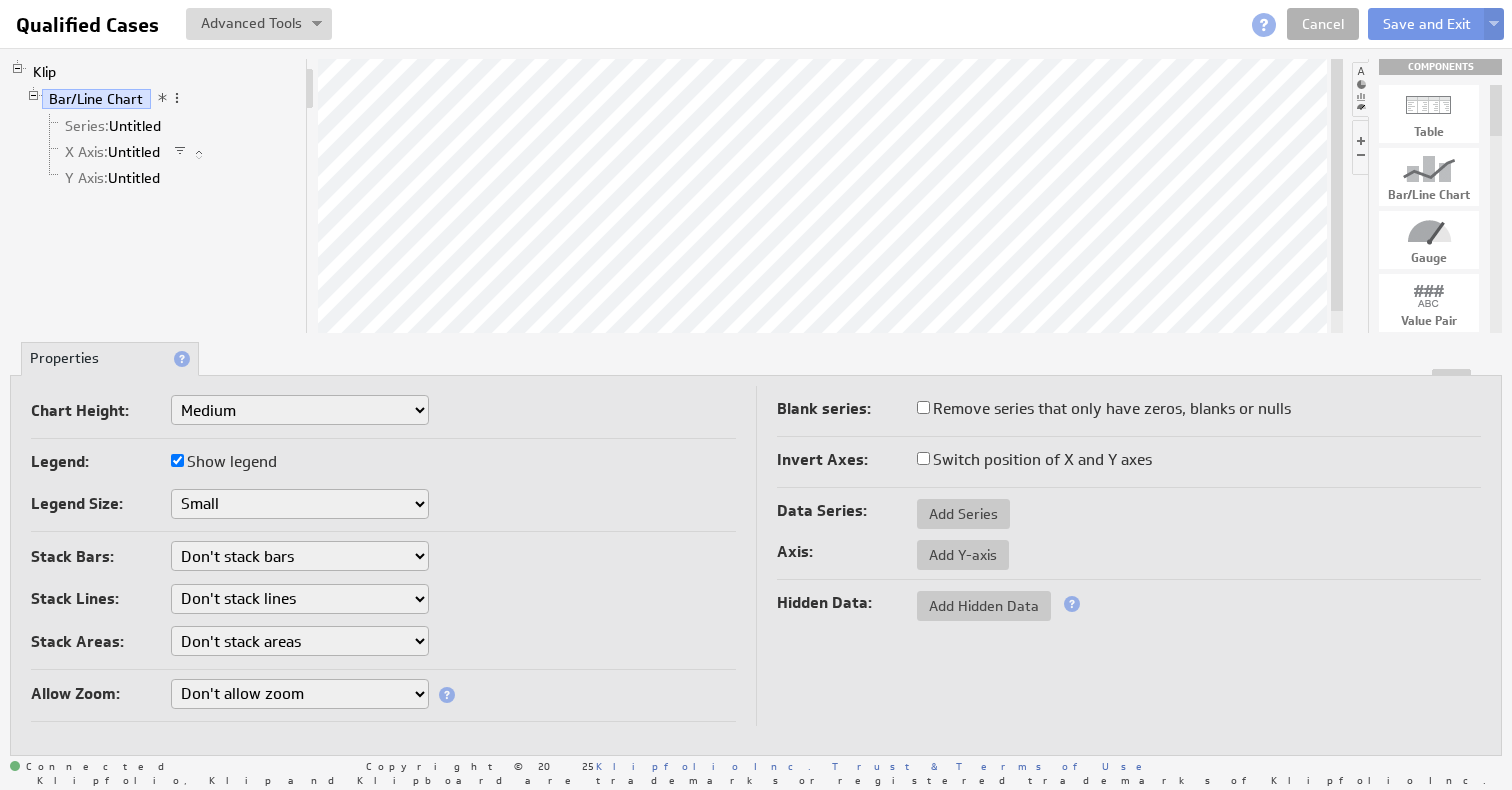 click on "Properties" at bounding box center [110, 359] 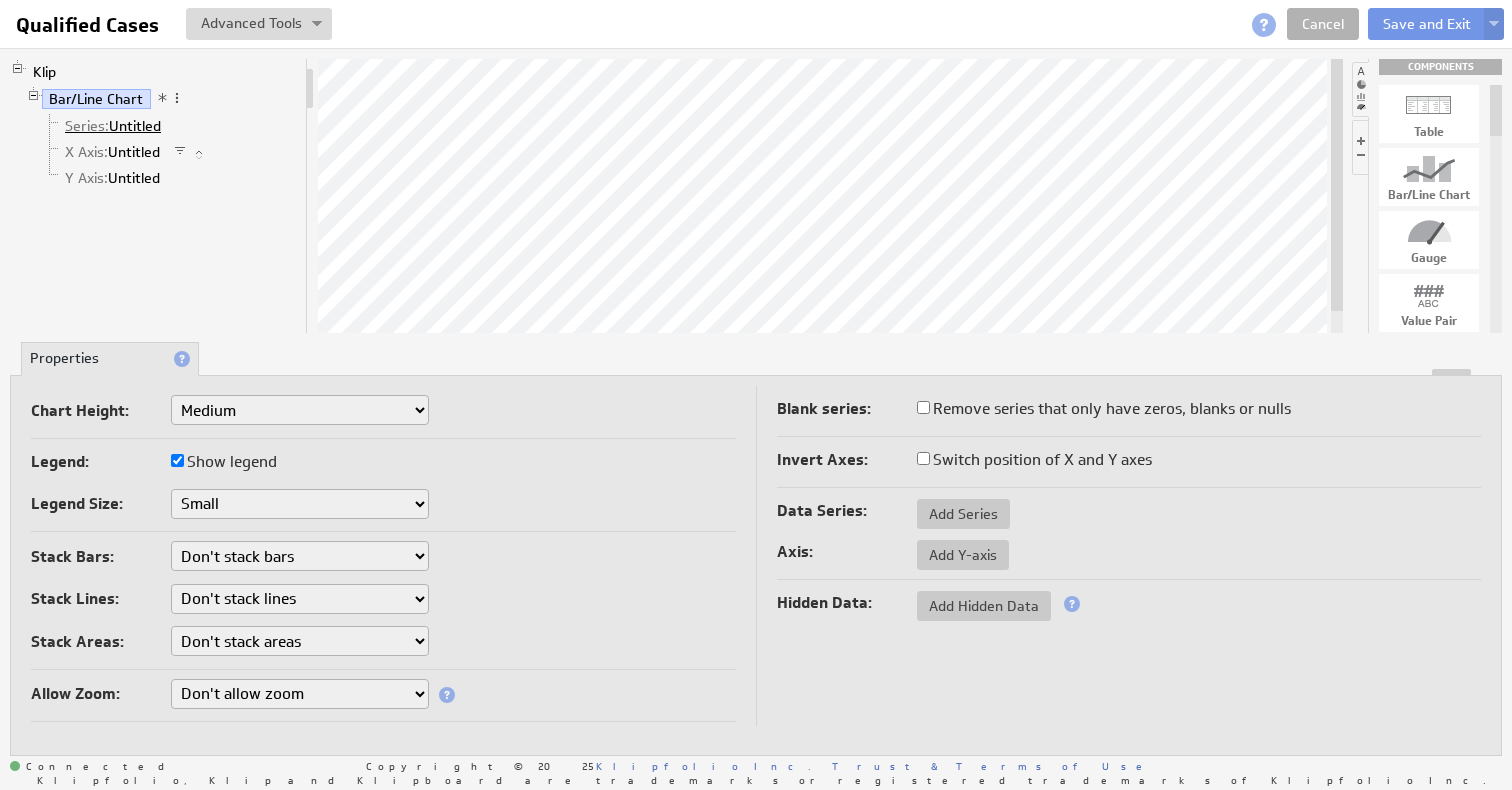 click on "Series:  Untitled" at bounding box center [113, 126] 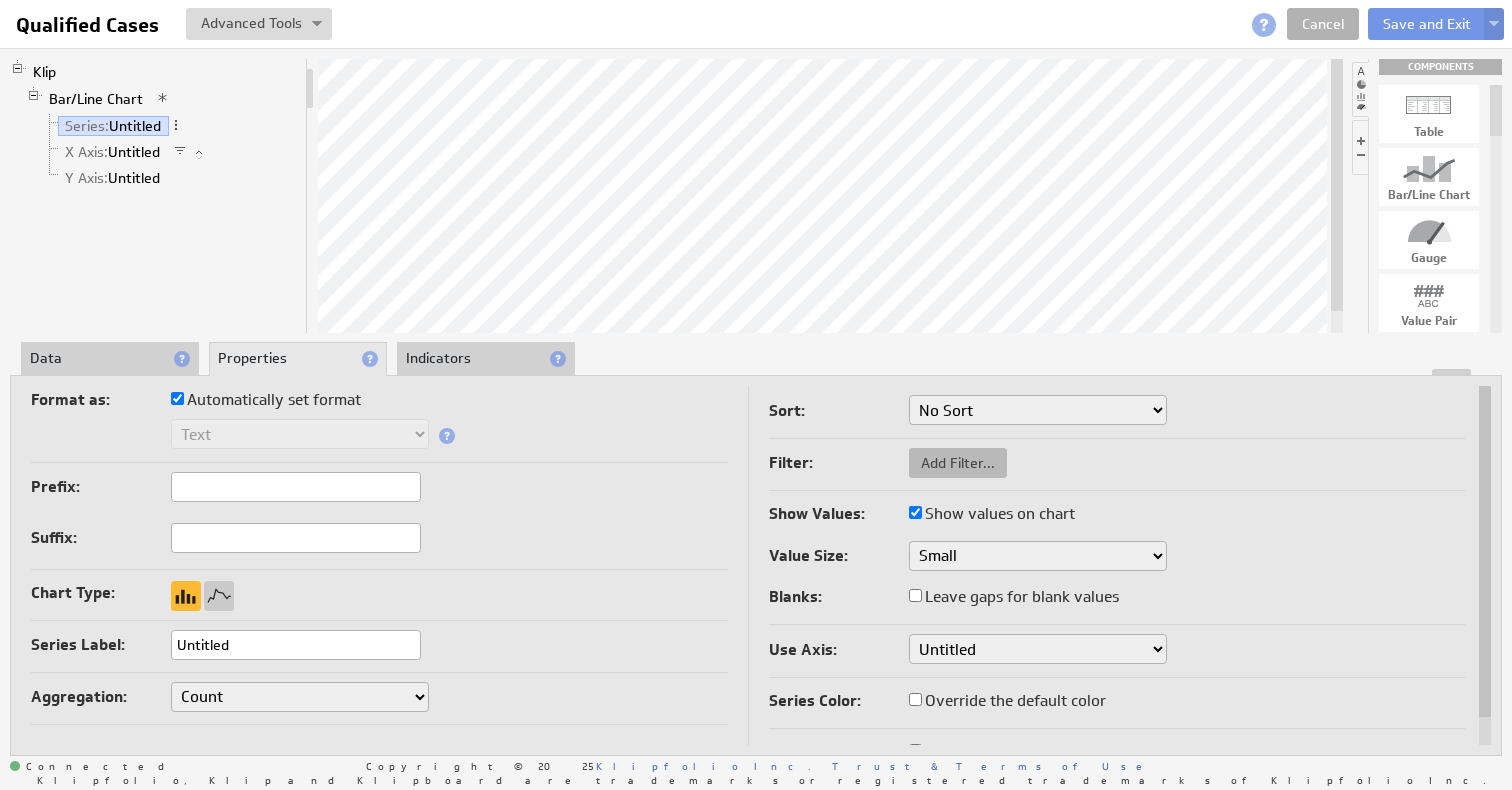 click on "Add Filter..." at bounding box center (958, 463) 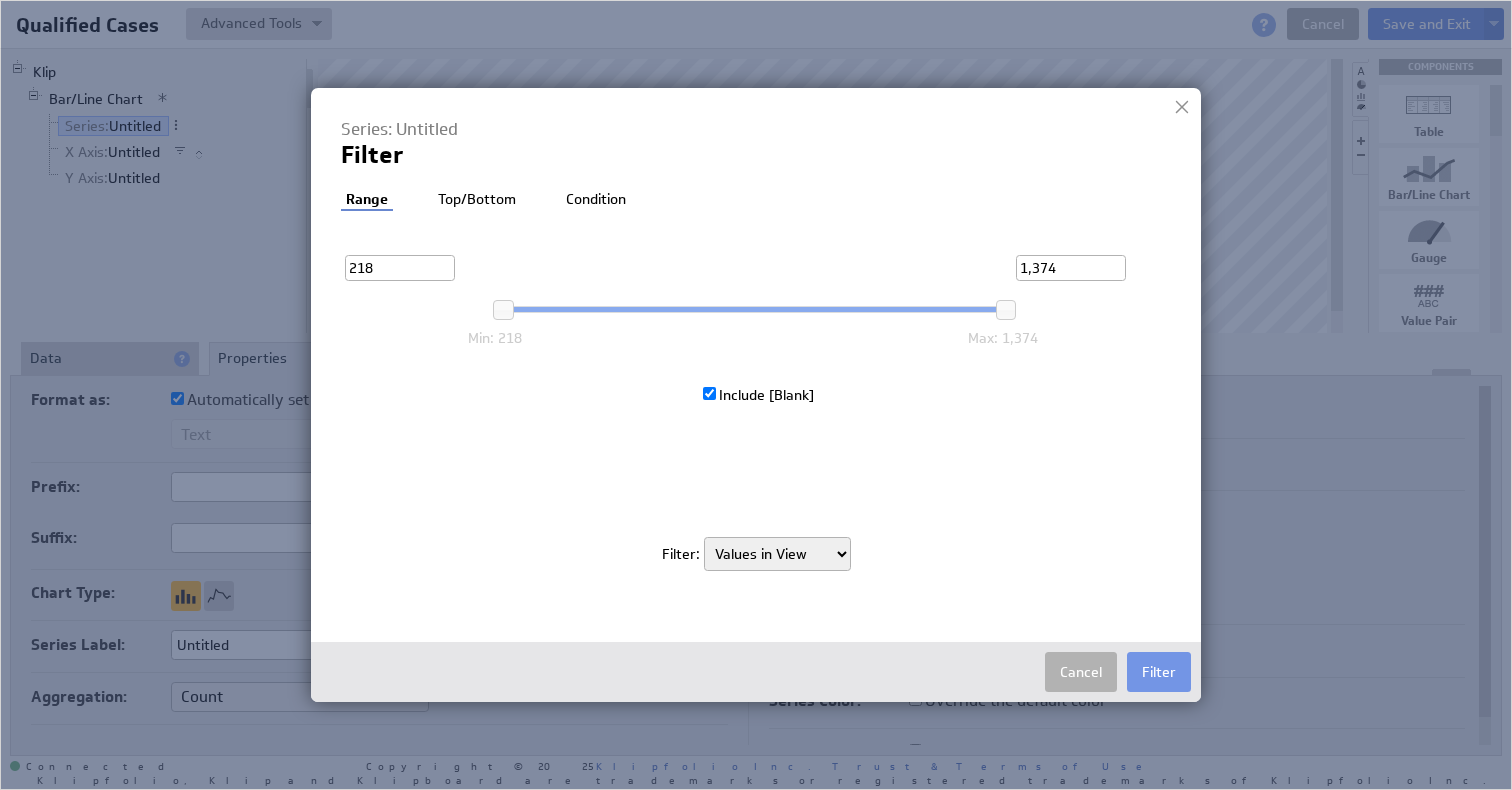 click on "Include [Blank]" at bounding box center (736, 367) 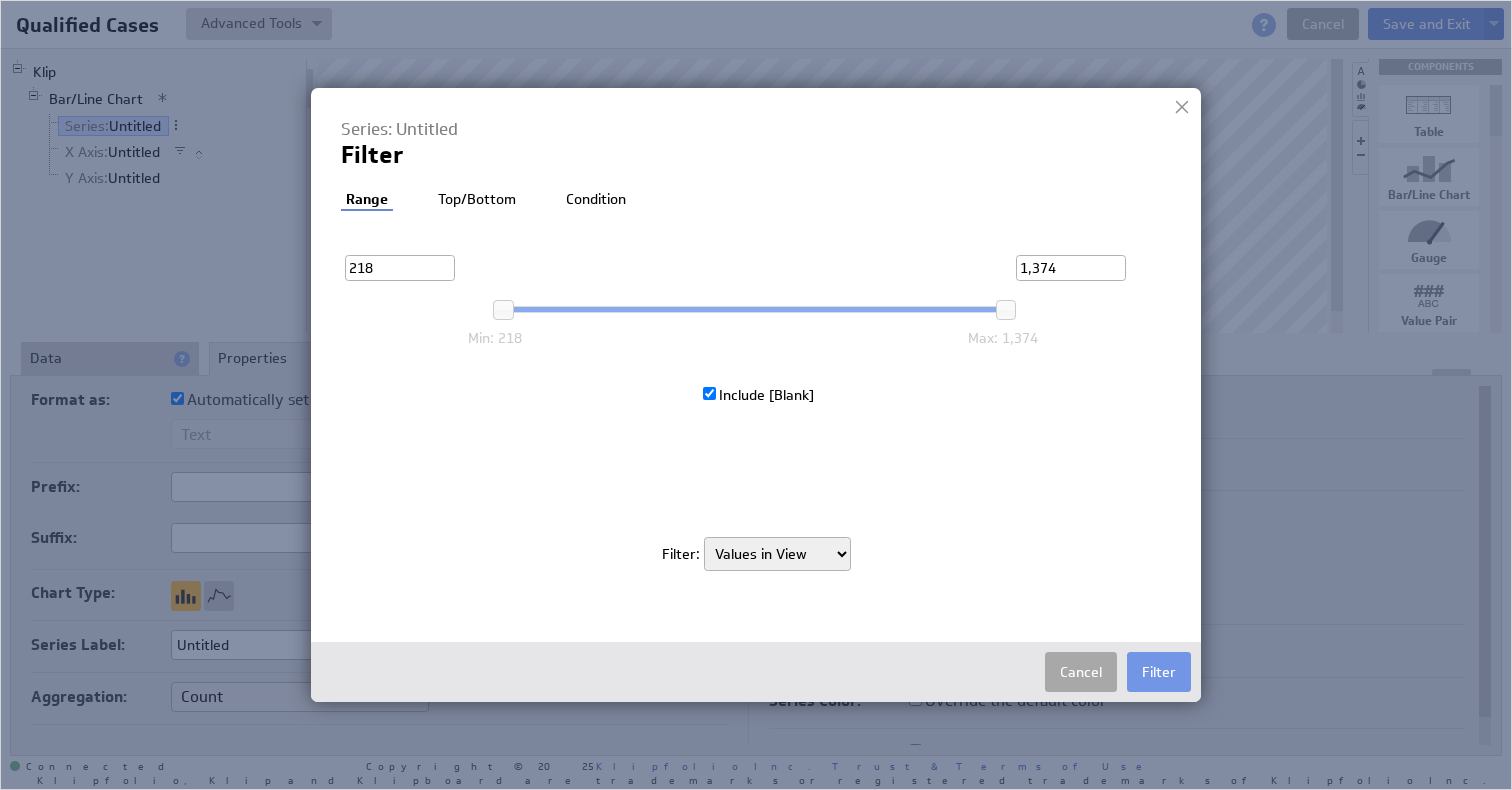 click on "Cancel" at bounding box center [1081, 672] 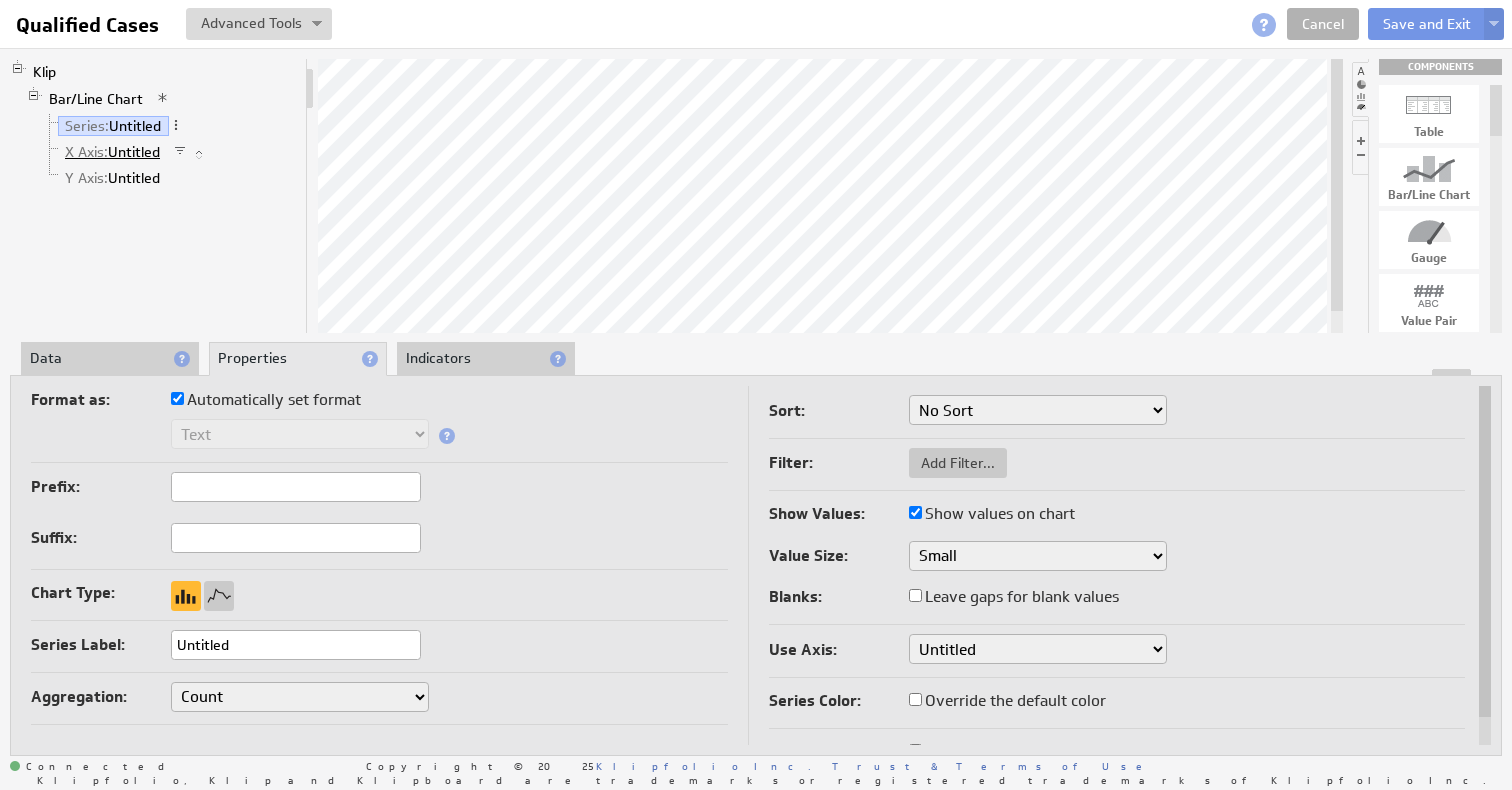 click on "X Axis:  Untitled" at bounding box center (113, 152) 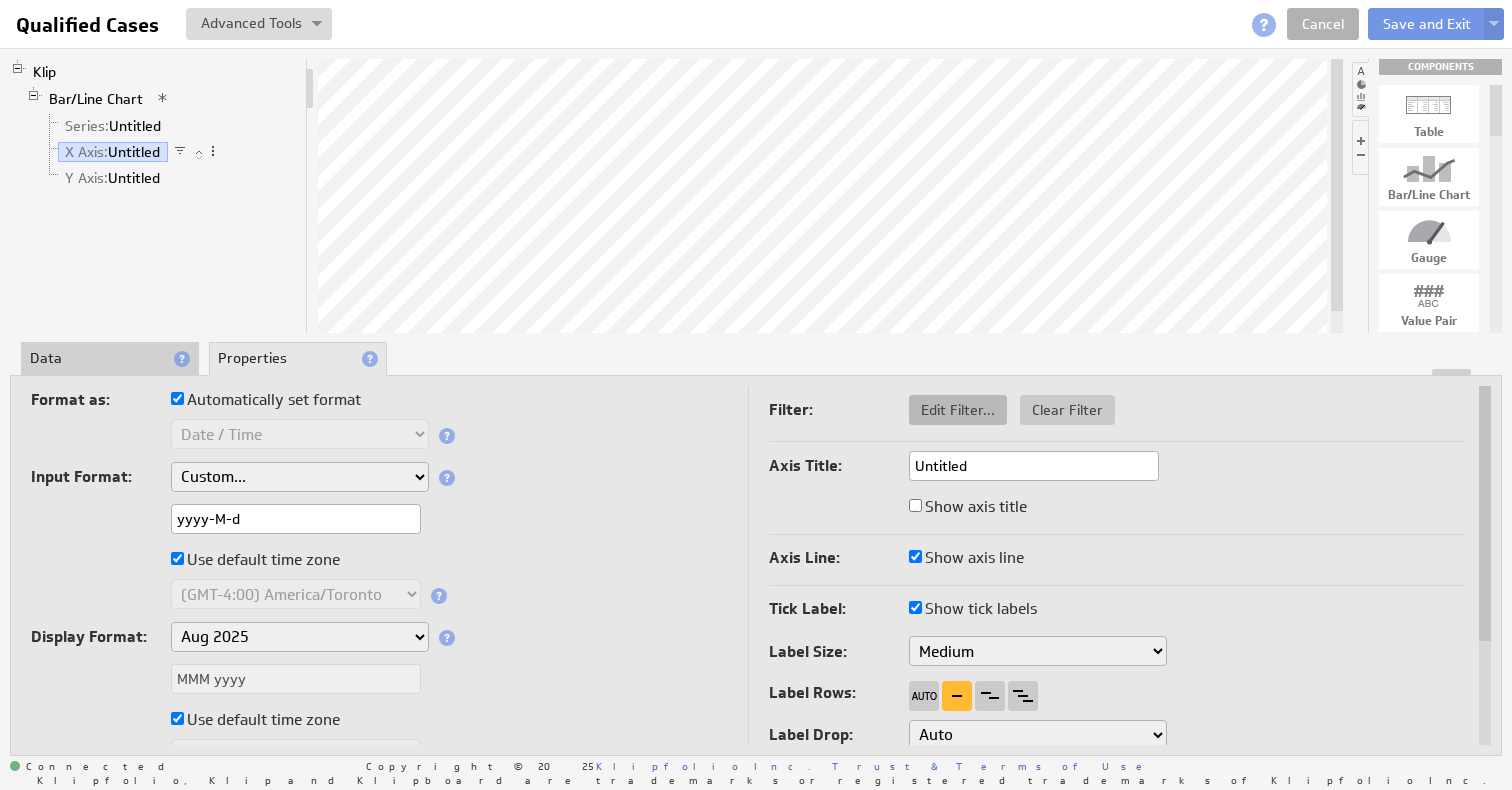 click on "Edit Filter..." at bounding box center (958, 410) 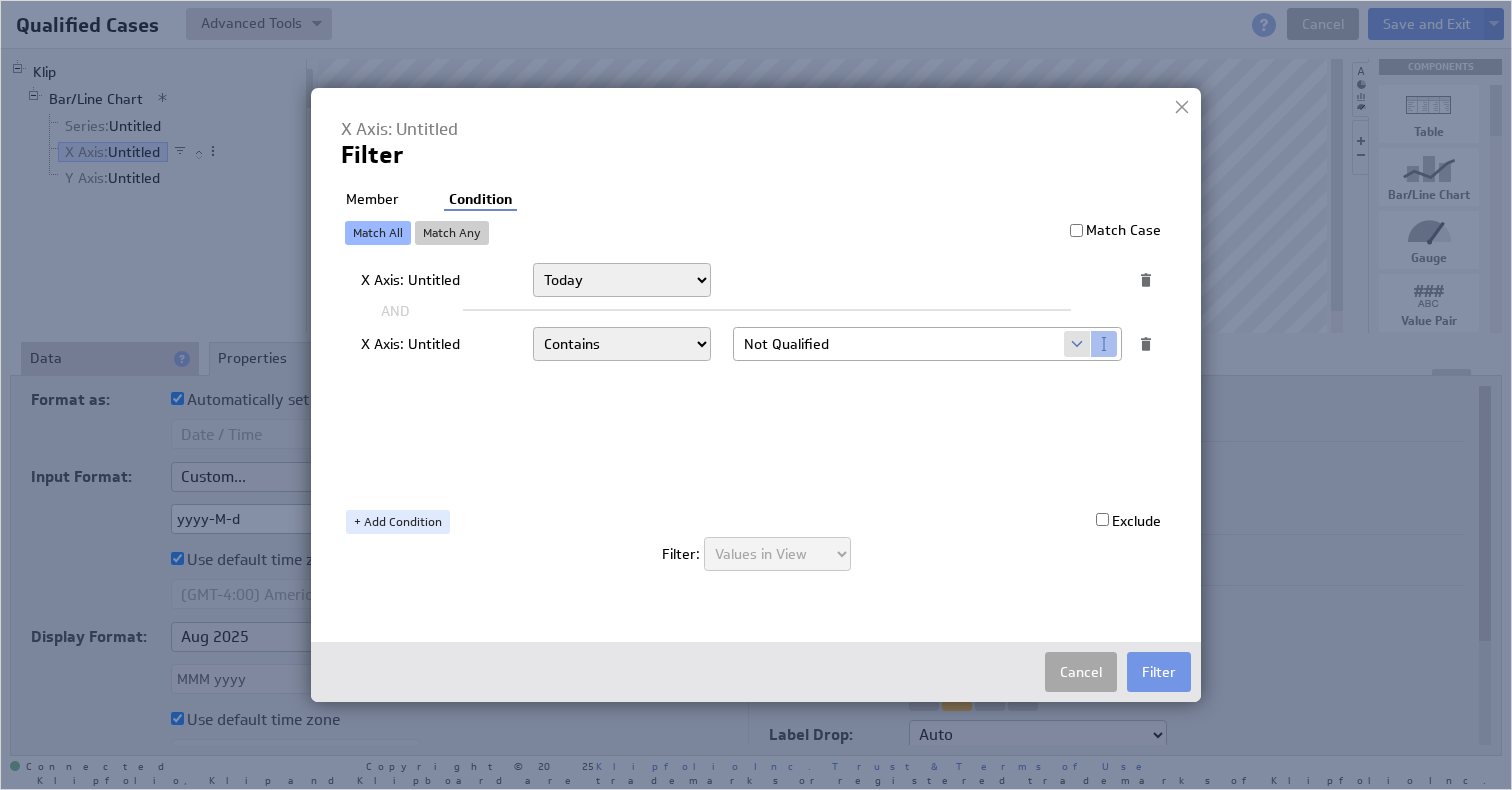click on "Cancel" at bounding box center [1081, 672] 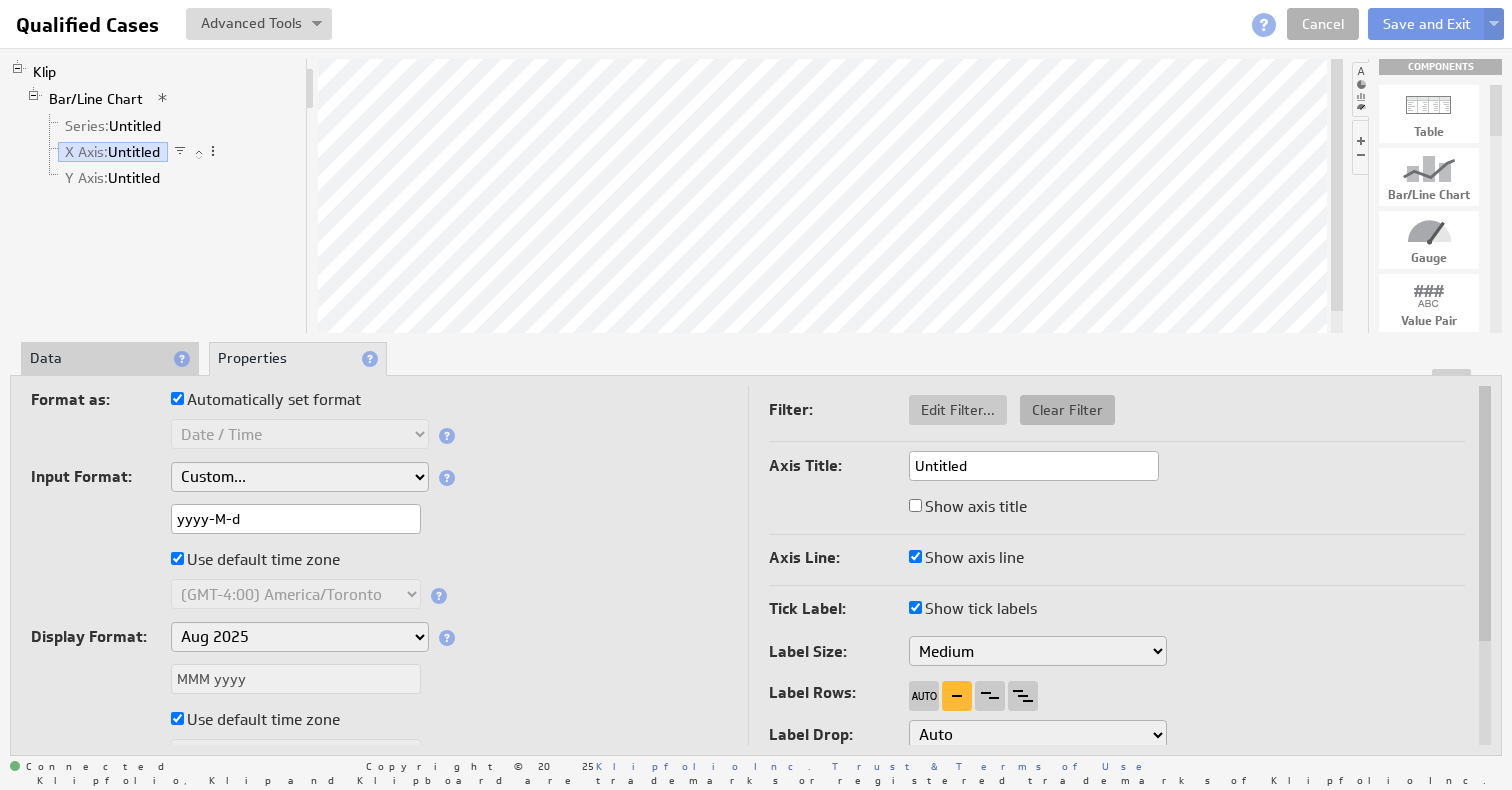 click on "Clear Filter" at bounding box center (1067, 410) 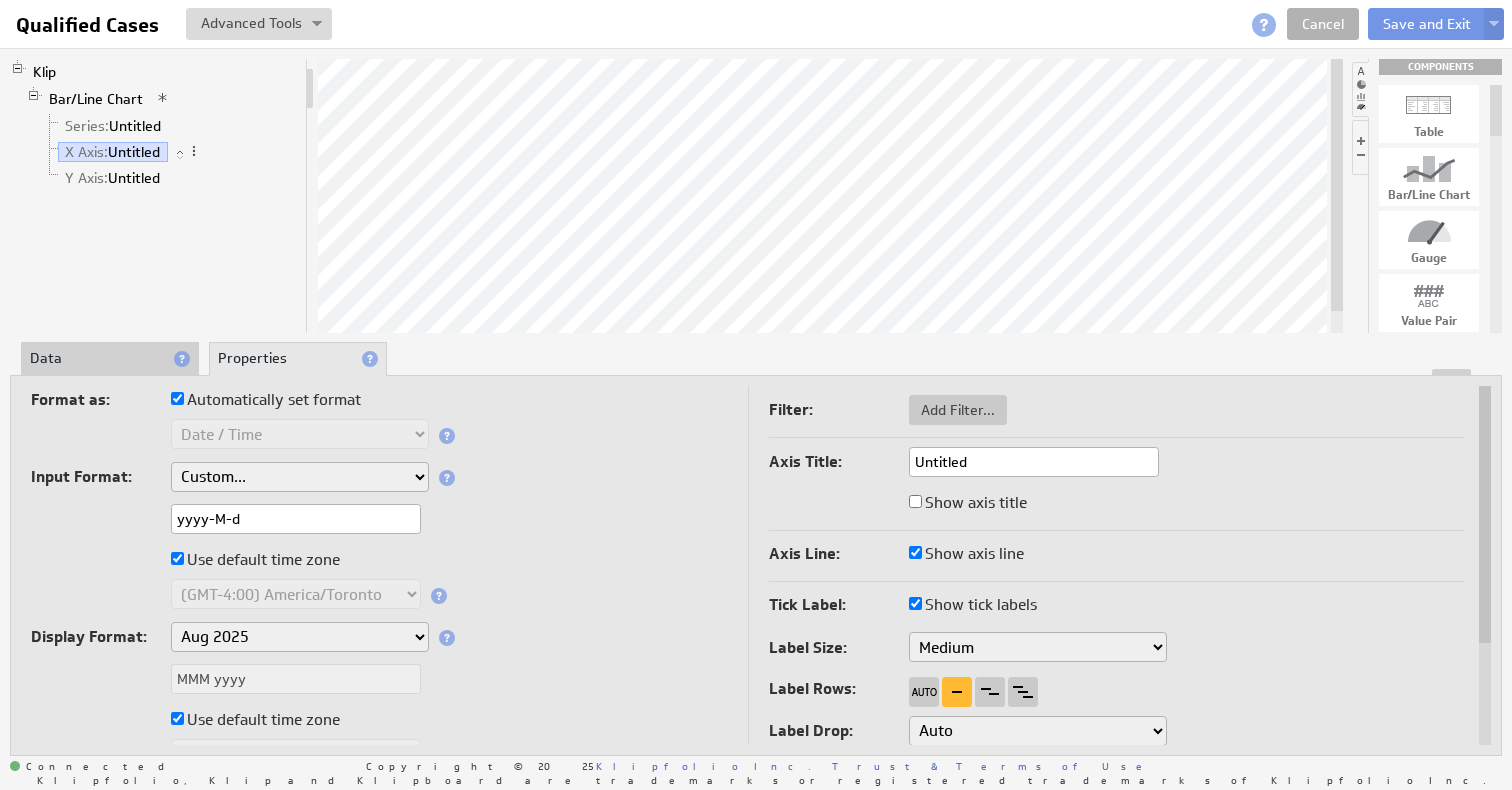 click on "Input Format: Custom... yyyyMMdd (Google Analytics) Unix time (as seconds) Unix time (as milliseconds)" at bounding box center [379, 479] 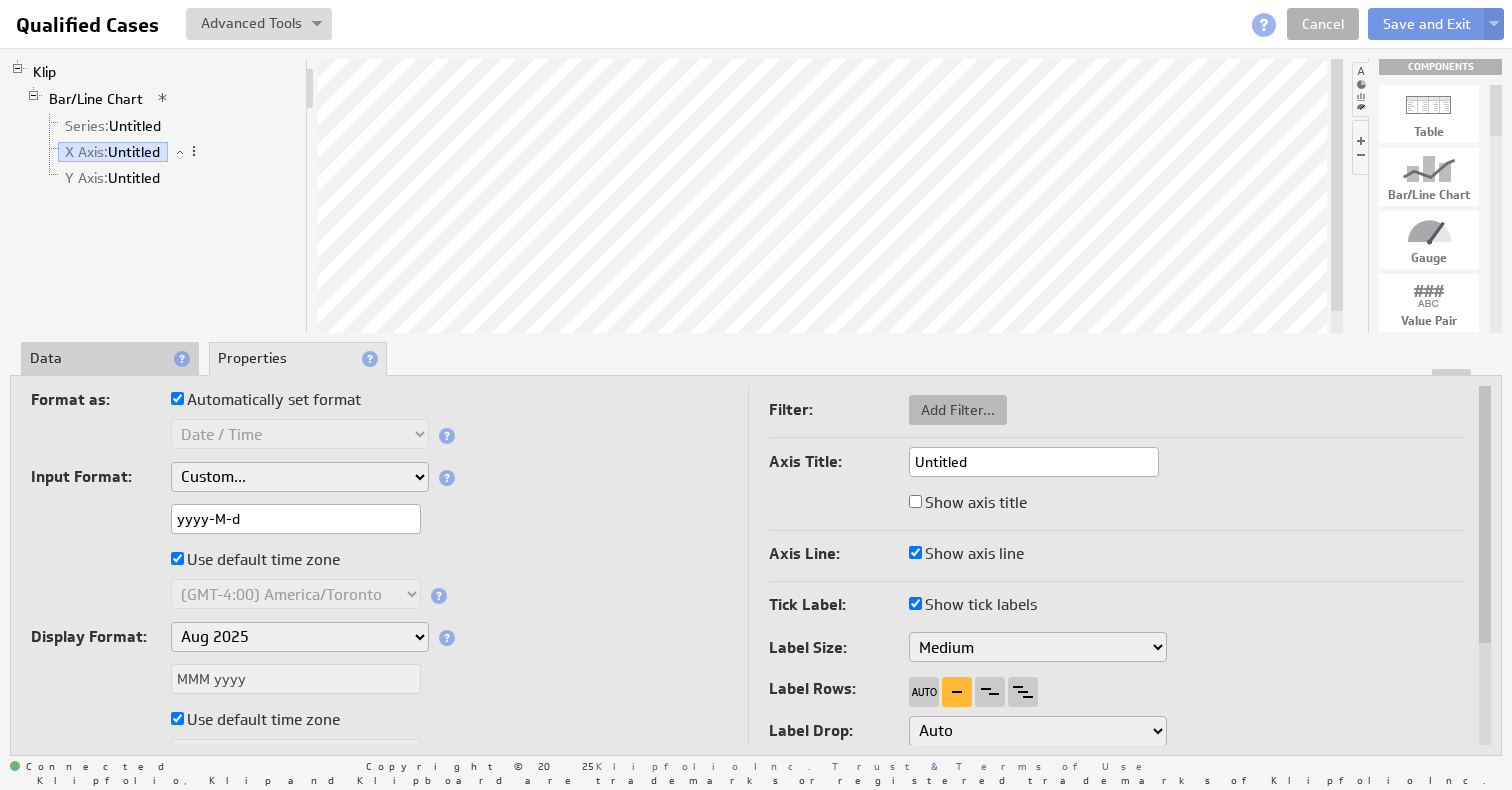 click on "Add Filter..." at bounding box center (958, 410) 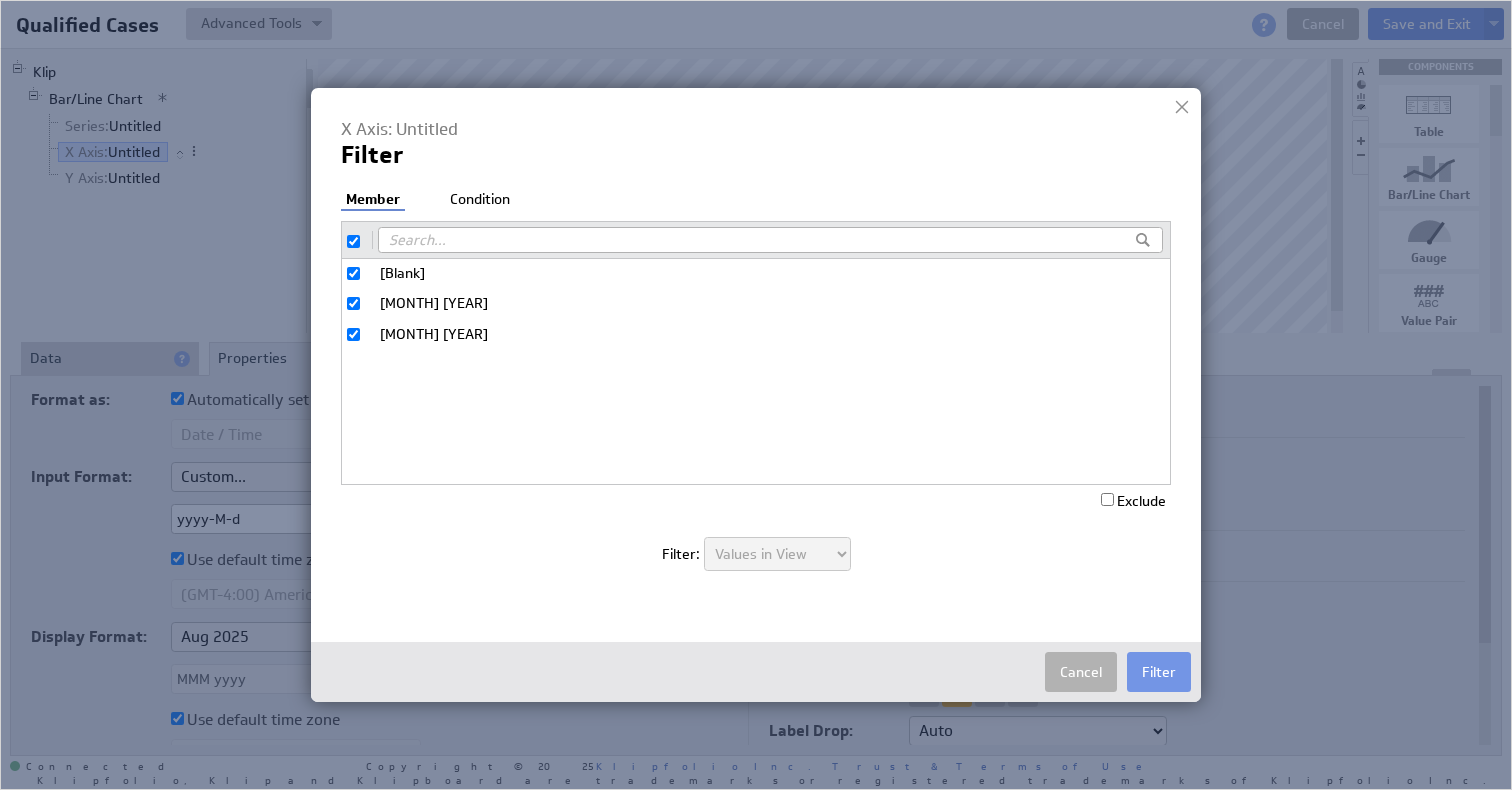 click on "[Blank]" at bounding box center (353, 273) 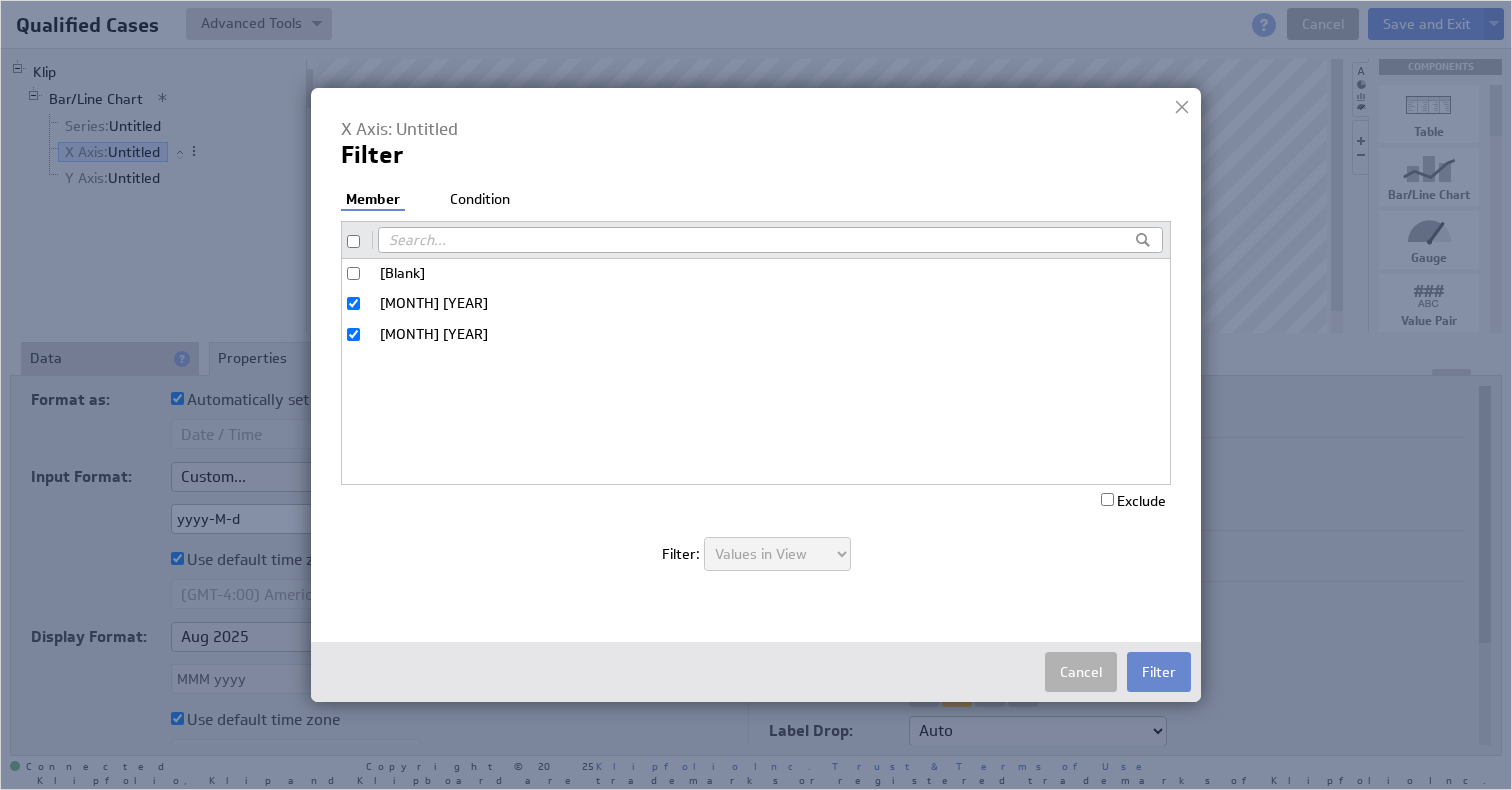 click on "Filter" at bounding box center (1159, 672) 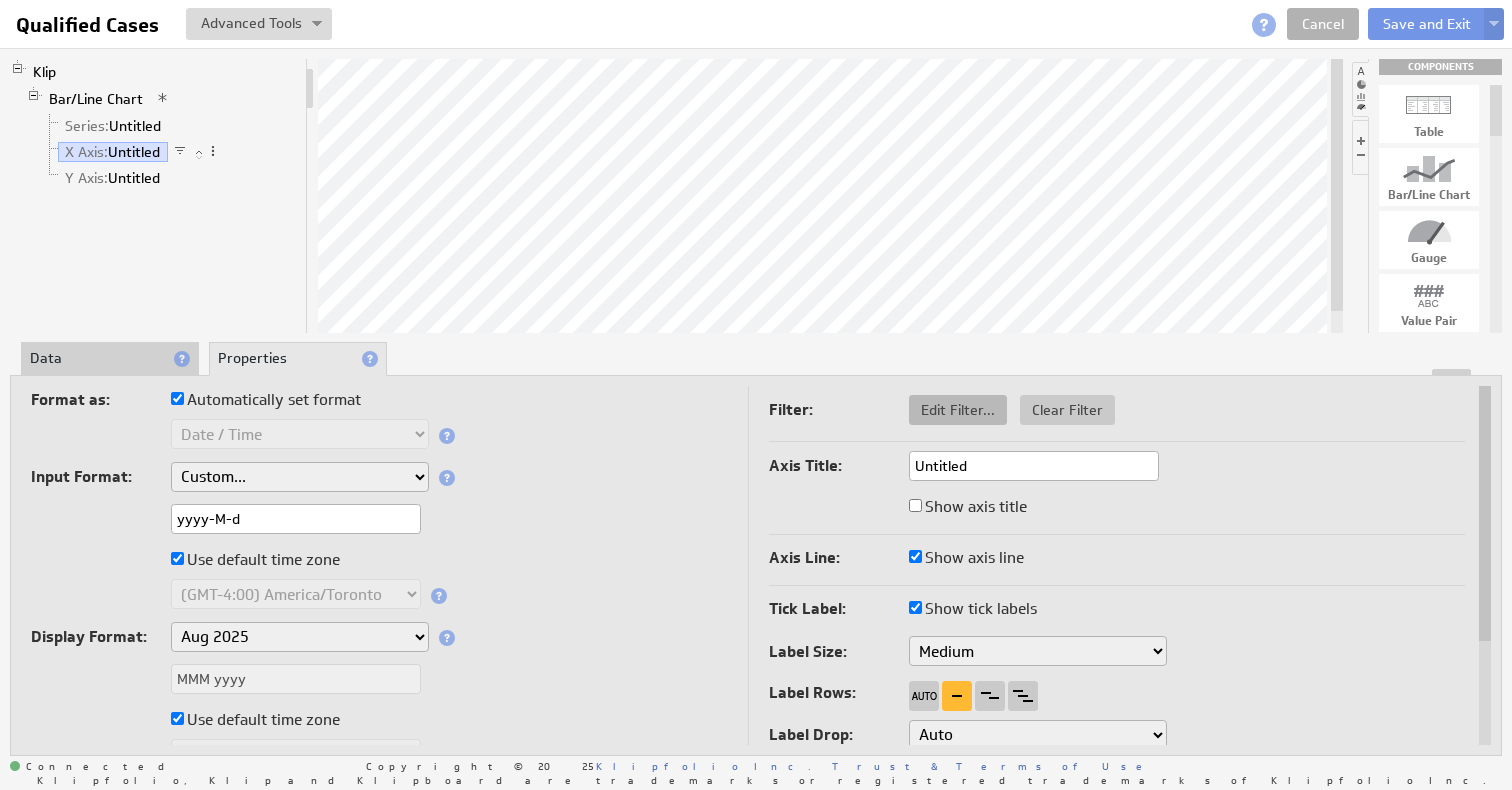 click on "Edit Filter..." at bounding box center [958, 410] 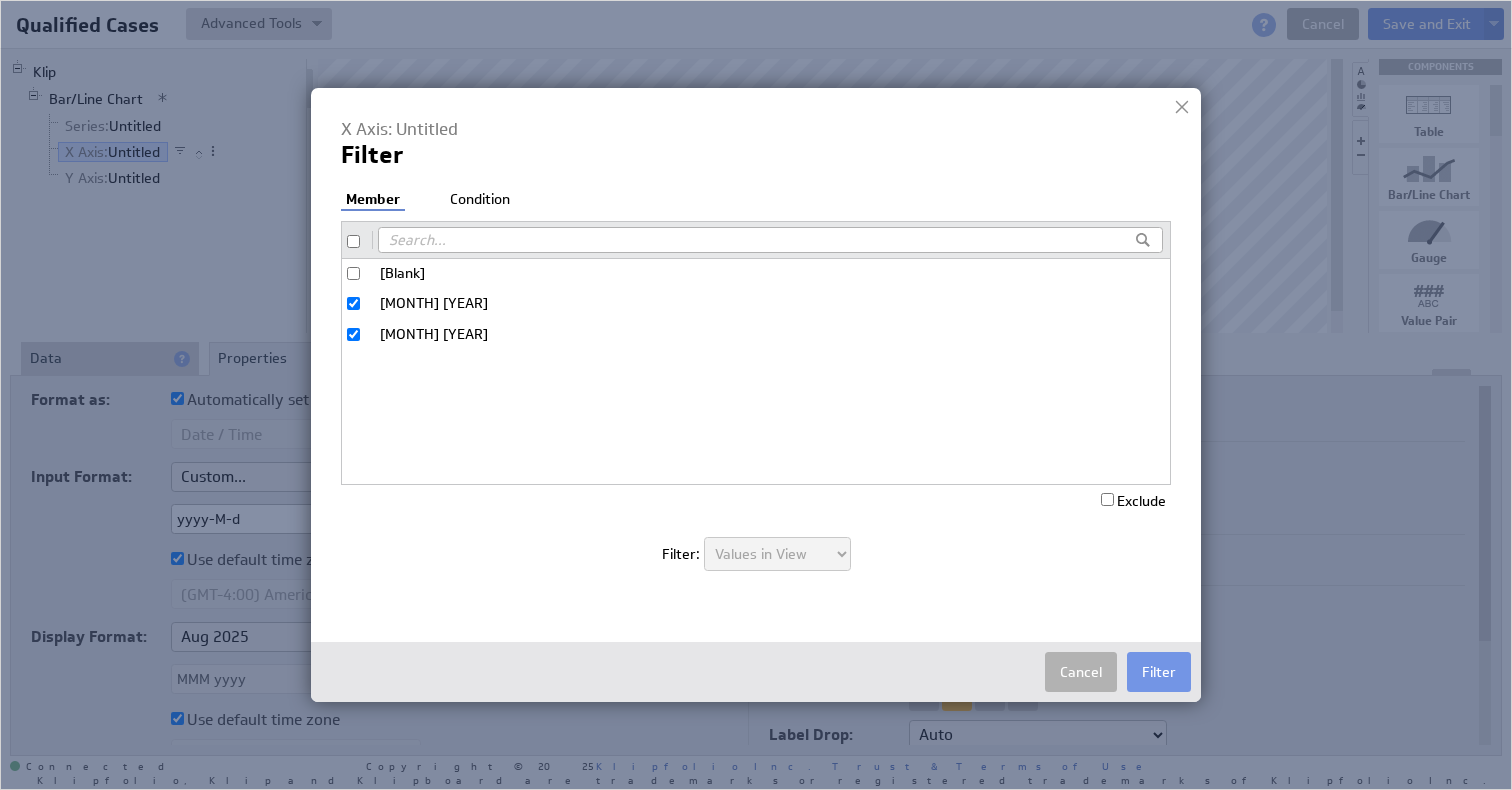 click on "Exclude" at bounding box center [1133, 501] 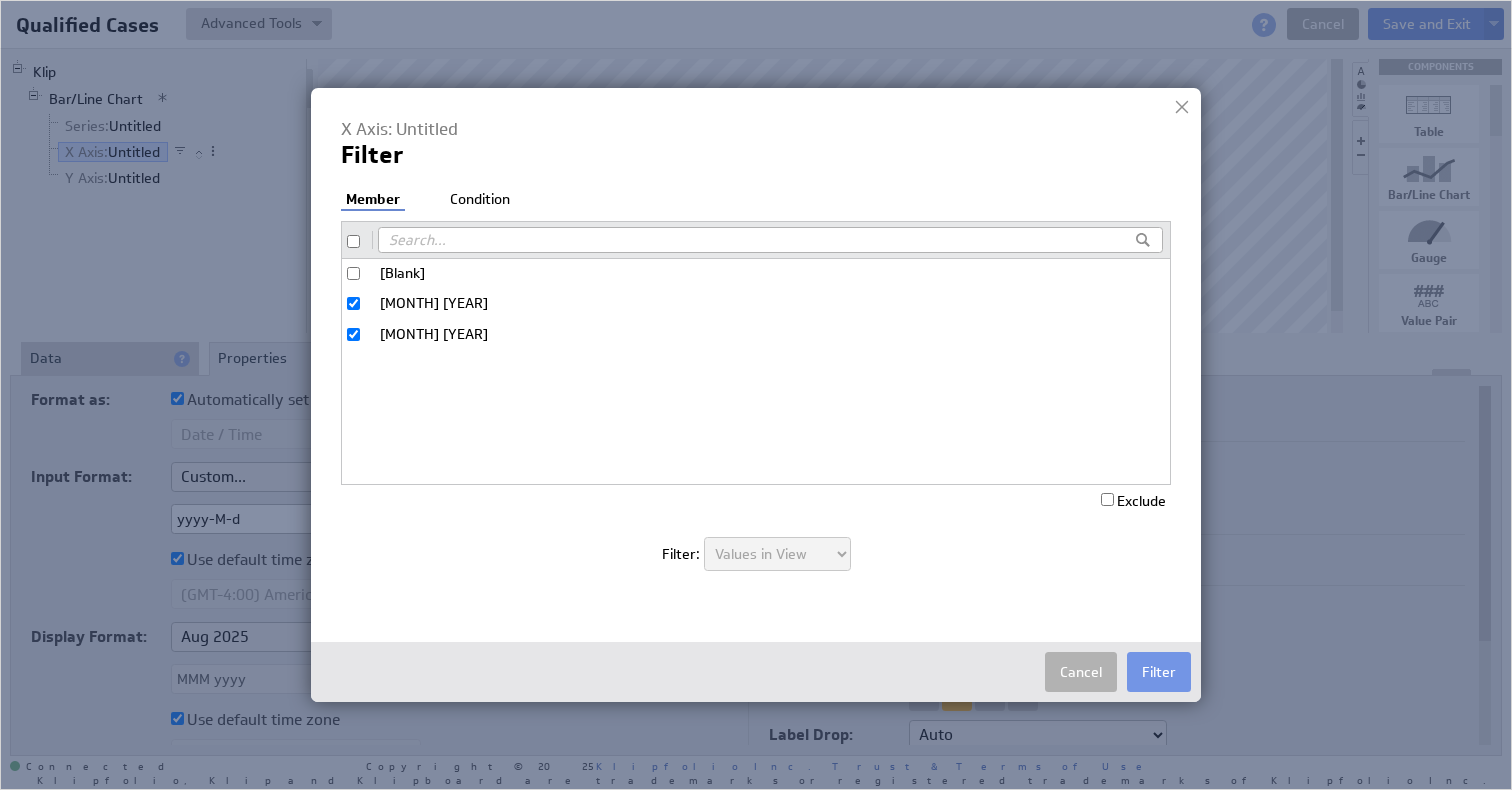 click on "Exclude" at bounding box center [1107, 499] 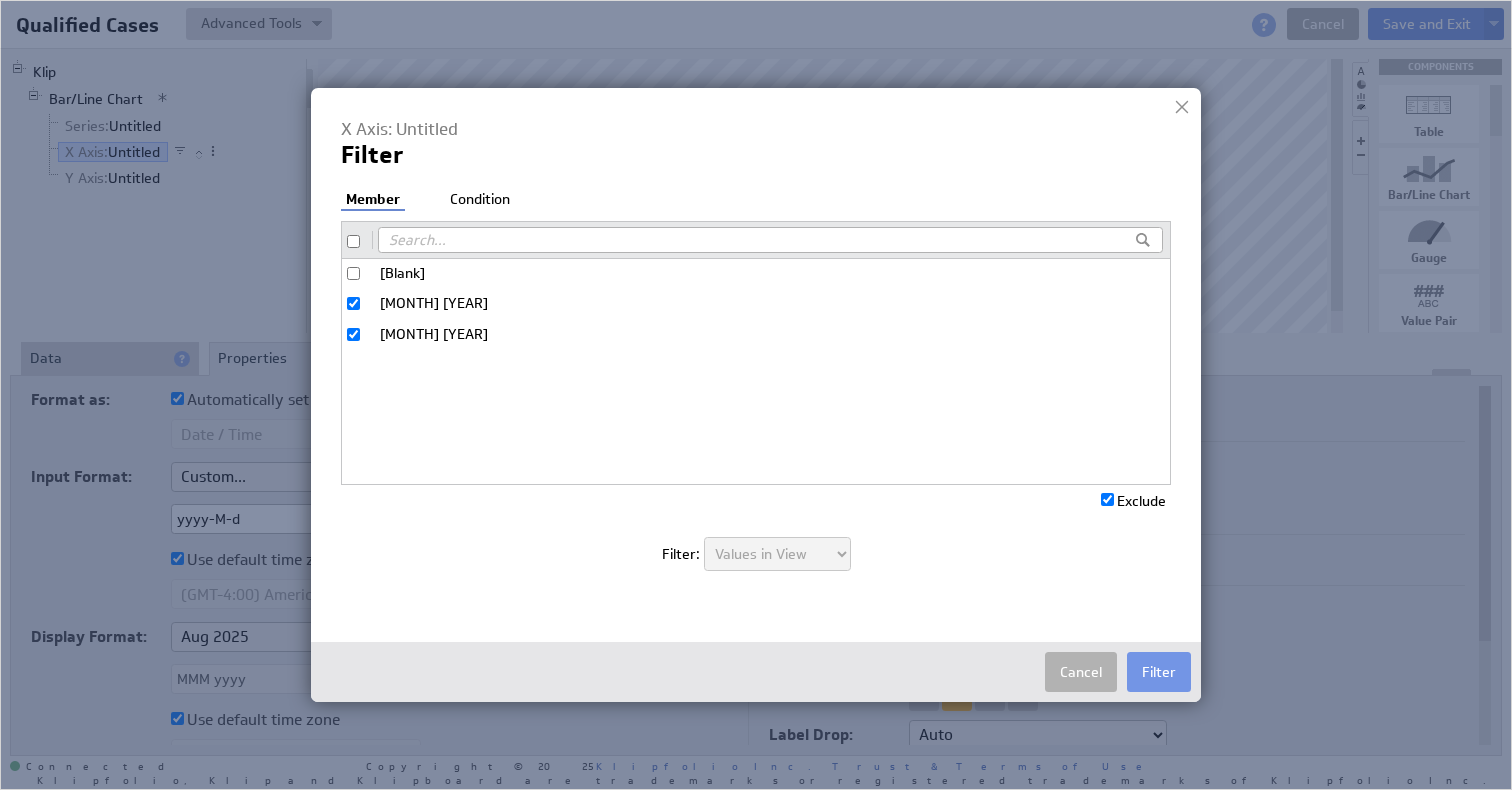 click on "Exclude" at bounding box center [1107, 499] 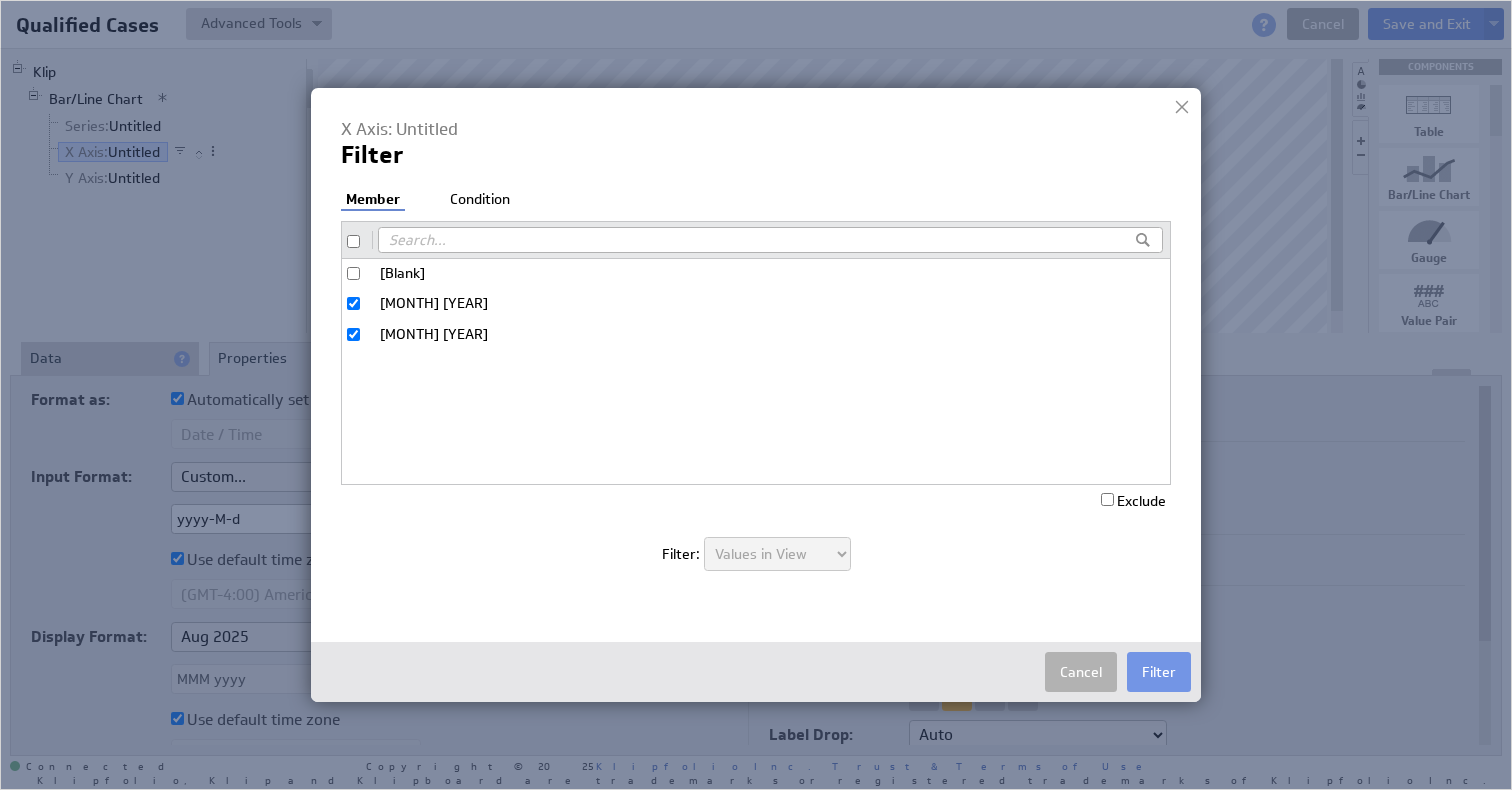 click on "Filter:
Rows in Source
Values in View" at bounding box center [756, 554] 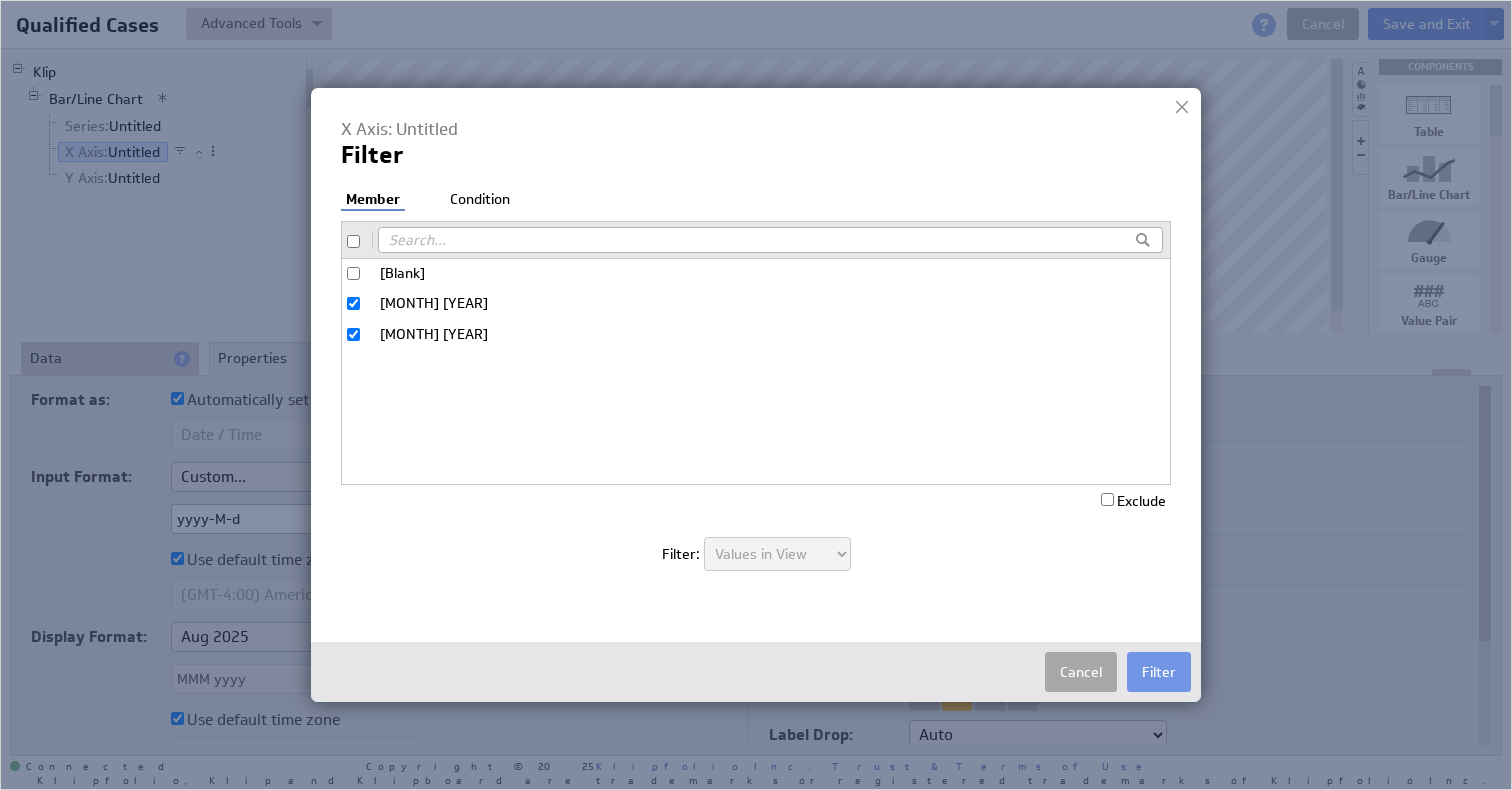 click on "Cancel" at bounding box center (1081, 672) 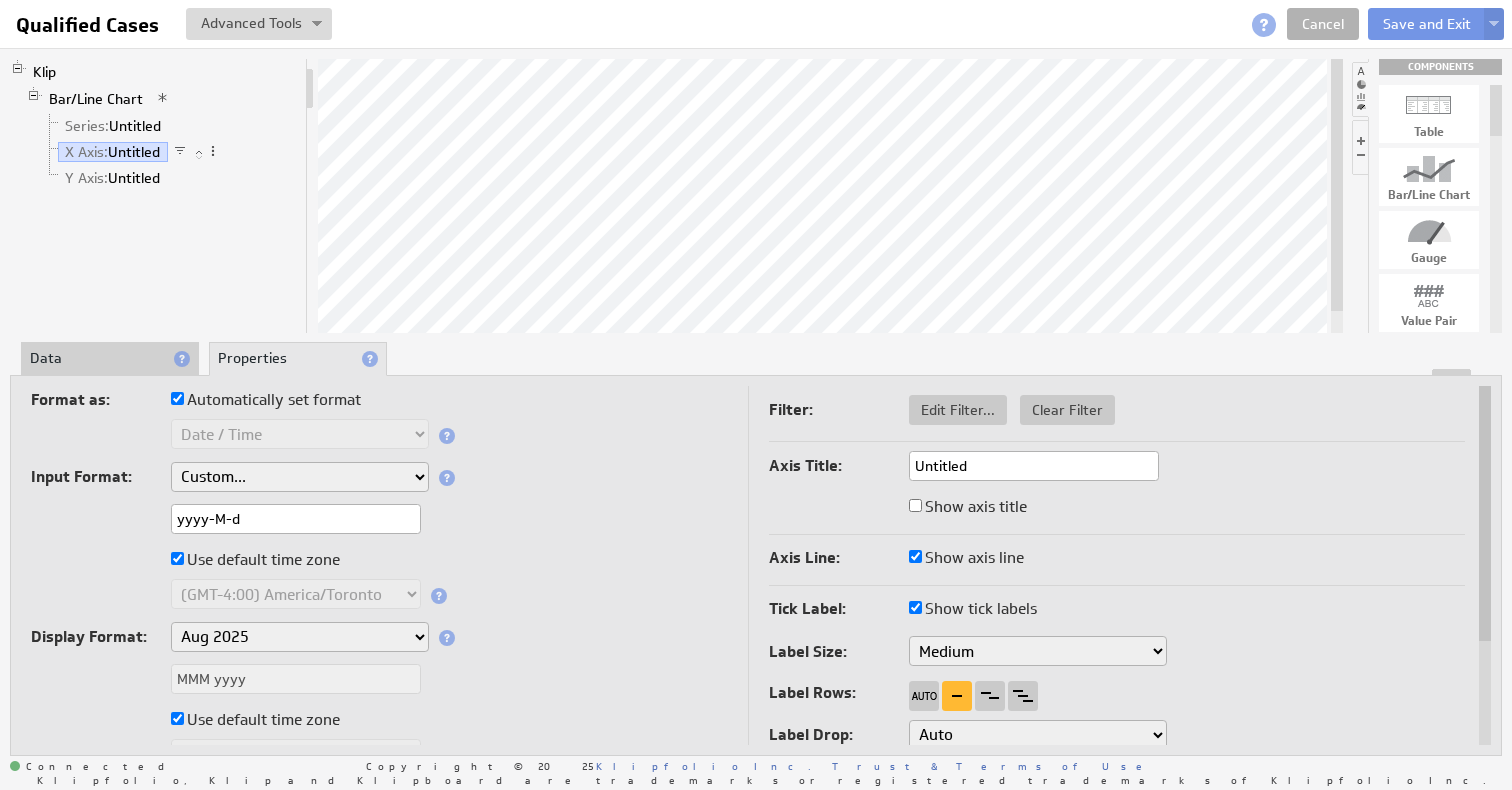 click on "Axis Title: Untitled   Show axis title Title Size: Small Medium Large" at bounding box center (1117, 493) 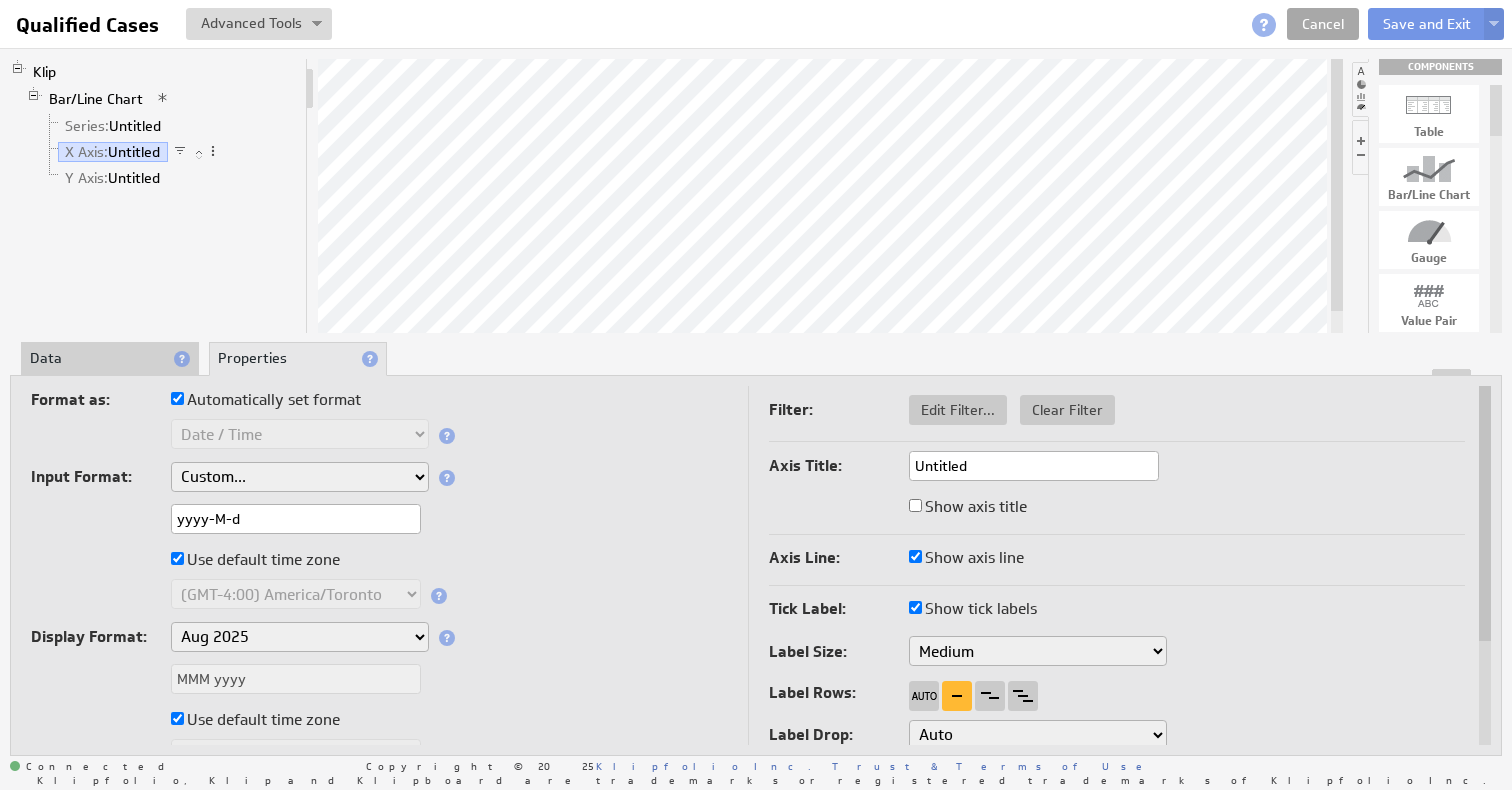 click on "Cancel" at bounding box center (1323, 24) 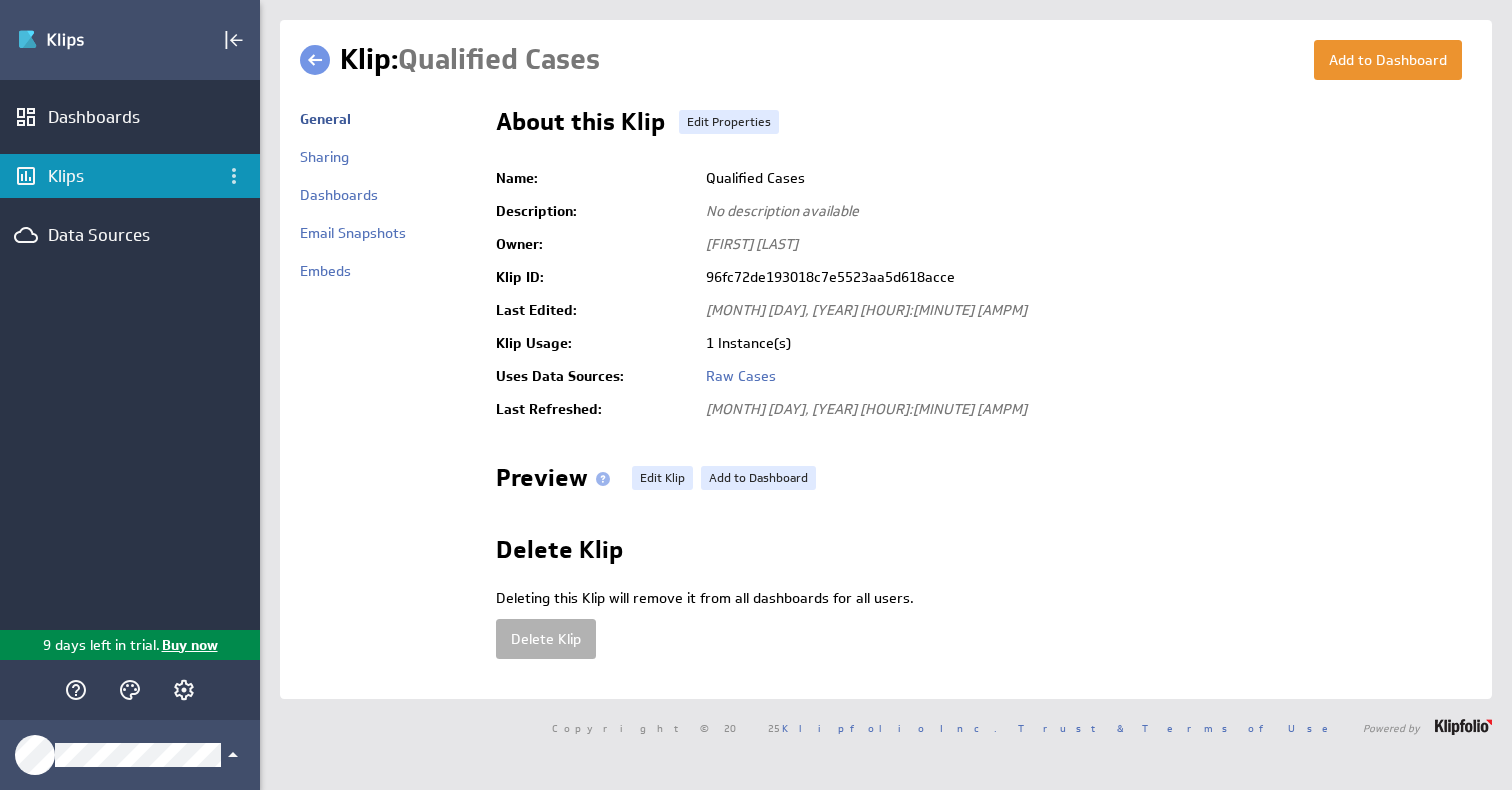 scroll, scrollTop: 0, scrollLeft: 0, axis: both 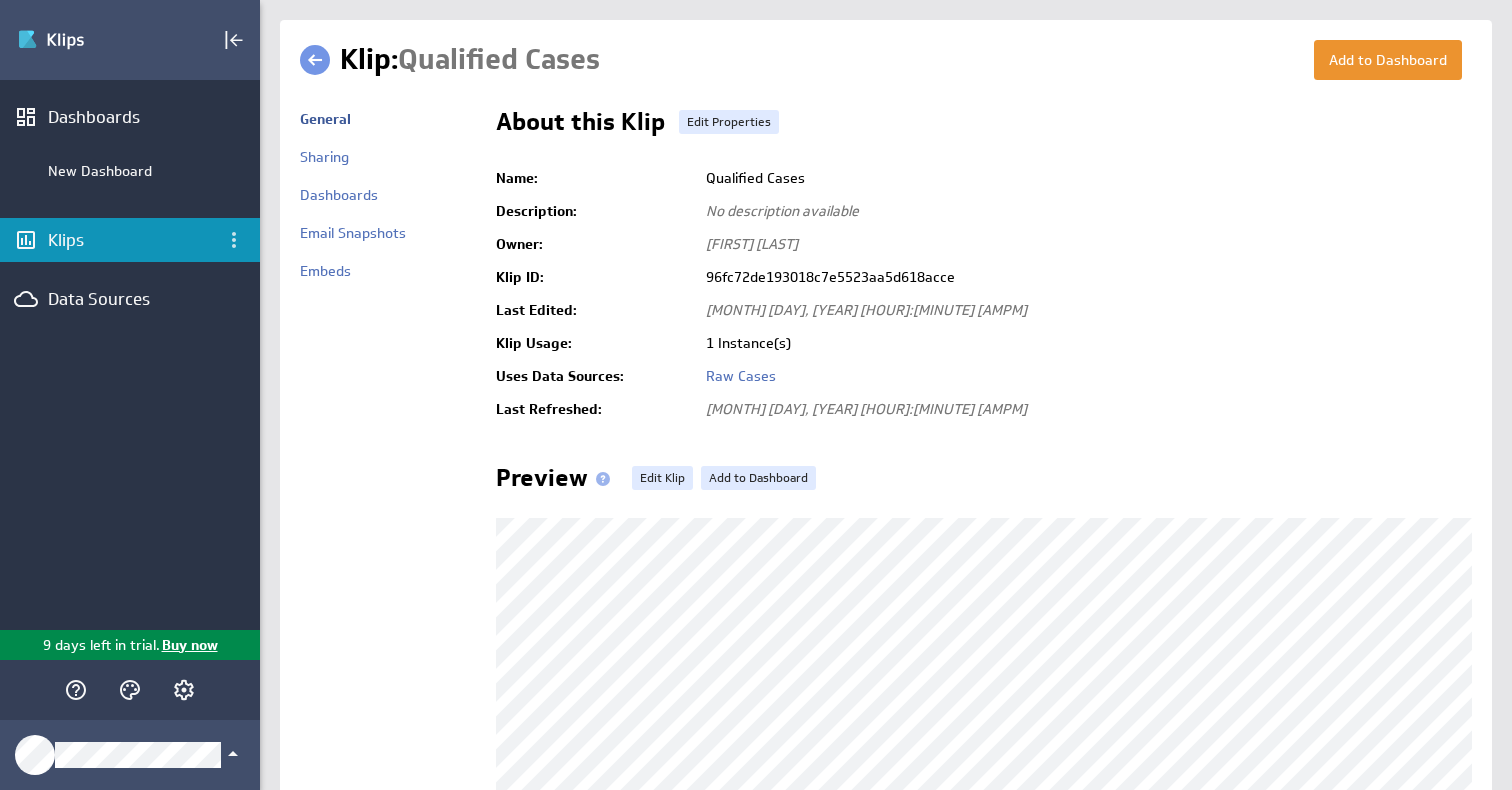 click on "Klips" at bounding box center [130, 240] 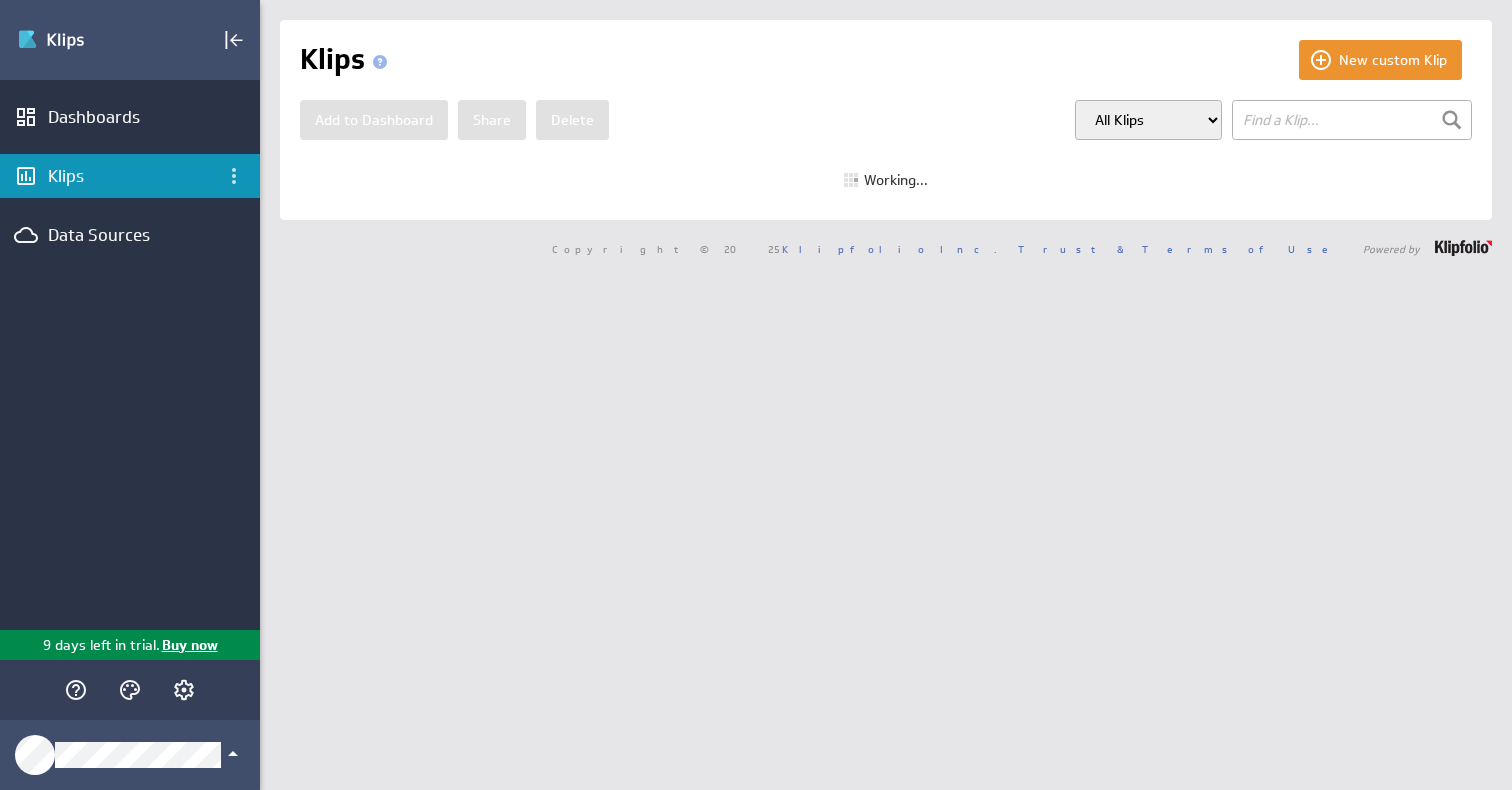 scroll, scrollTop: 0, scrollLeft: 0, axis: both 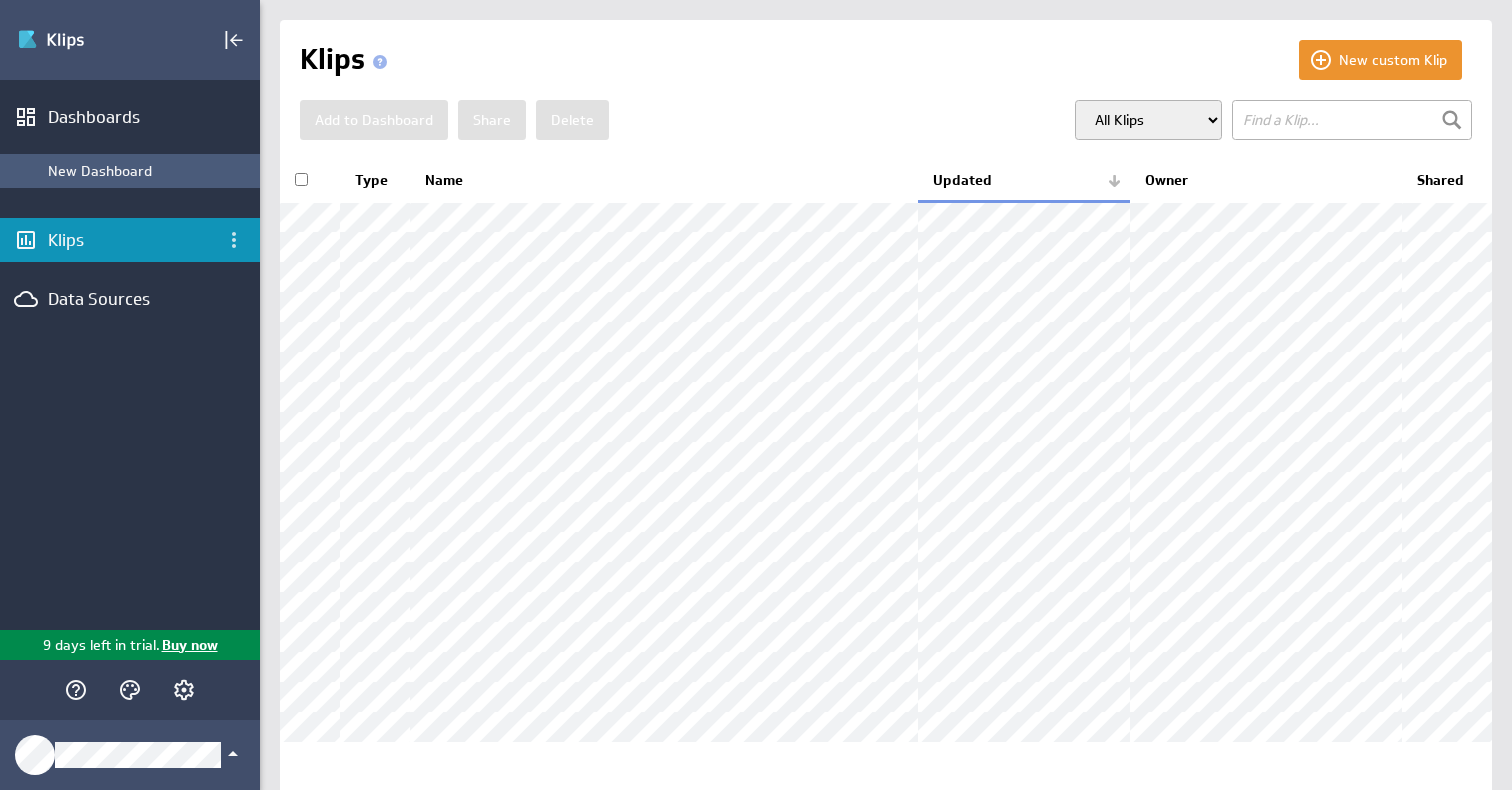 click on "New Dashboard" at bounding box center (149, 171) 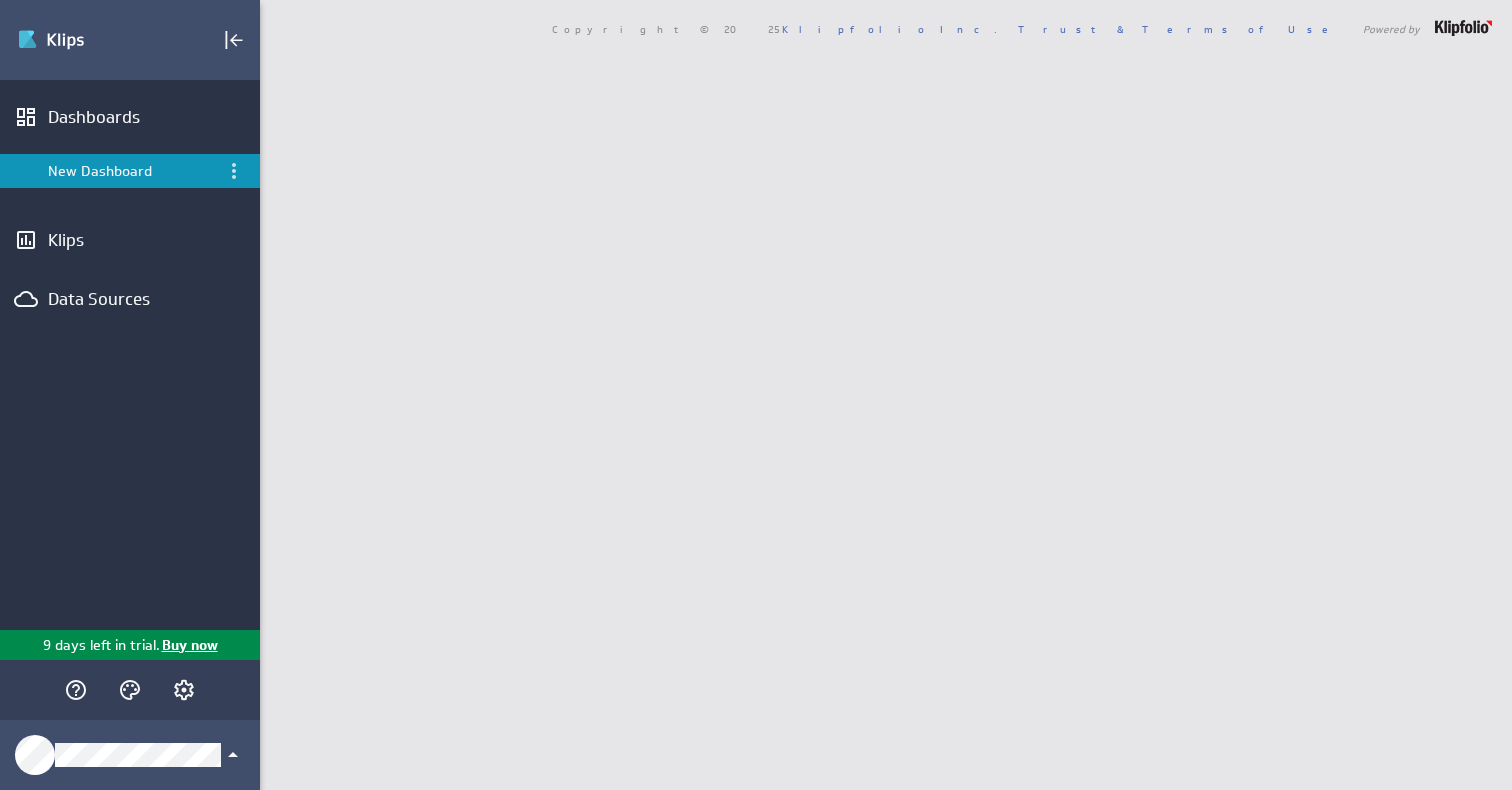 scroll, scrollTop: 0, scrollLeft: 0, axis: both 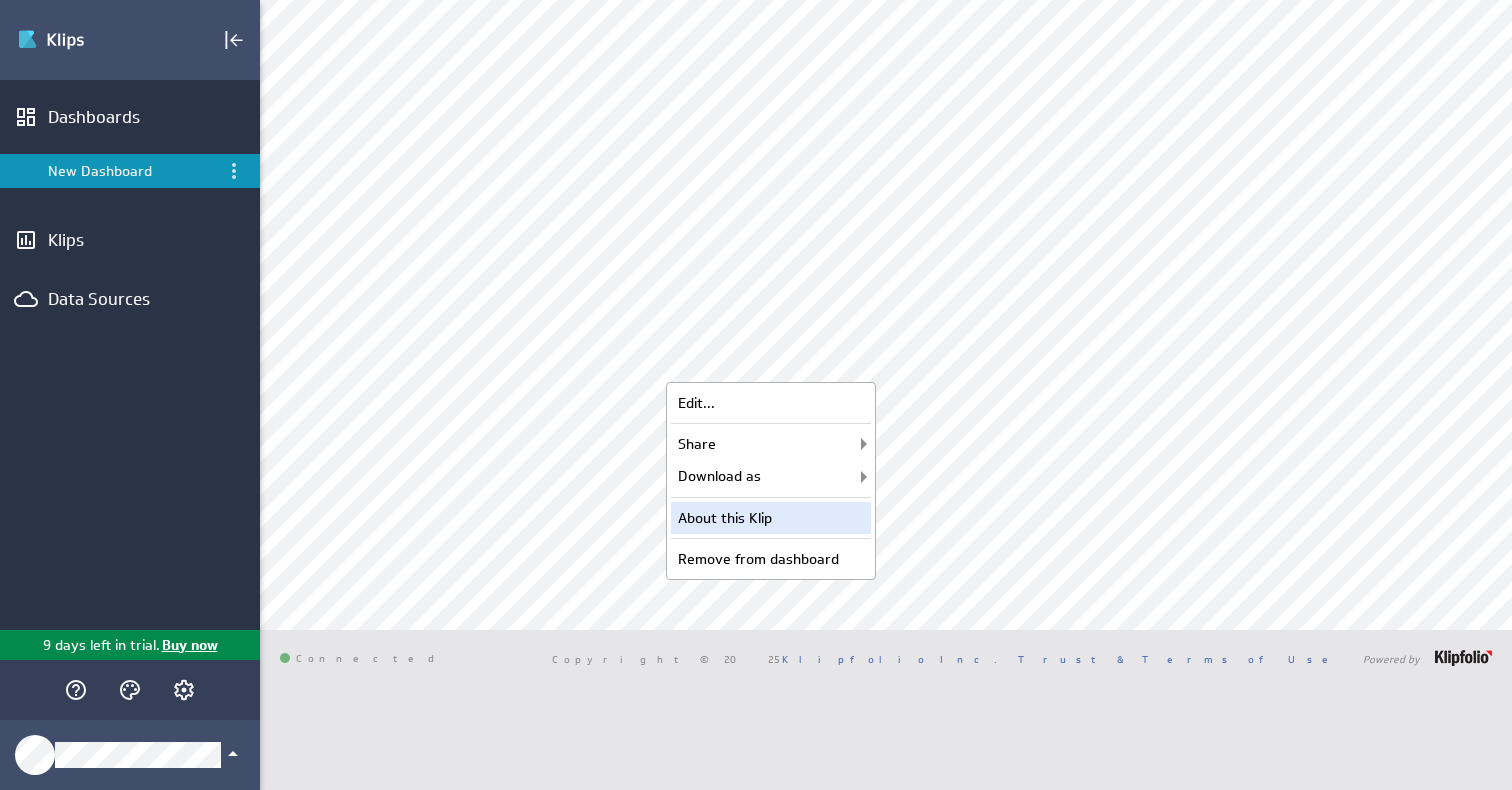 click on "About this Klip" at bounding box center (771, 518) 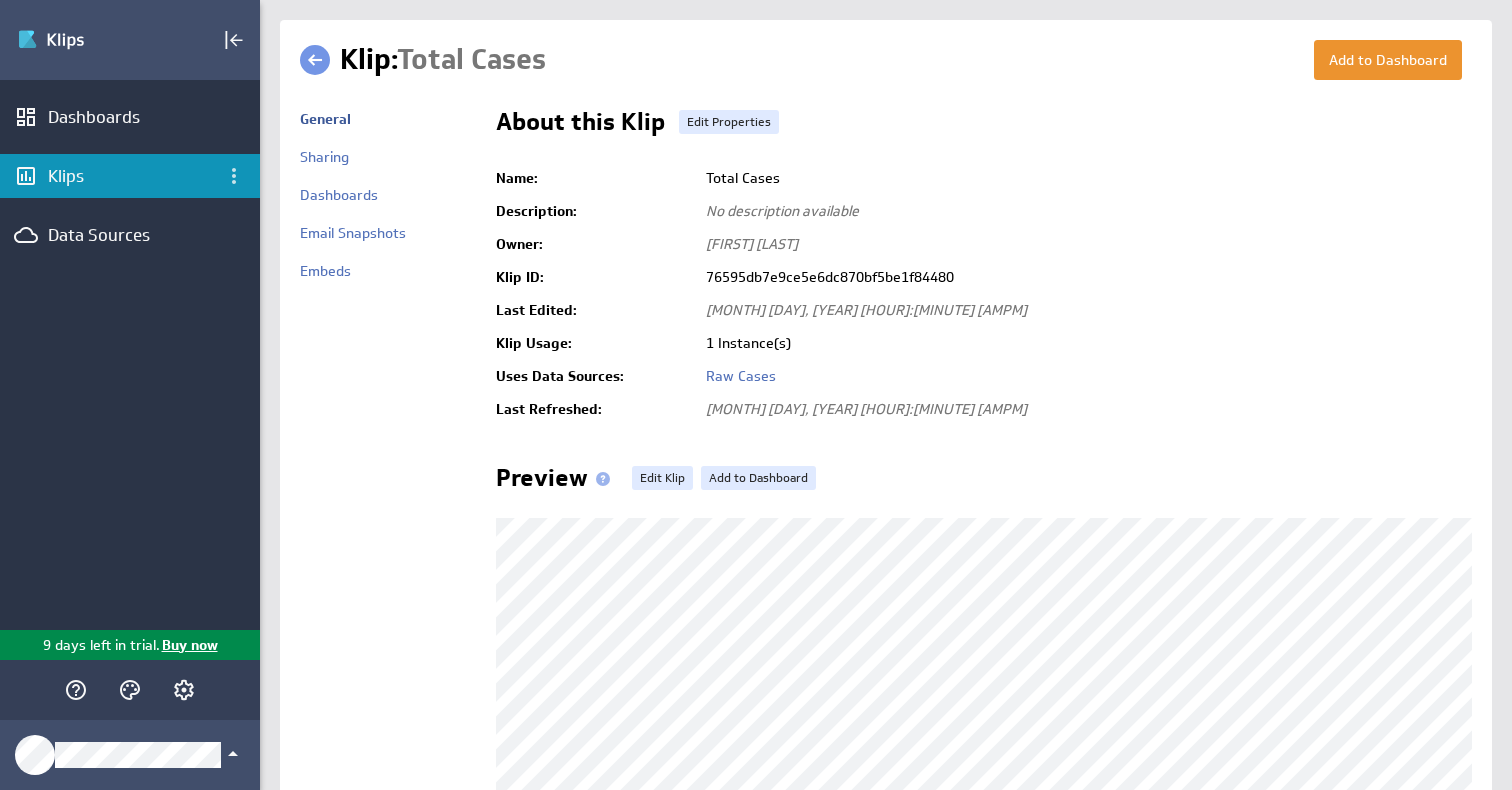 scroll, scrollTop: 0, scrollLeft: 0, axis: both 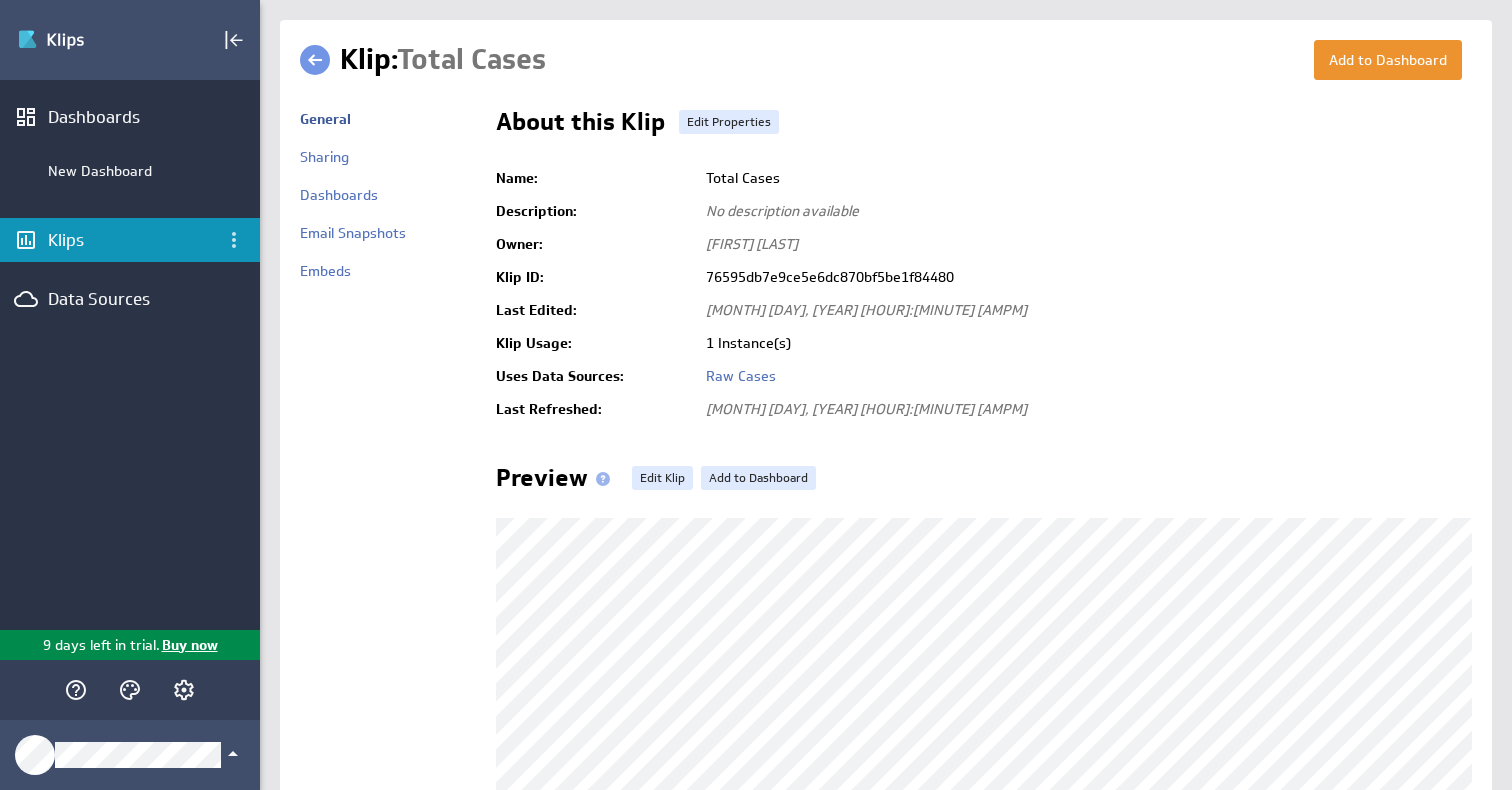 click at bounding box center [315, 60] 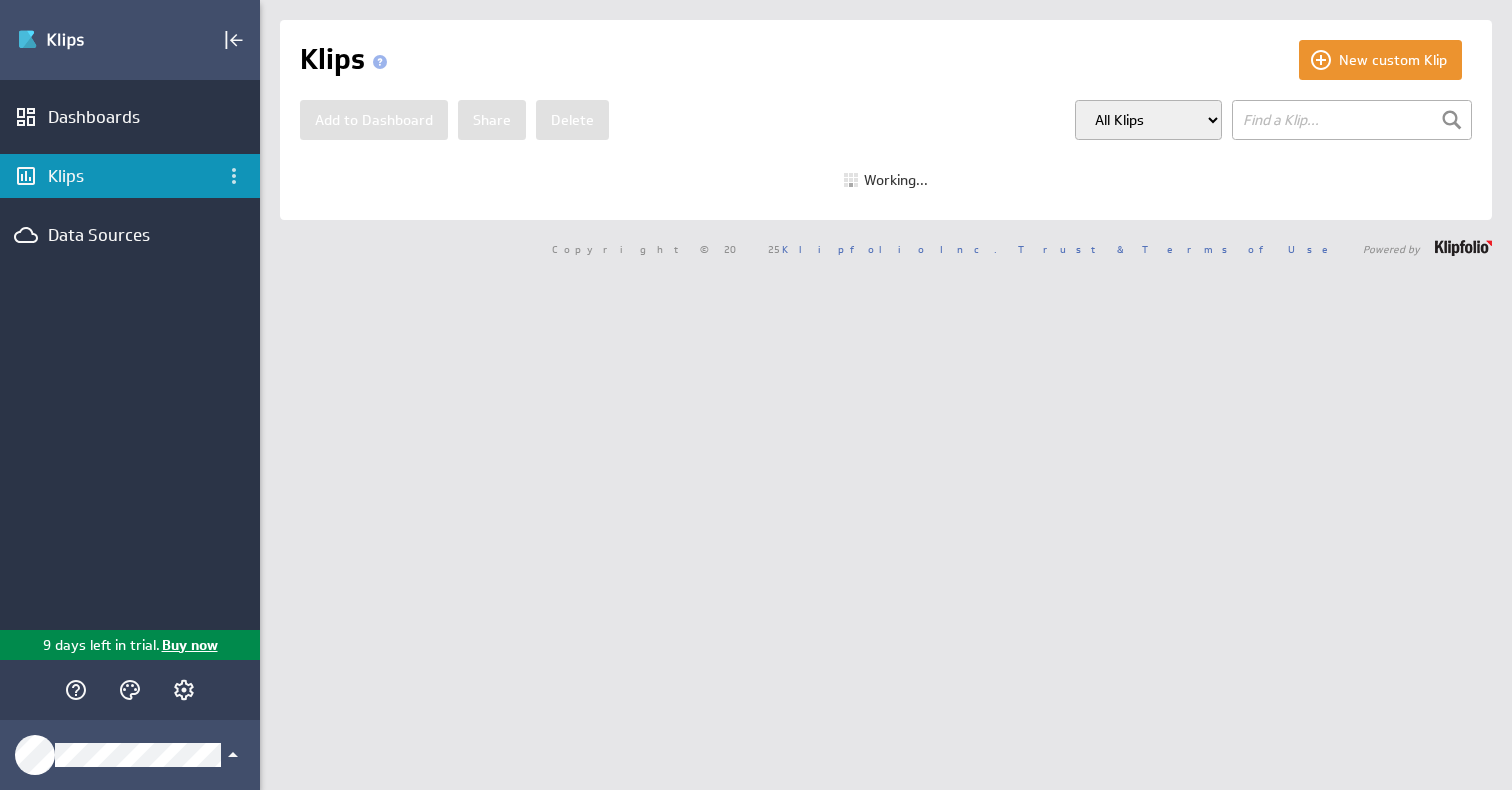 scroll, scrollTop: 0, scrollLeft: 0, axis: both 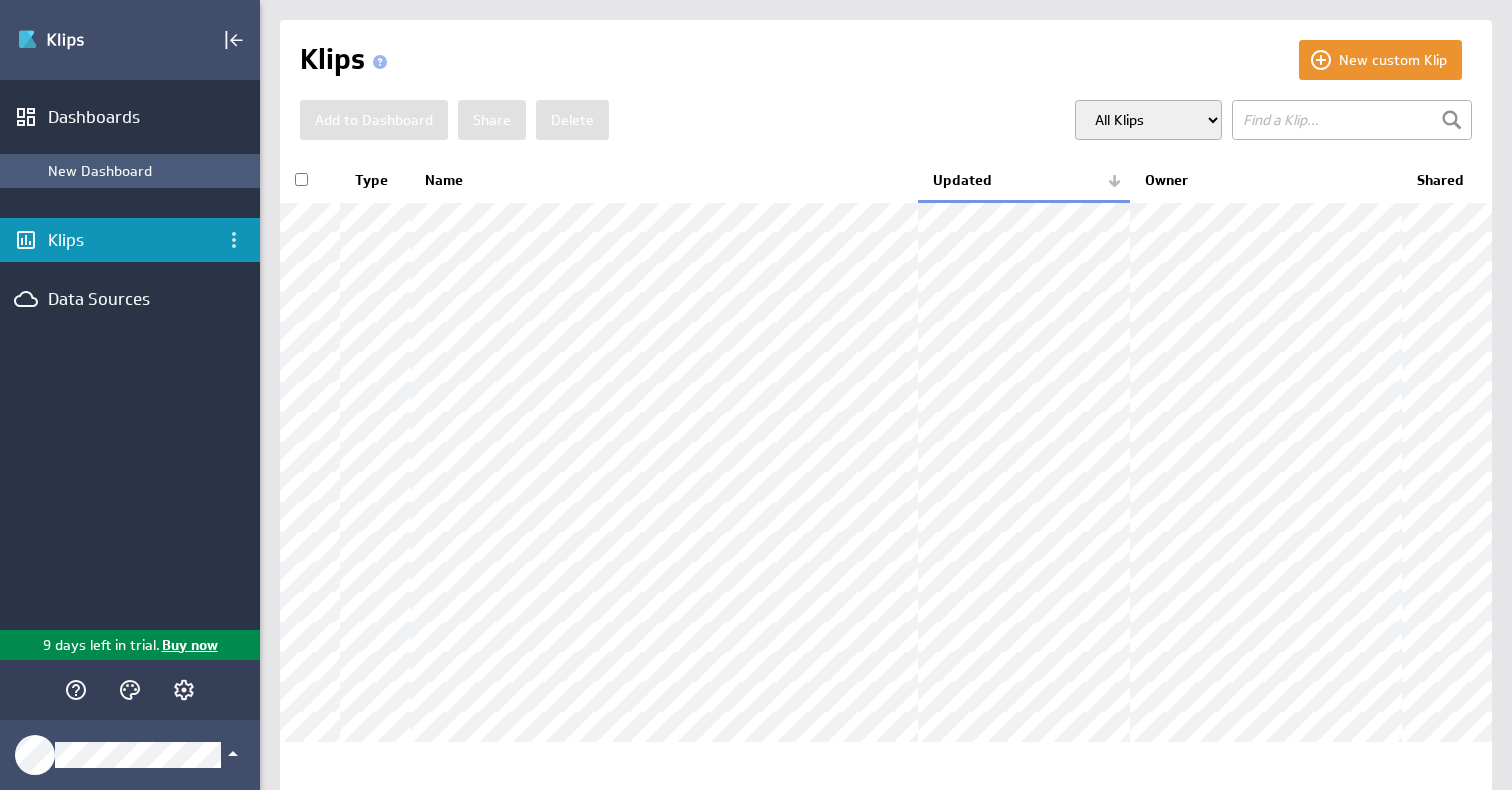 click on "New Dashboard" at bounding box center [149, 171] 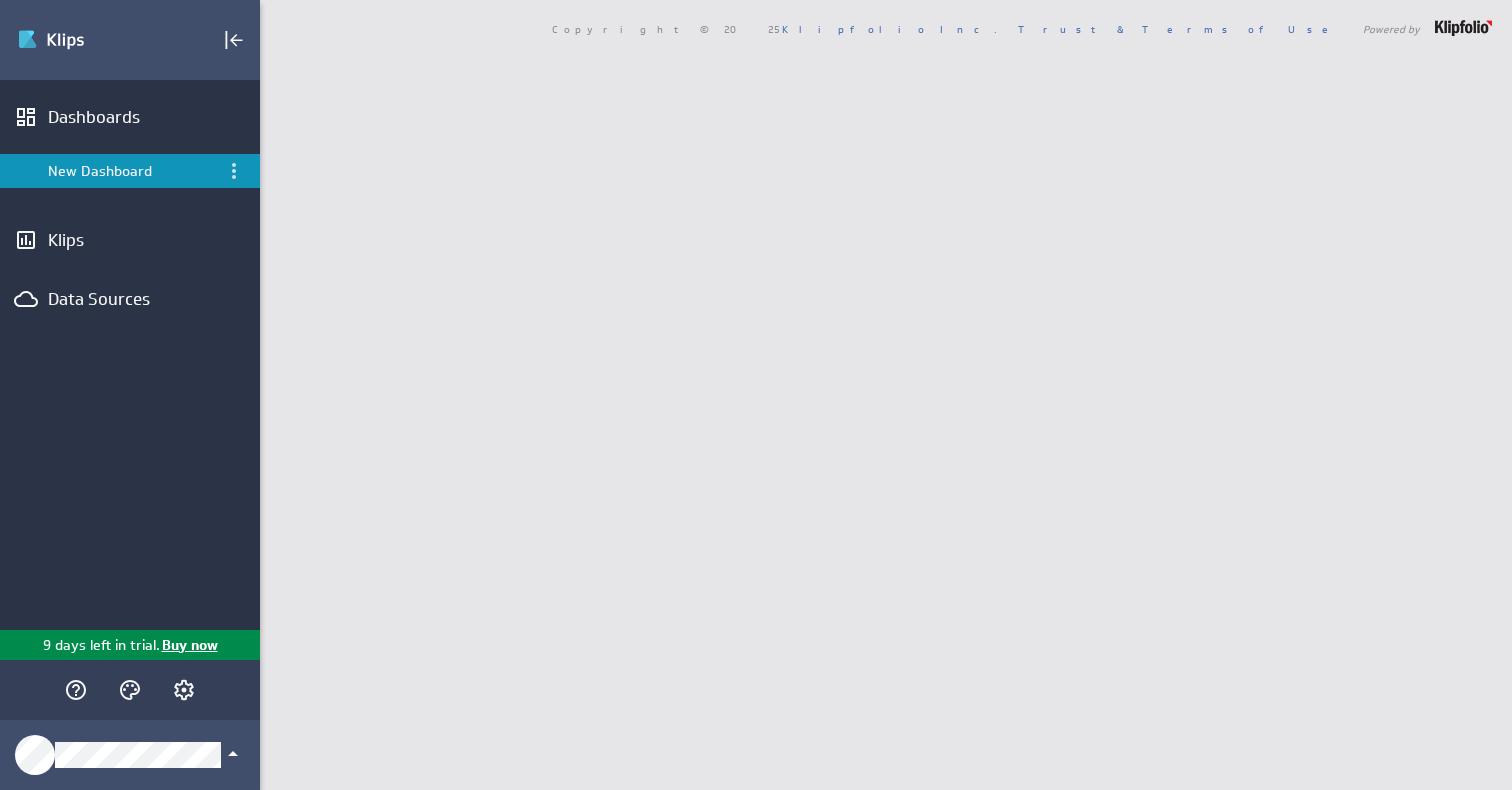 scroll, scrollTop: 0, scrollLeft: 0, axis: both 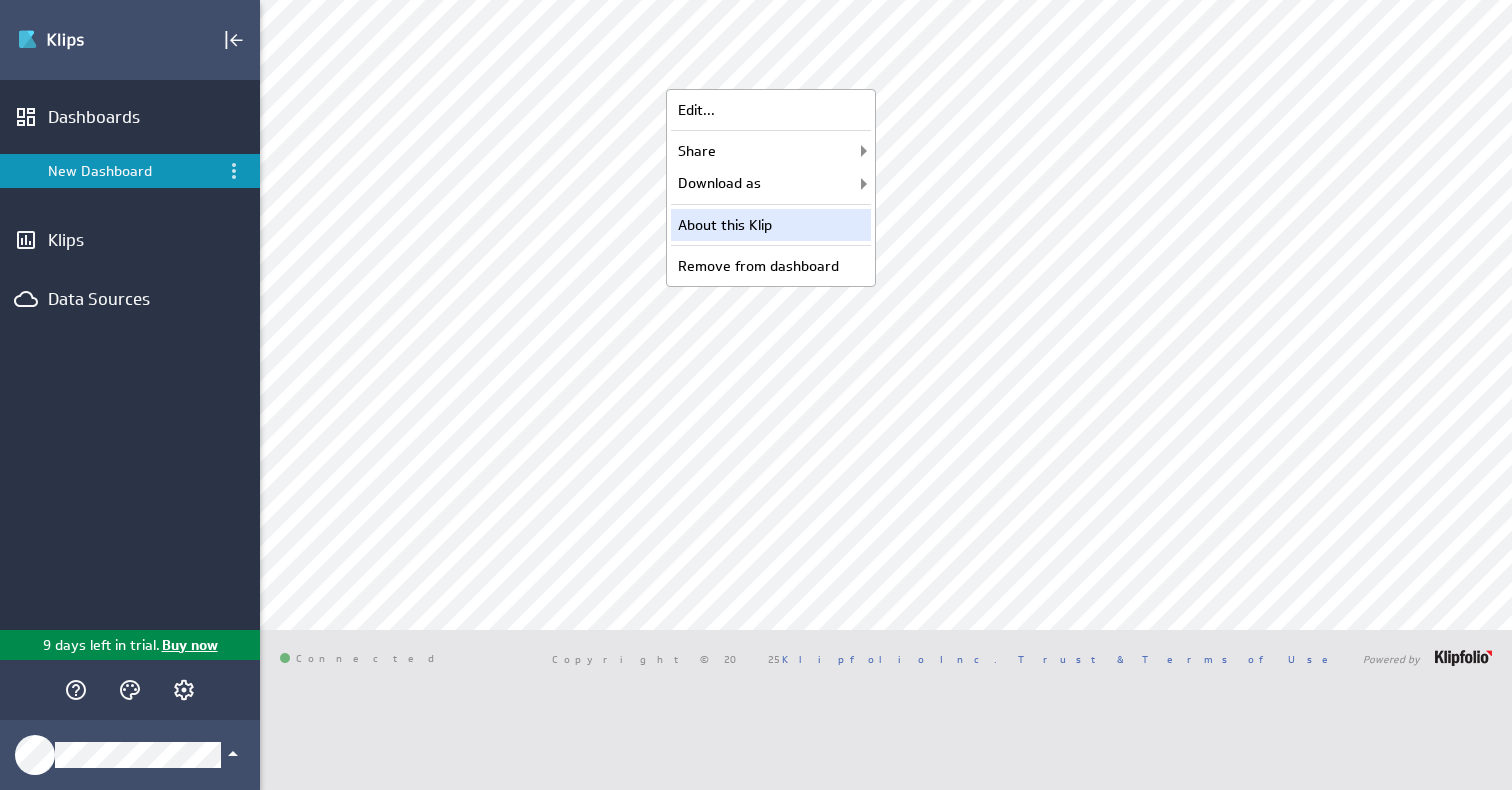 click on "About this Klip" at bounding box center (771, 225) 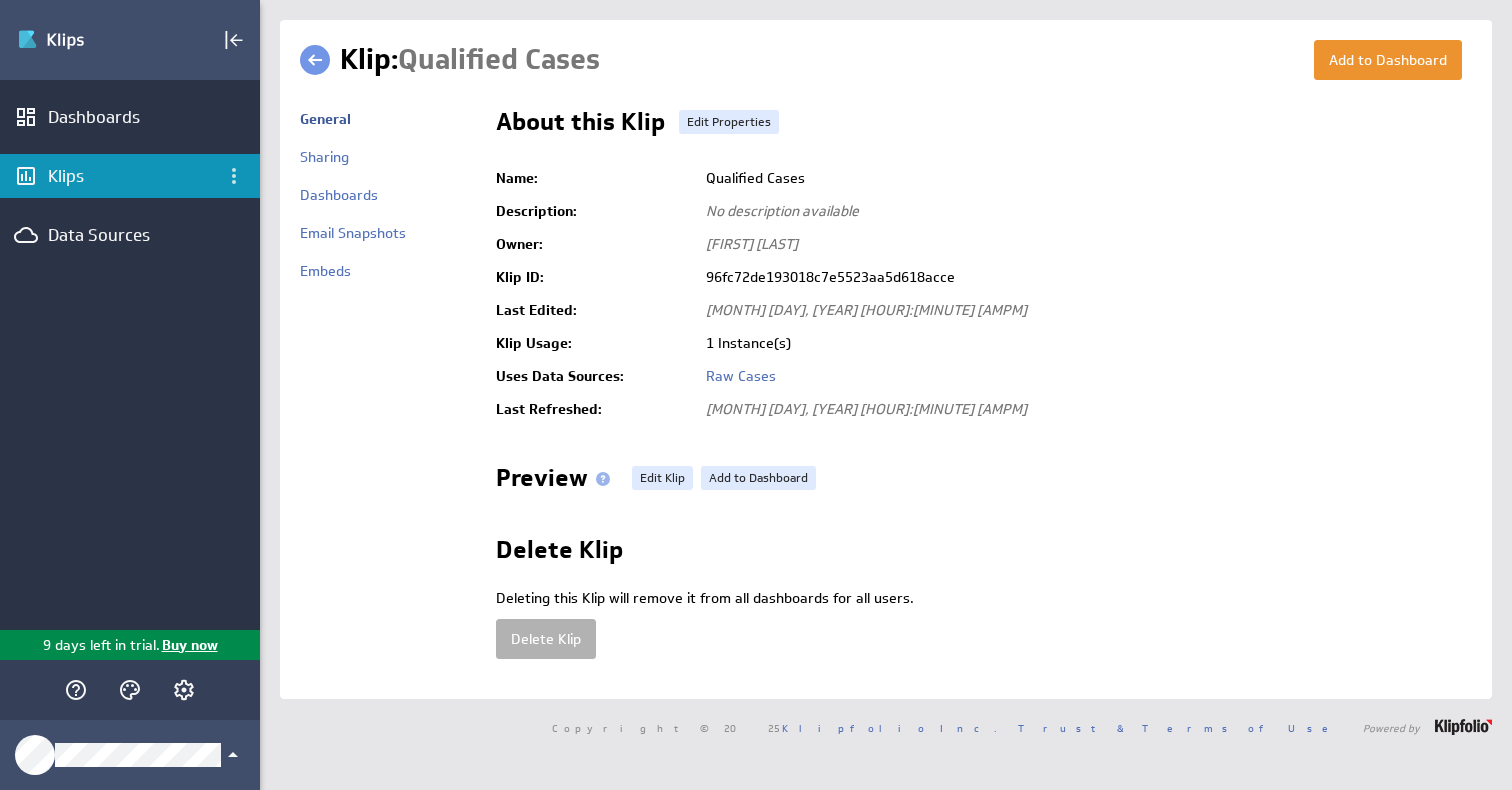 scroll, scrollTop: 0, scrollLeft: 0, axis: both 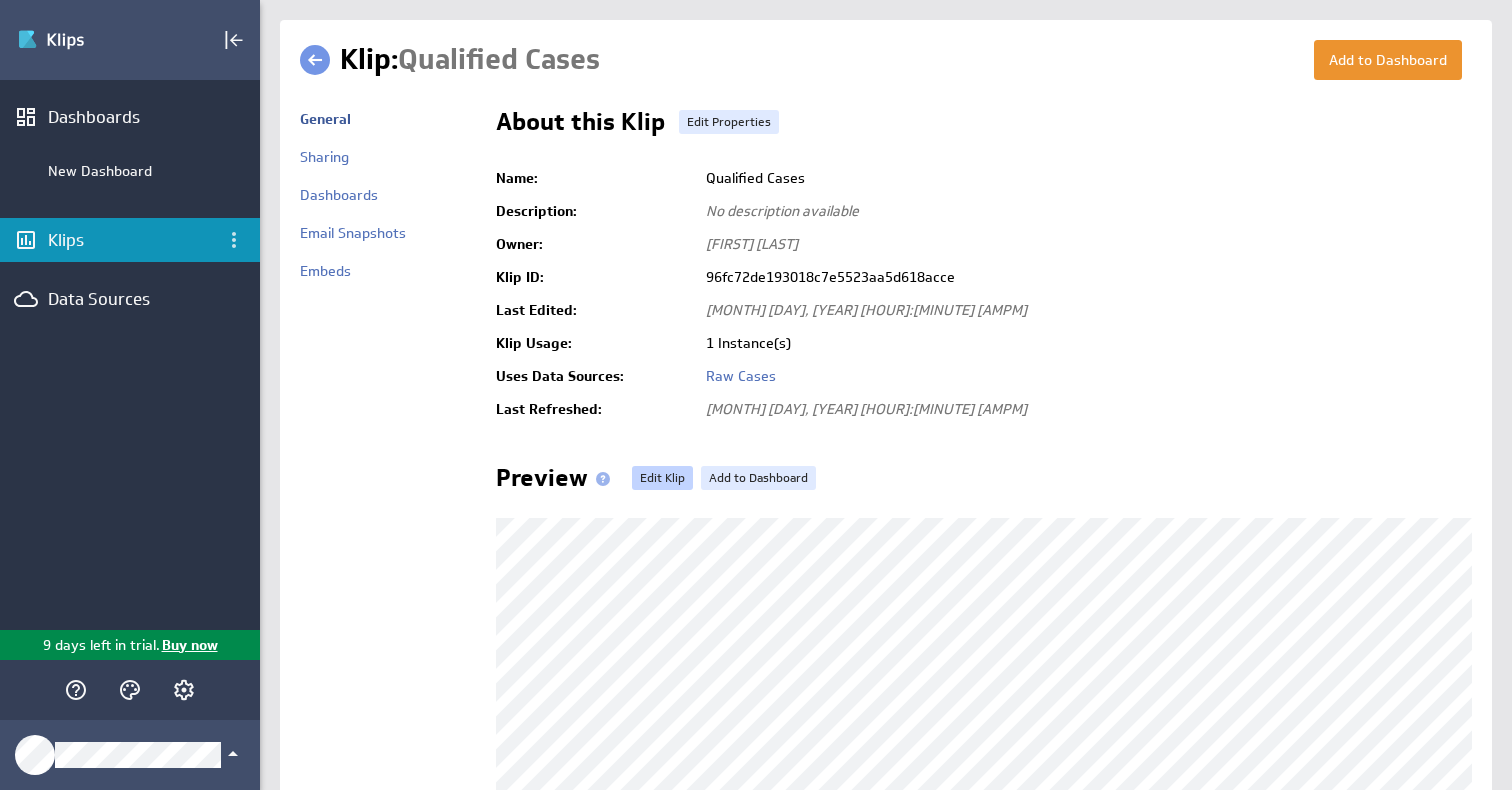 click on "Edit Klip" at bounding box center [662, 478] 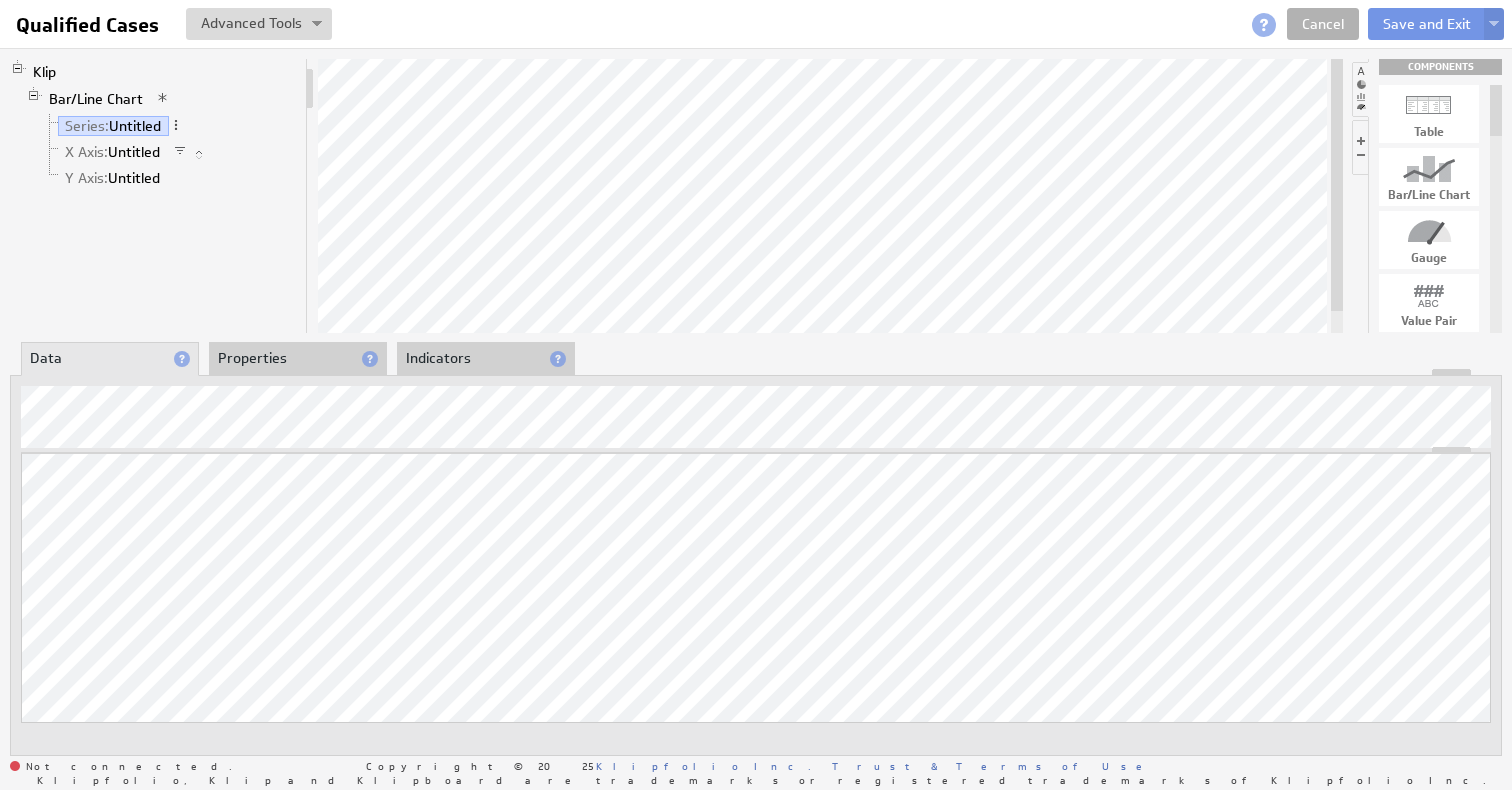 scroll, scrollTop: 0, scrollLeft: 0, axis: both 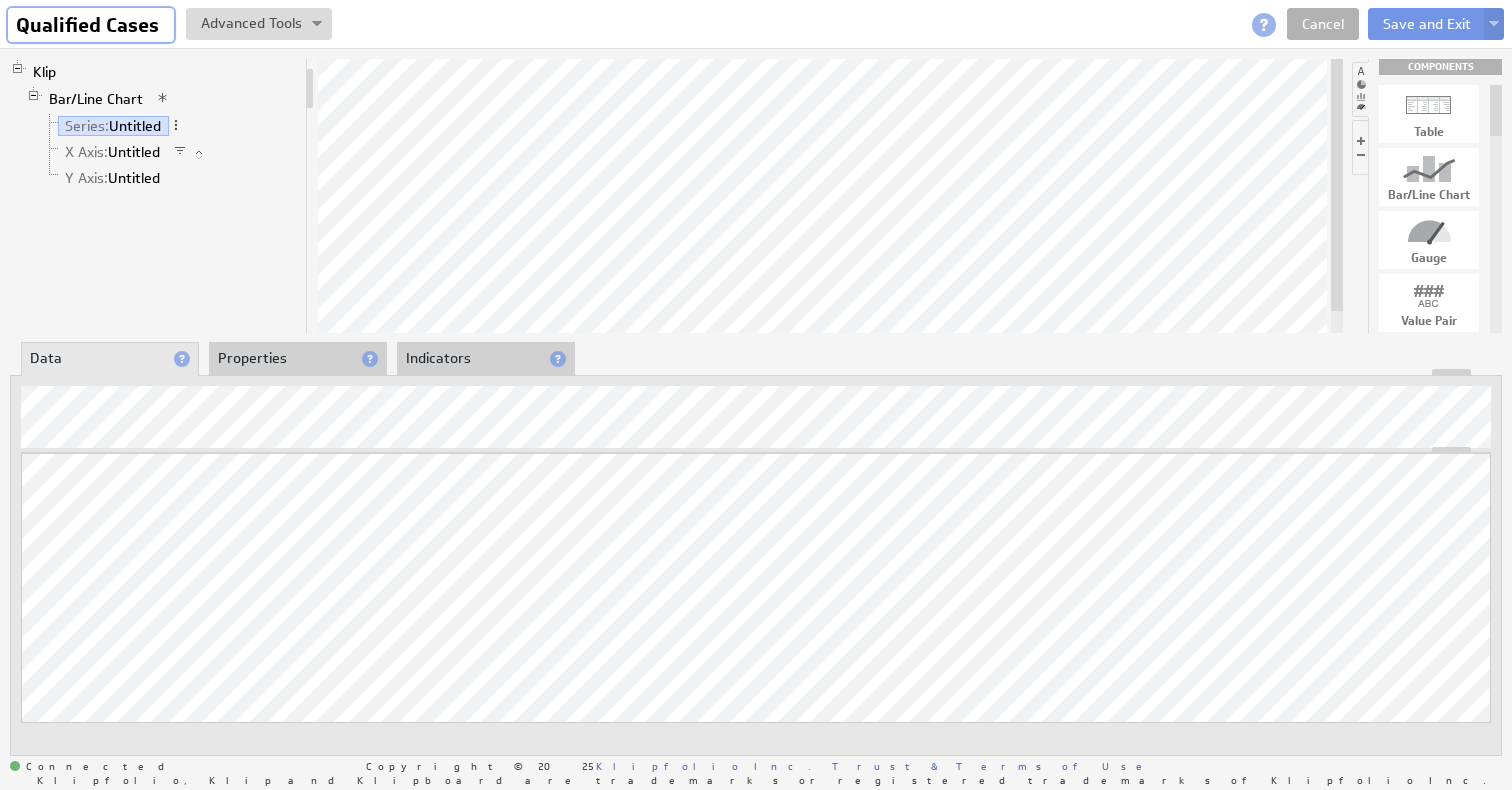 click on "Qualified Cases" at bounding box center (91, 25) 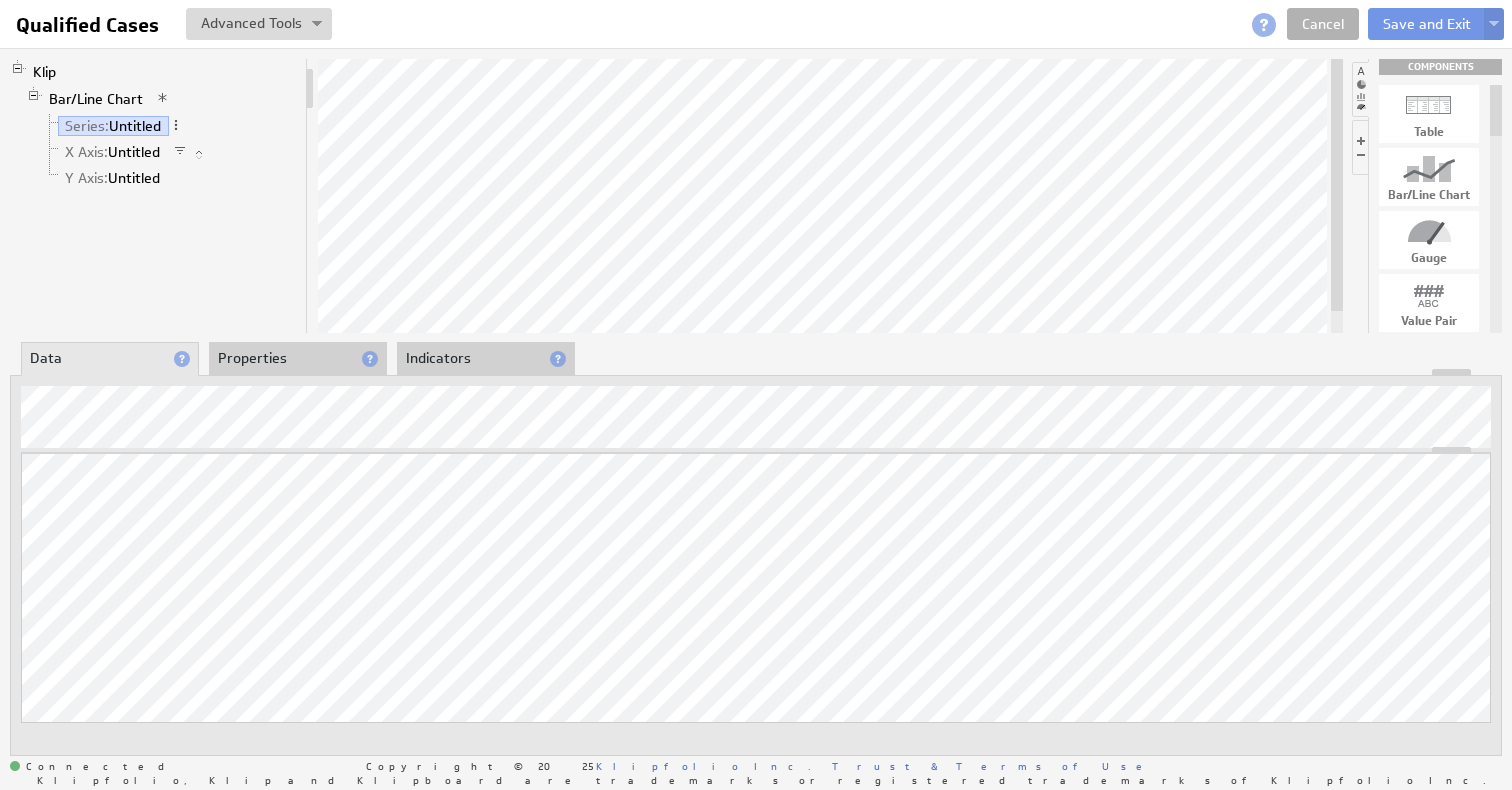 click at bounding box center [692, 24] 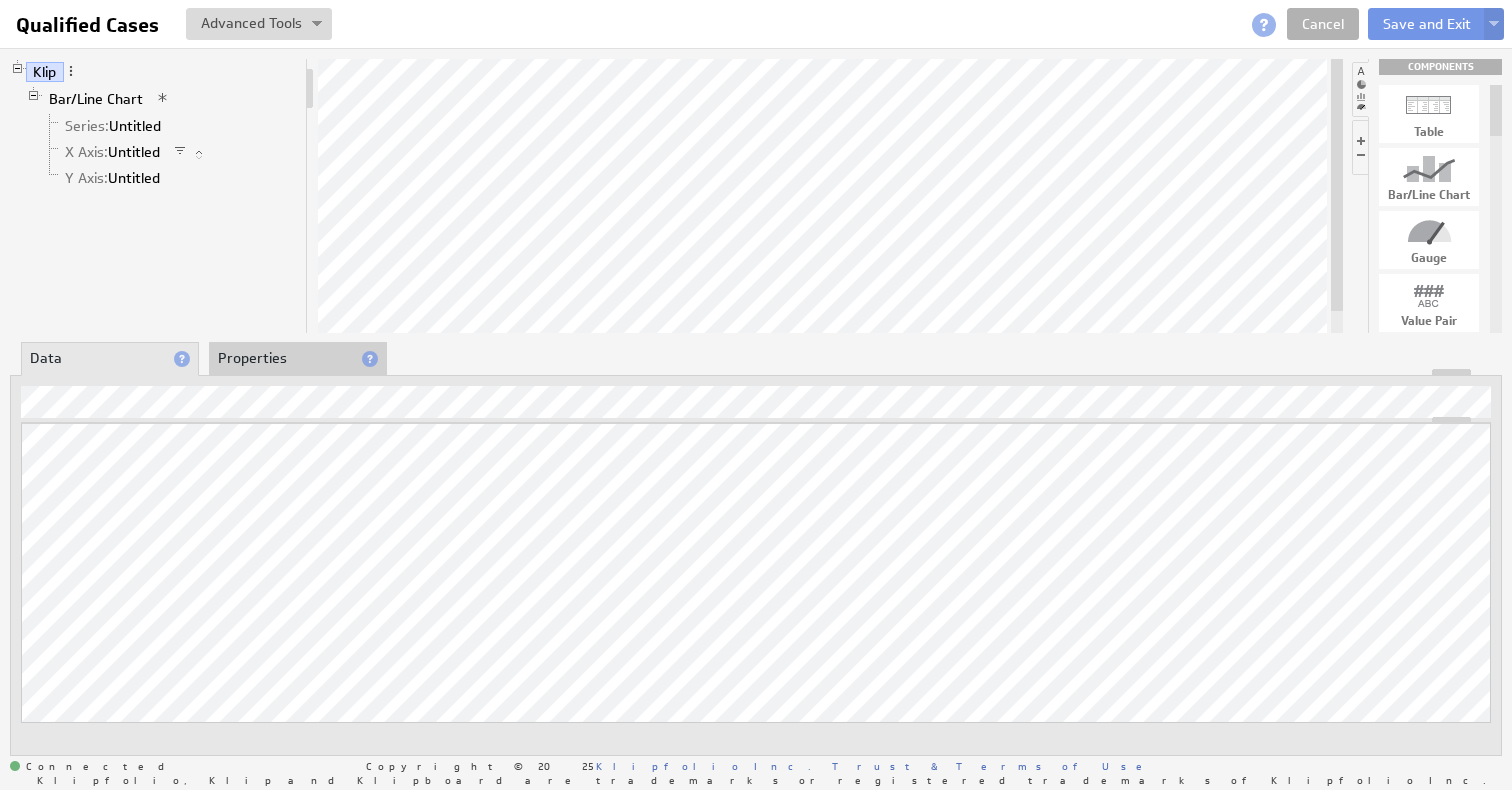click on "Properties" at bounding box center (298, 359) 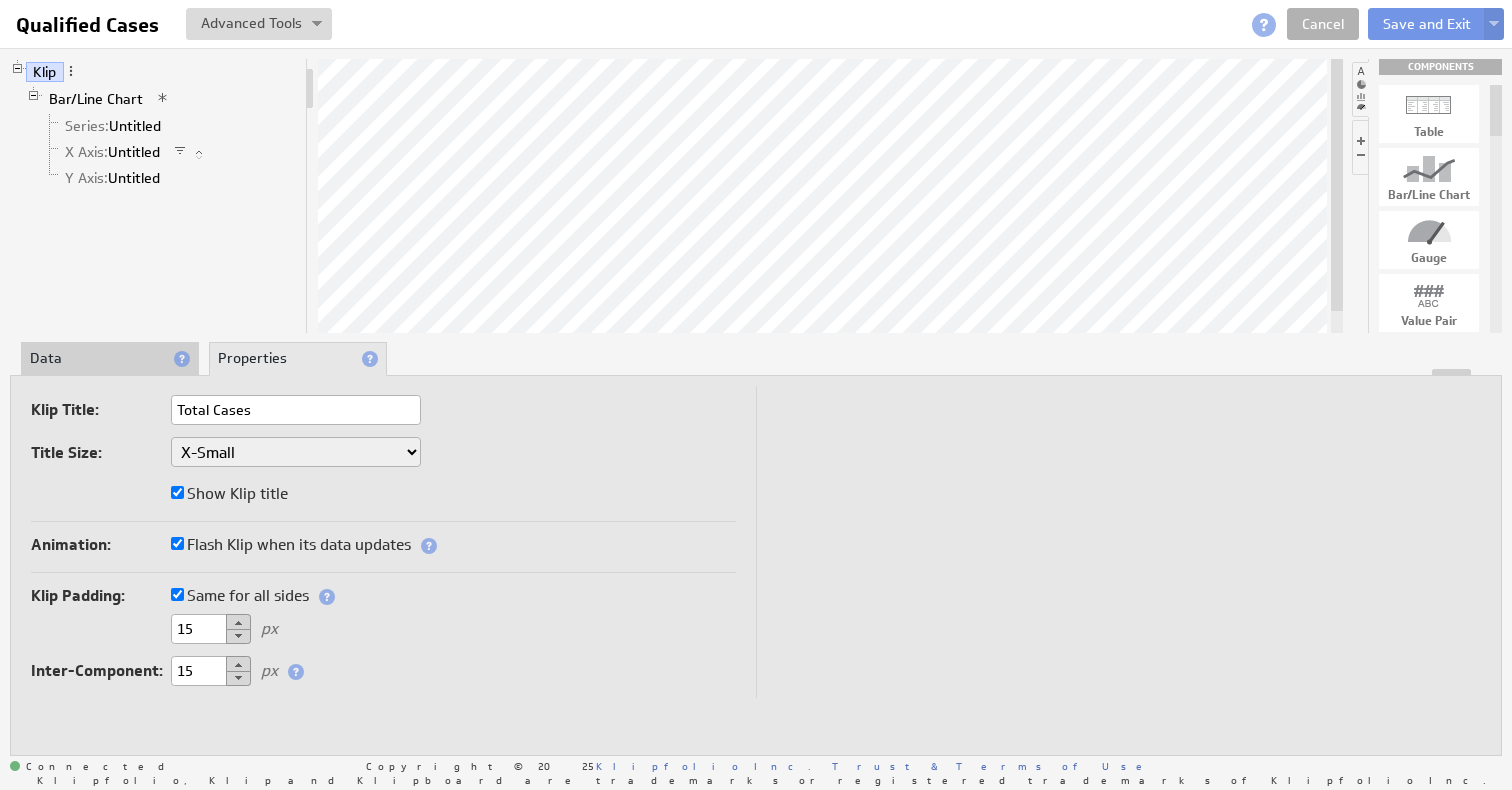 click on "Total Cases" at bounding box center [296, 410] 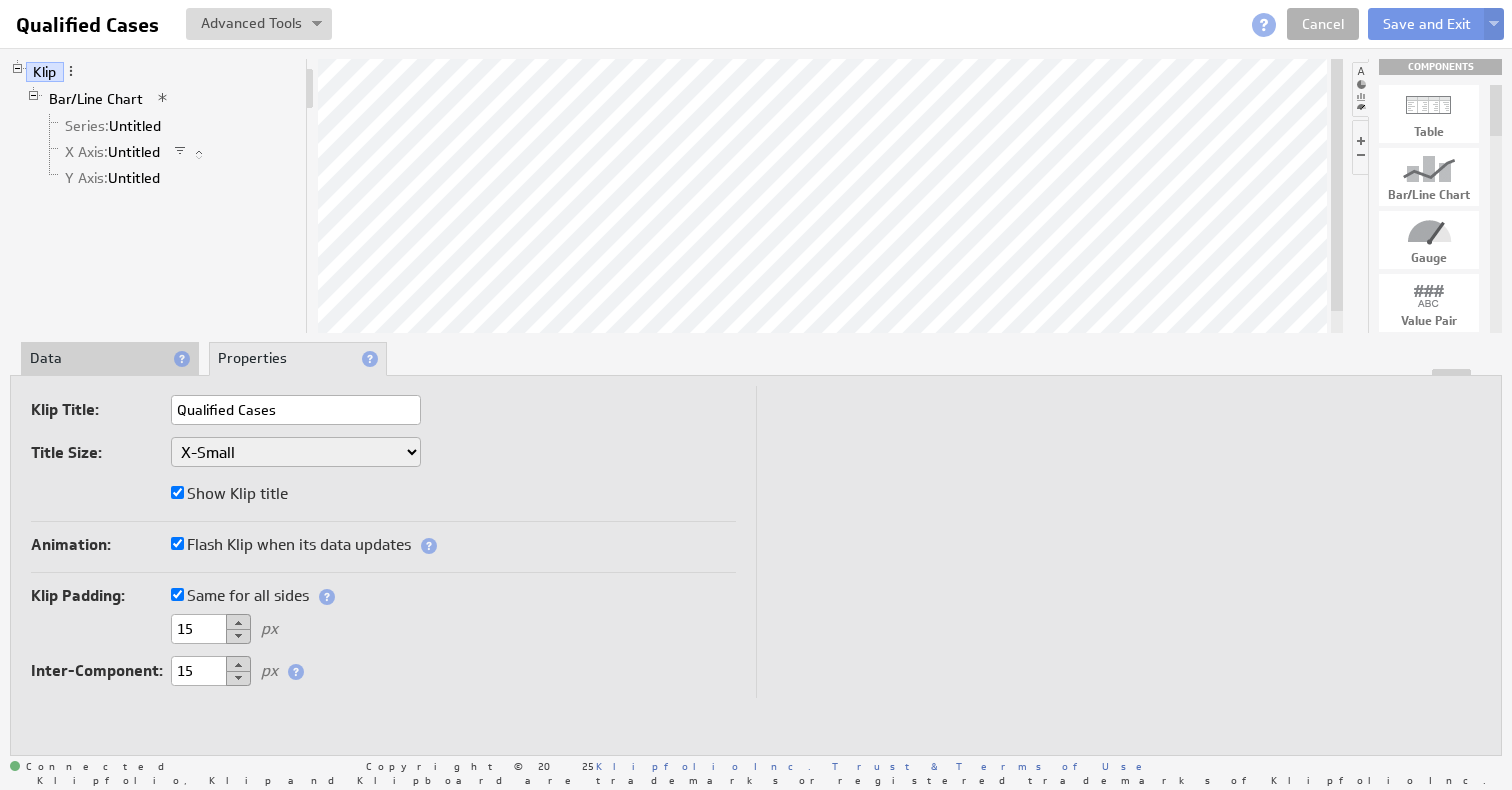 type on "Qualified Cases" 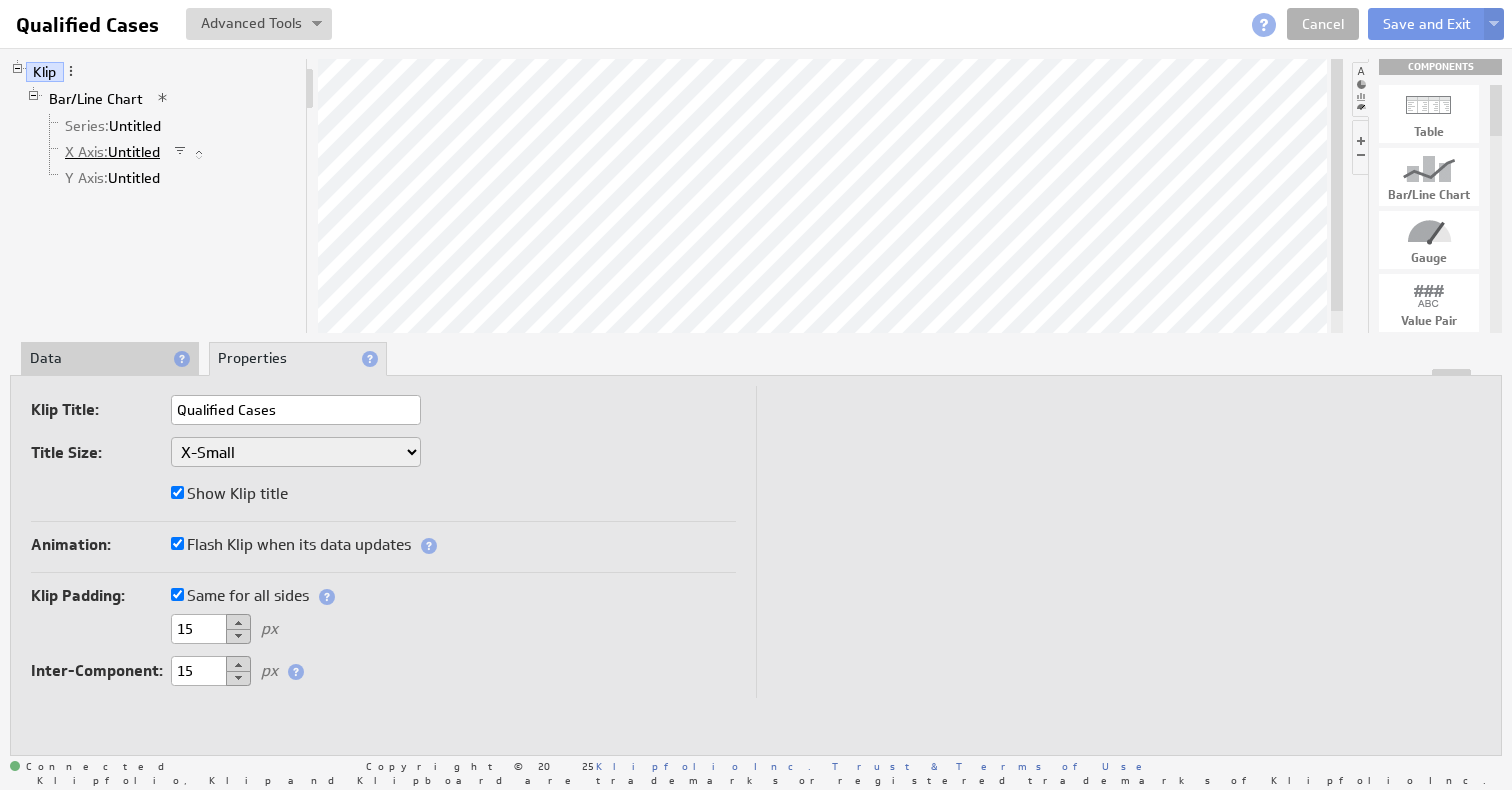 click on "X Axis:  Untitled" at bounding box center (113, 152) 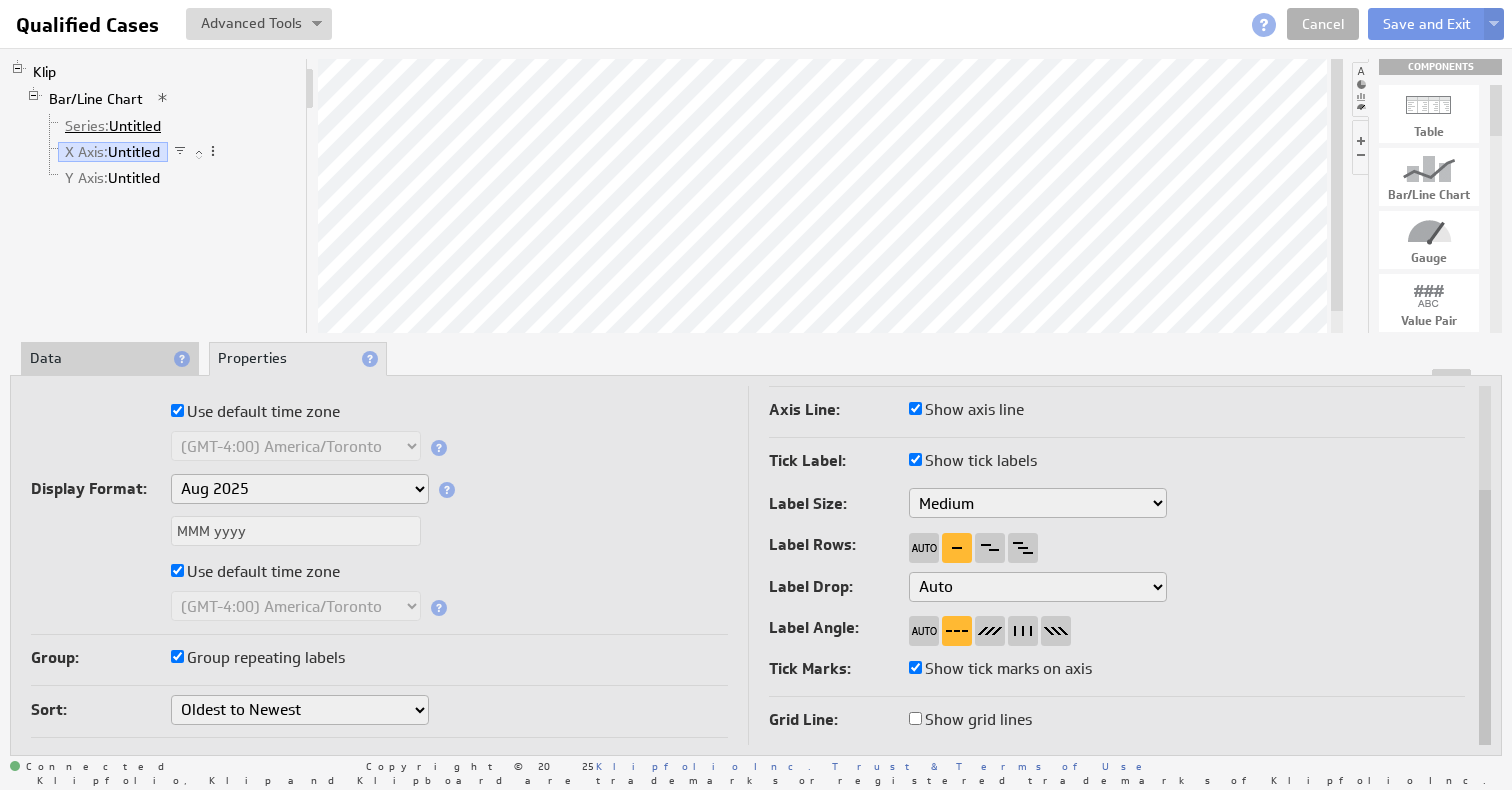 click on "Series:  Untitled" at bounding box center [113, 126] 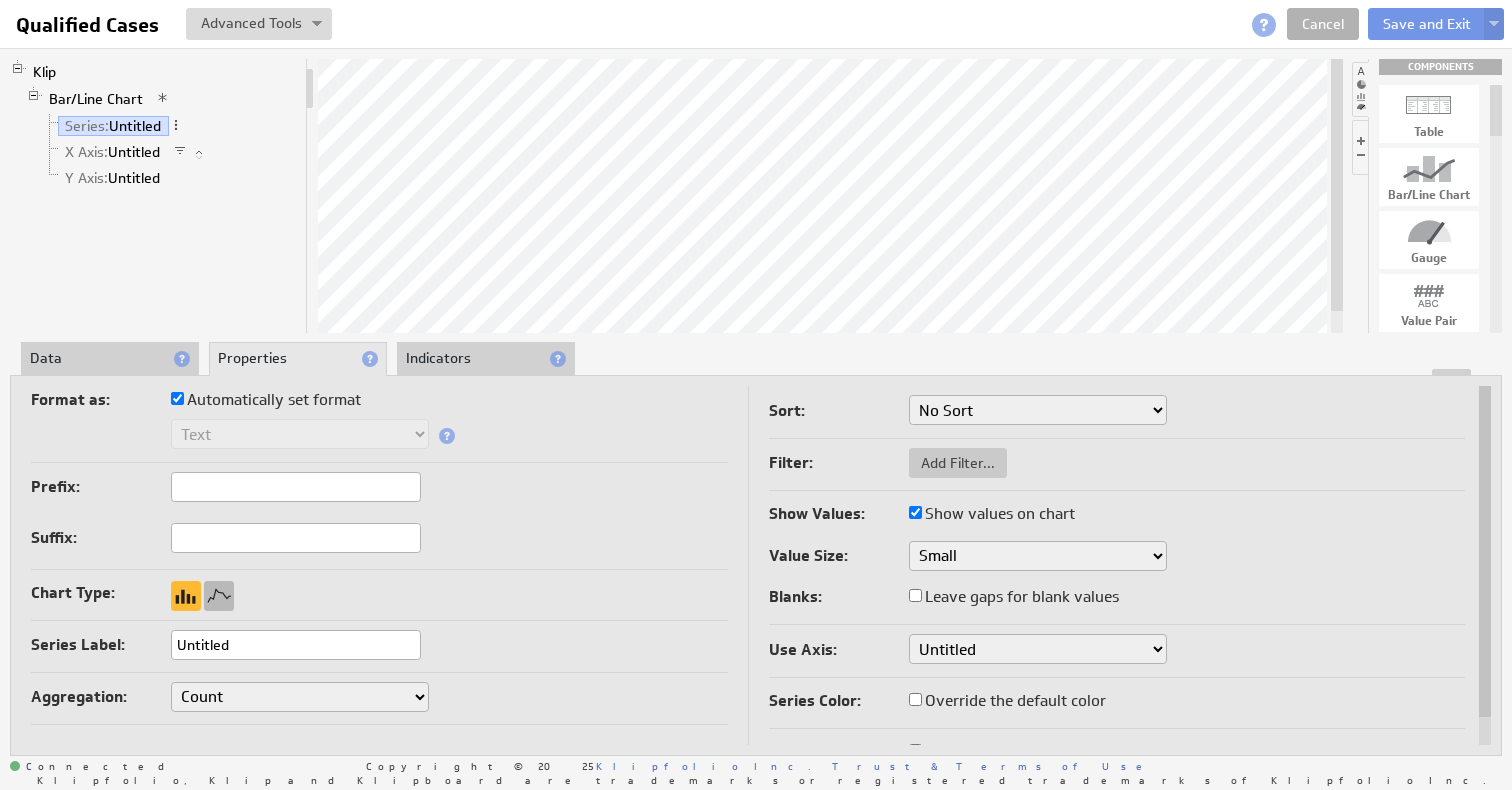 click at bounding box center [219, 596] 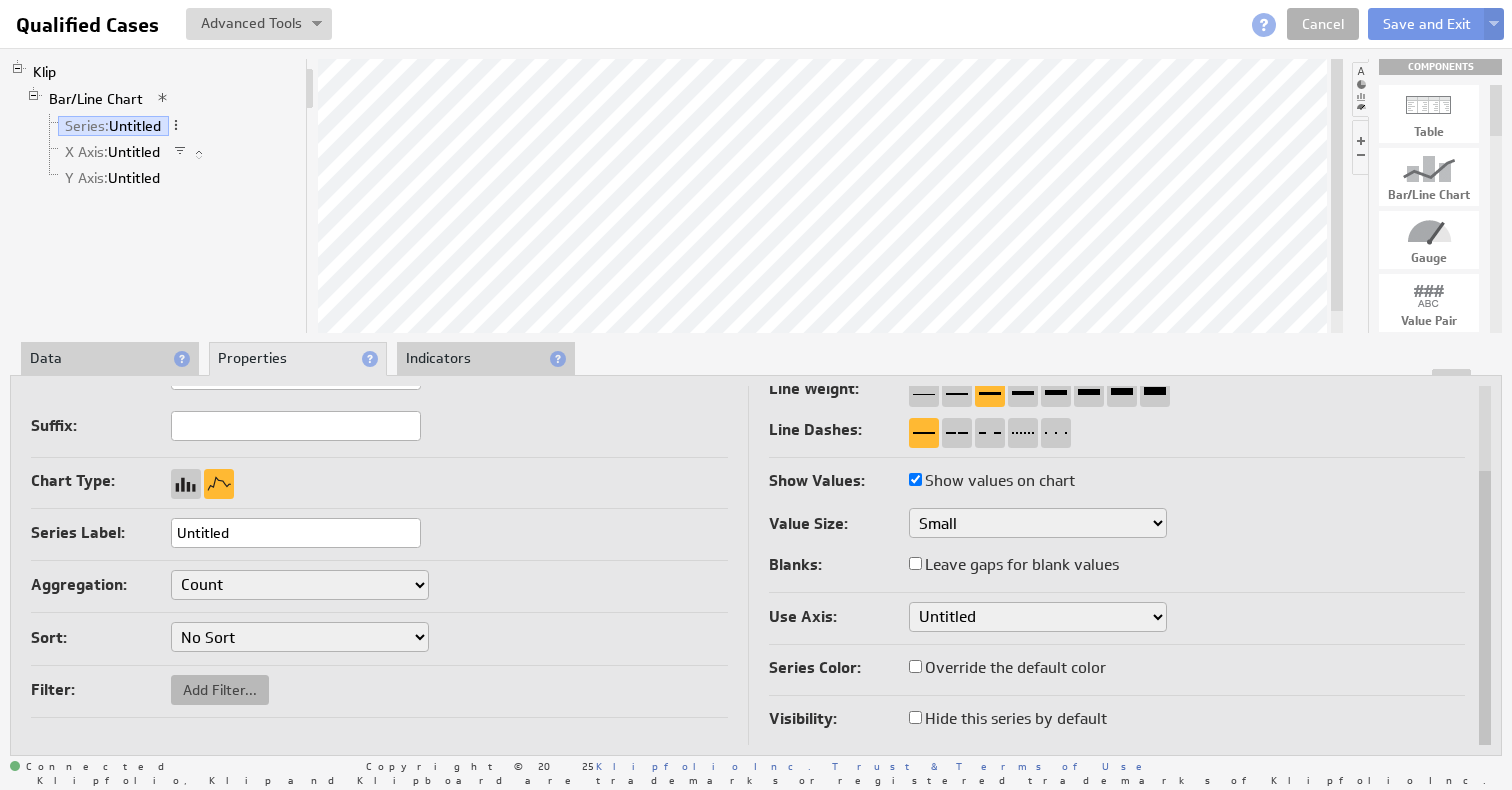 click on "Add Filter..." at bounding box center (220, 690) 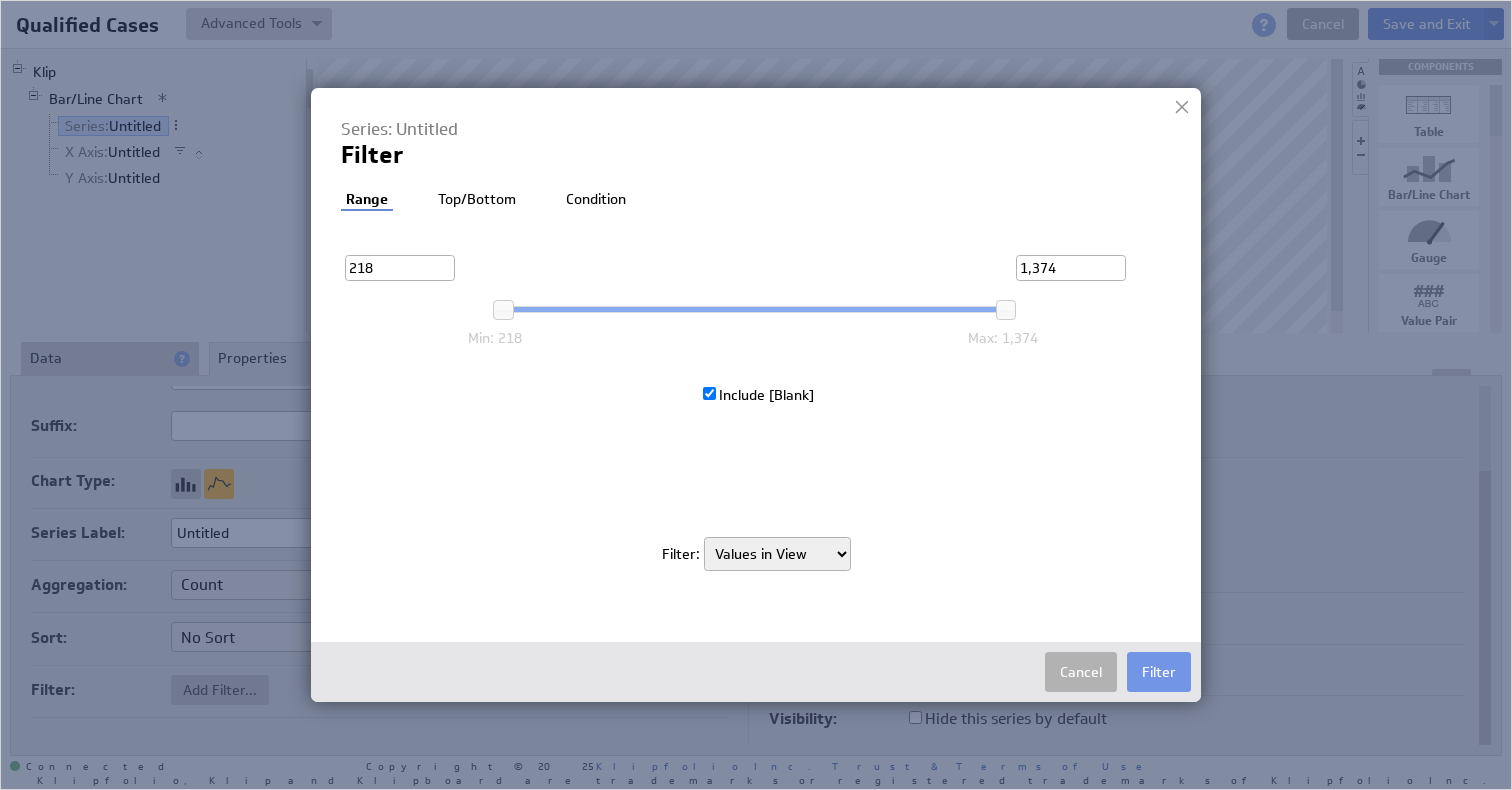 click on "Series: Untitled
Filter
Filter:
Range Top/Bottom Condition
Exclude
Custom Filter
218
1,374" at bounding box center (756, 355) 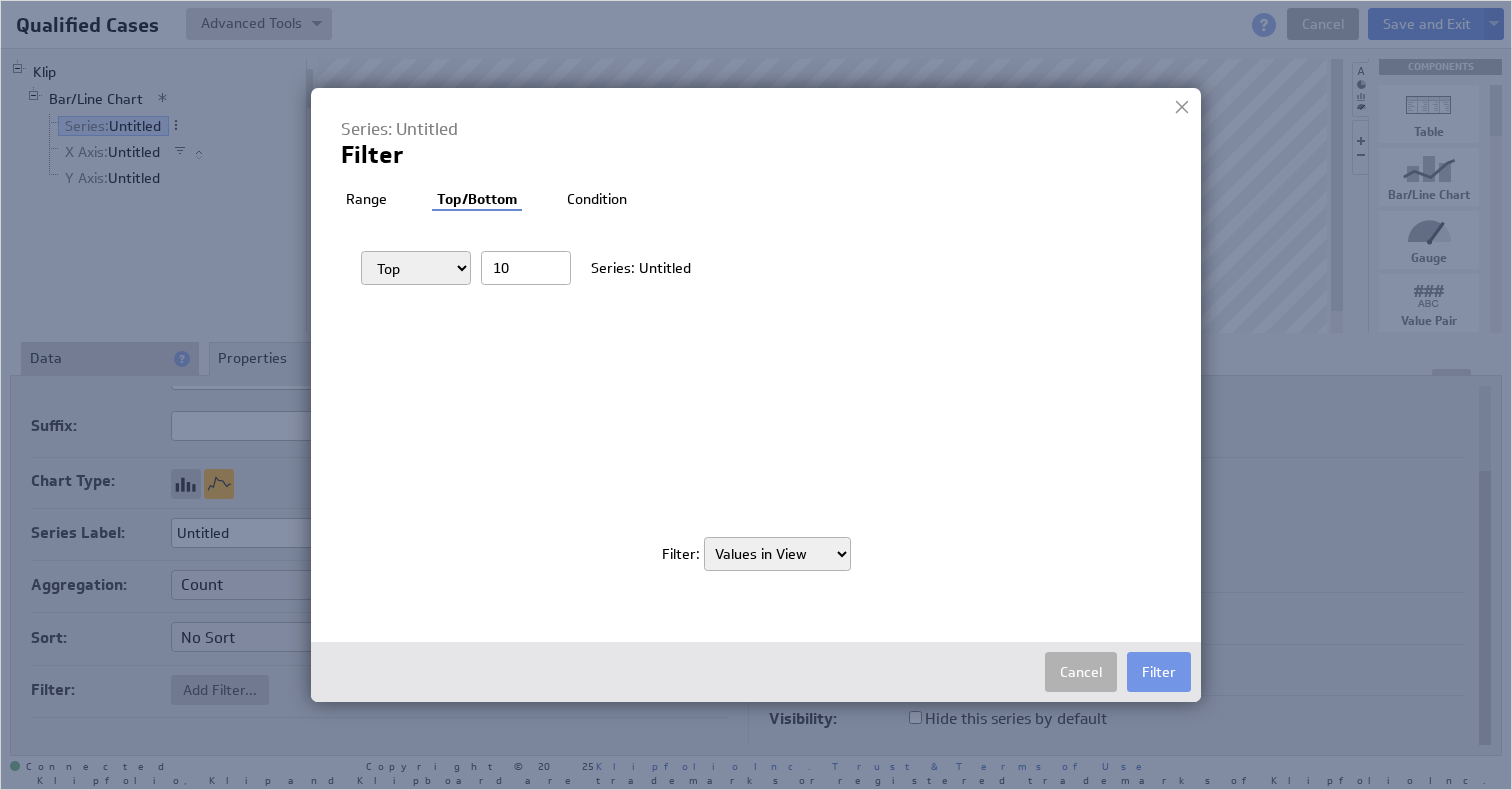 click on "Condition" at bounding box center [597, 200] 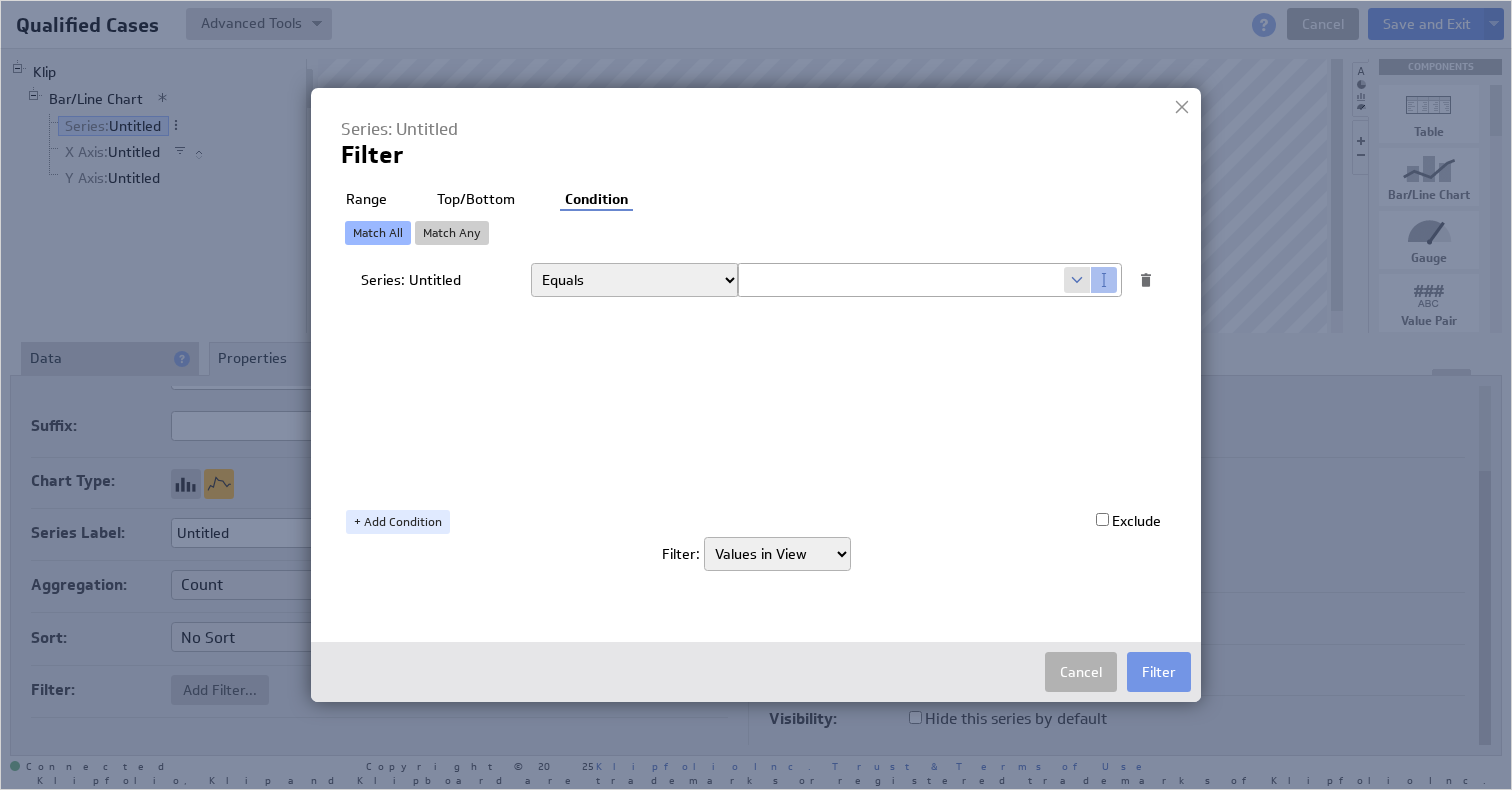 click on "Equals Greater than Less than Greater than or equal to Less than or equal to Does not equal" at bounding box center [635, 280] 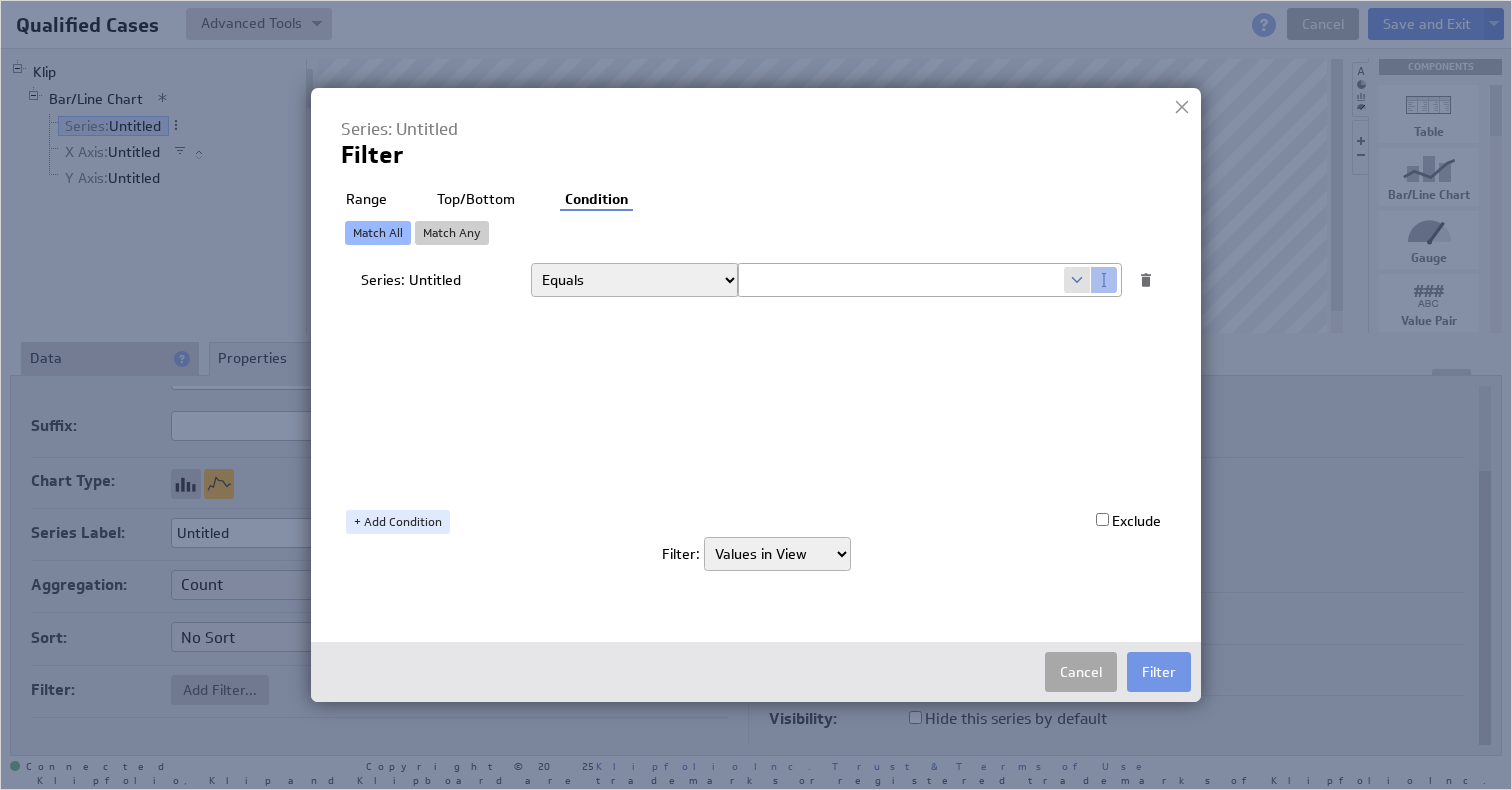 click on "Cancel" at bounding box center (1081, 672) 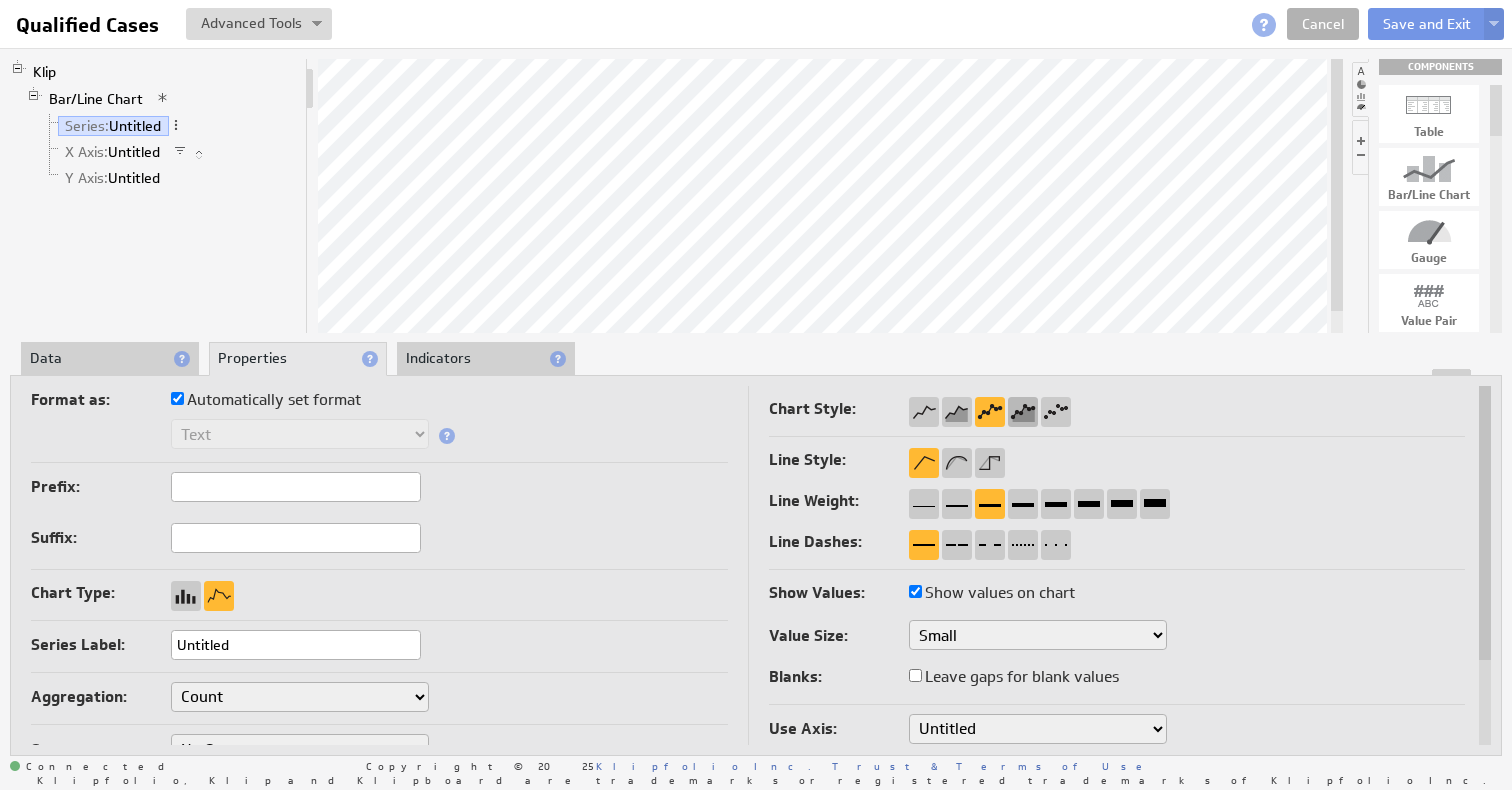 click at bounding box center (1023, 412) 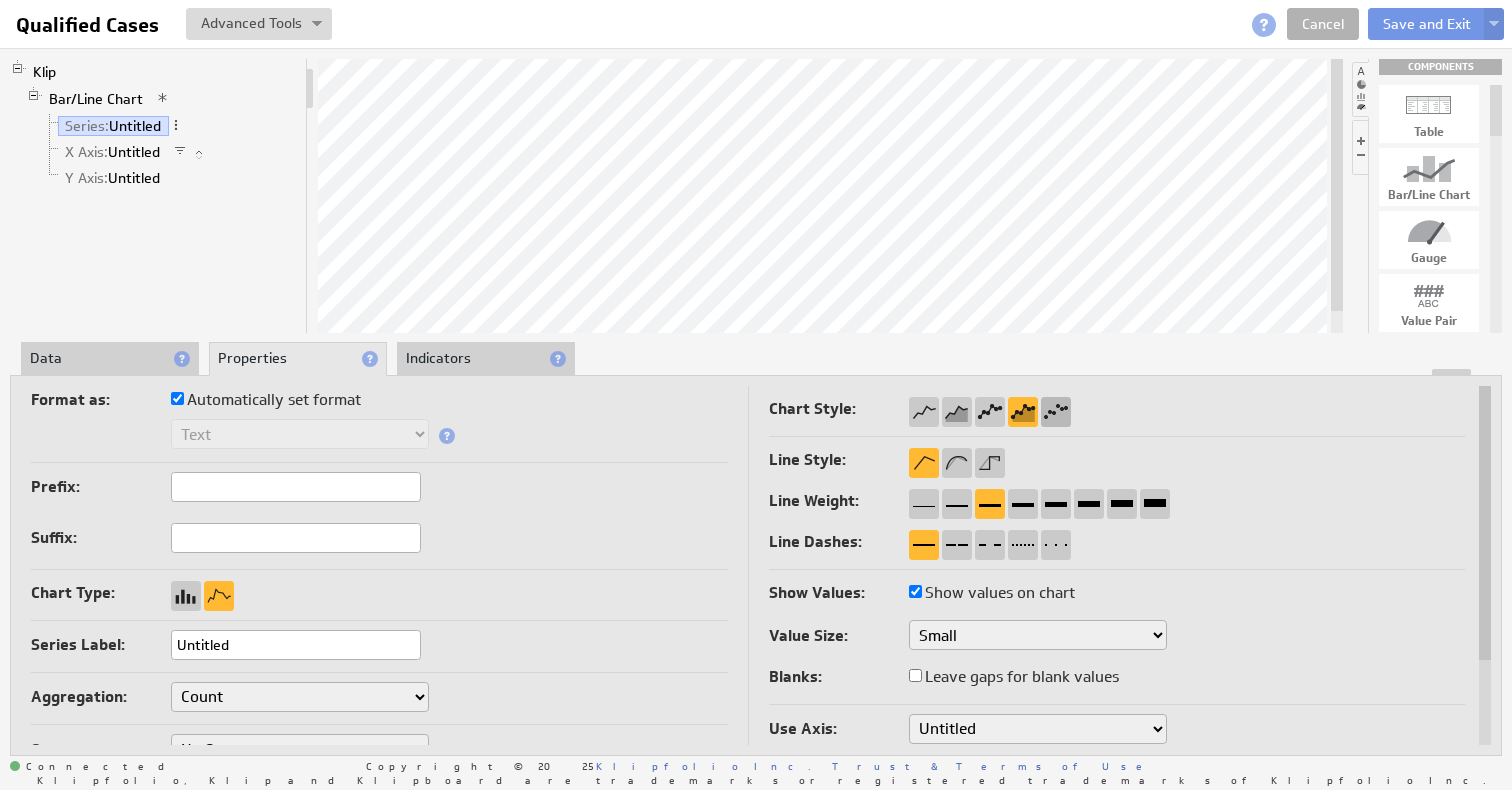click at bounding box center [1056, 412] 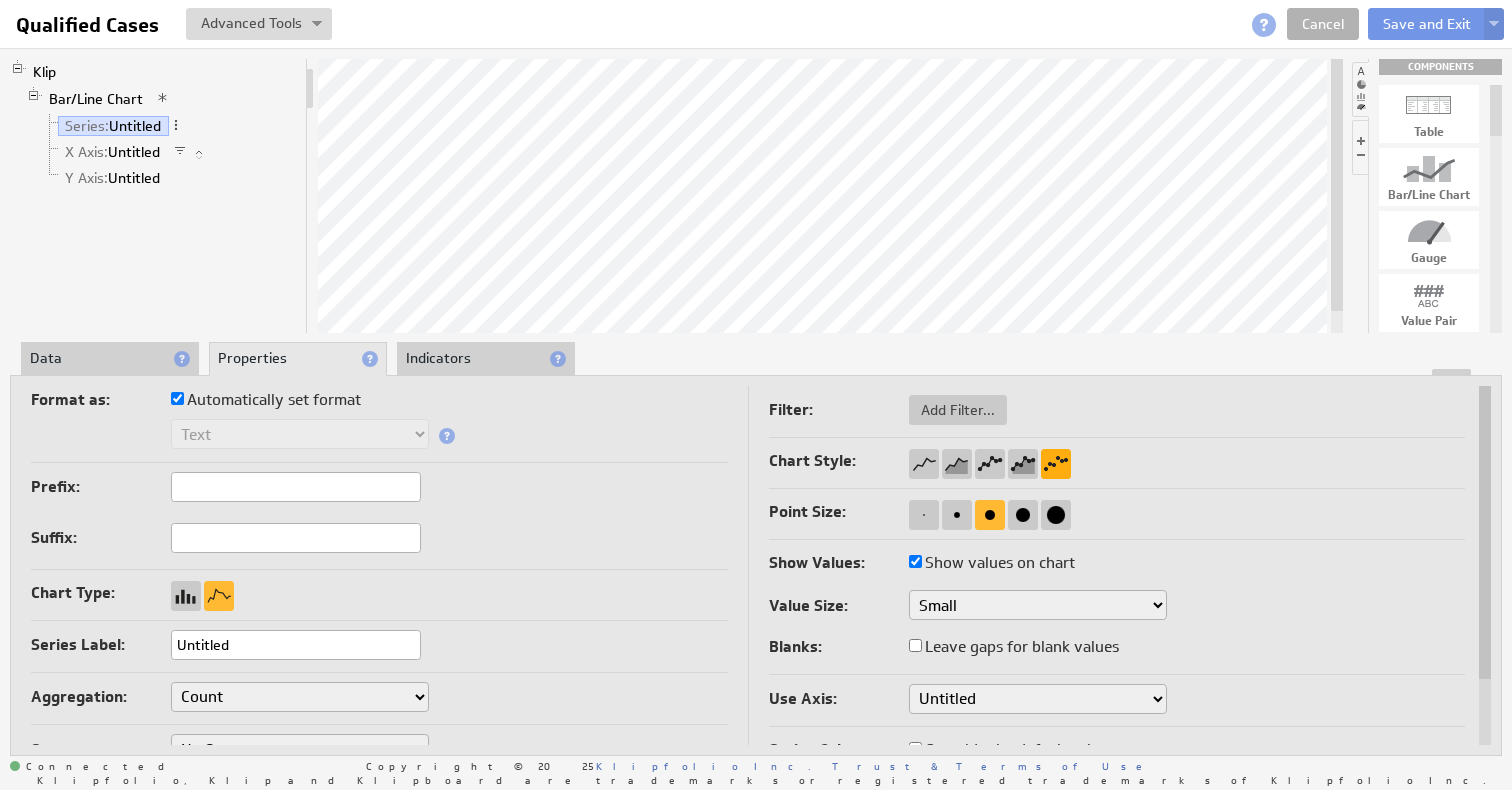 click at bounding box center (1056, 464) 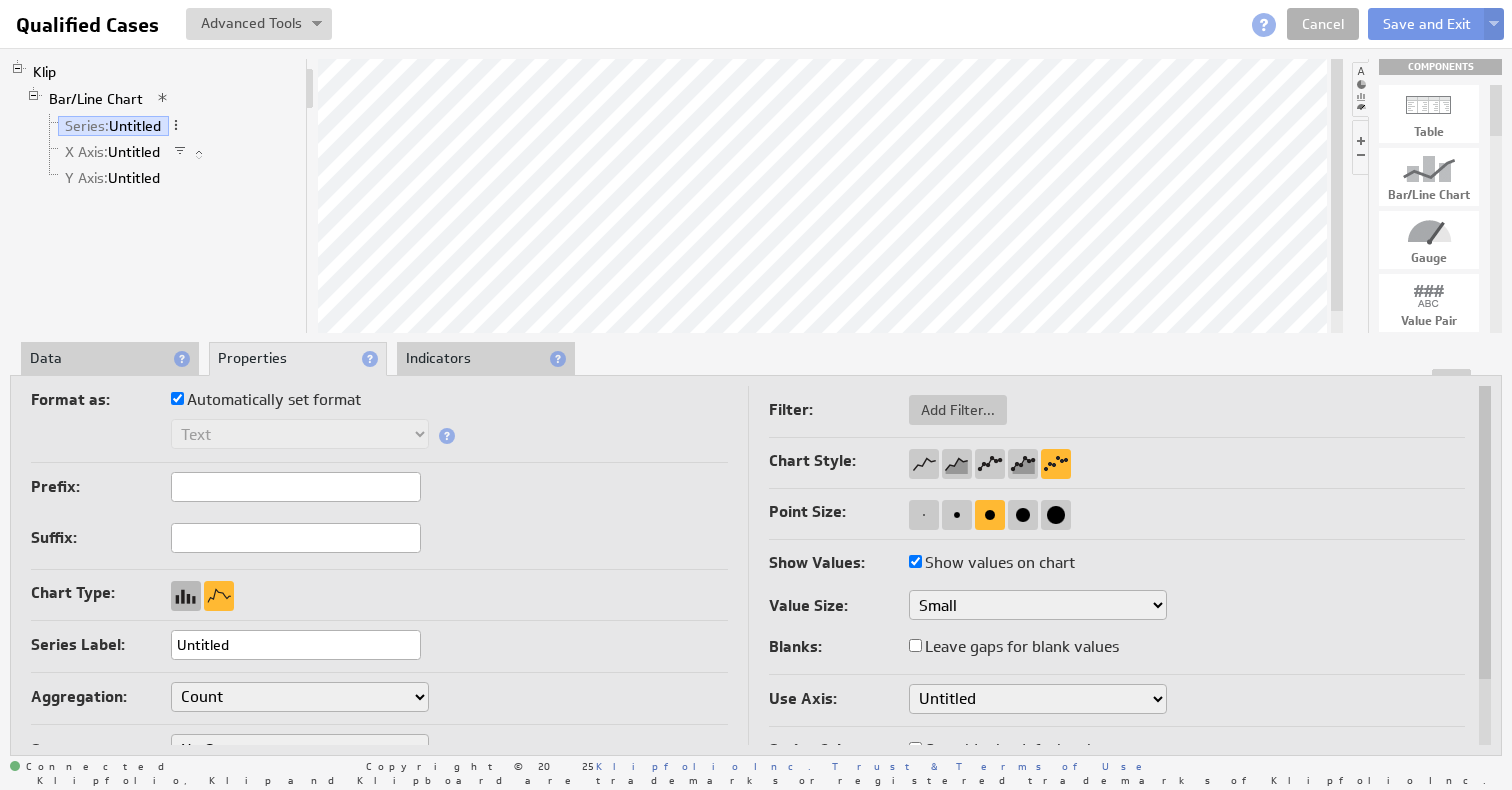 click at bounding box center (186, 596) 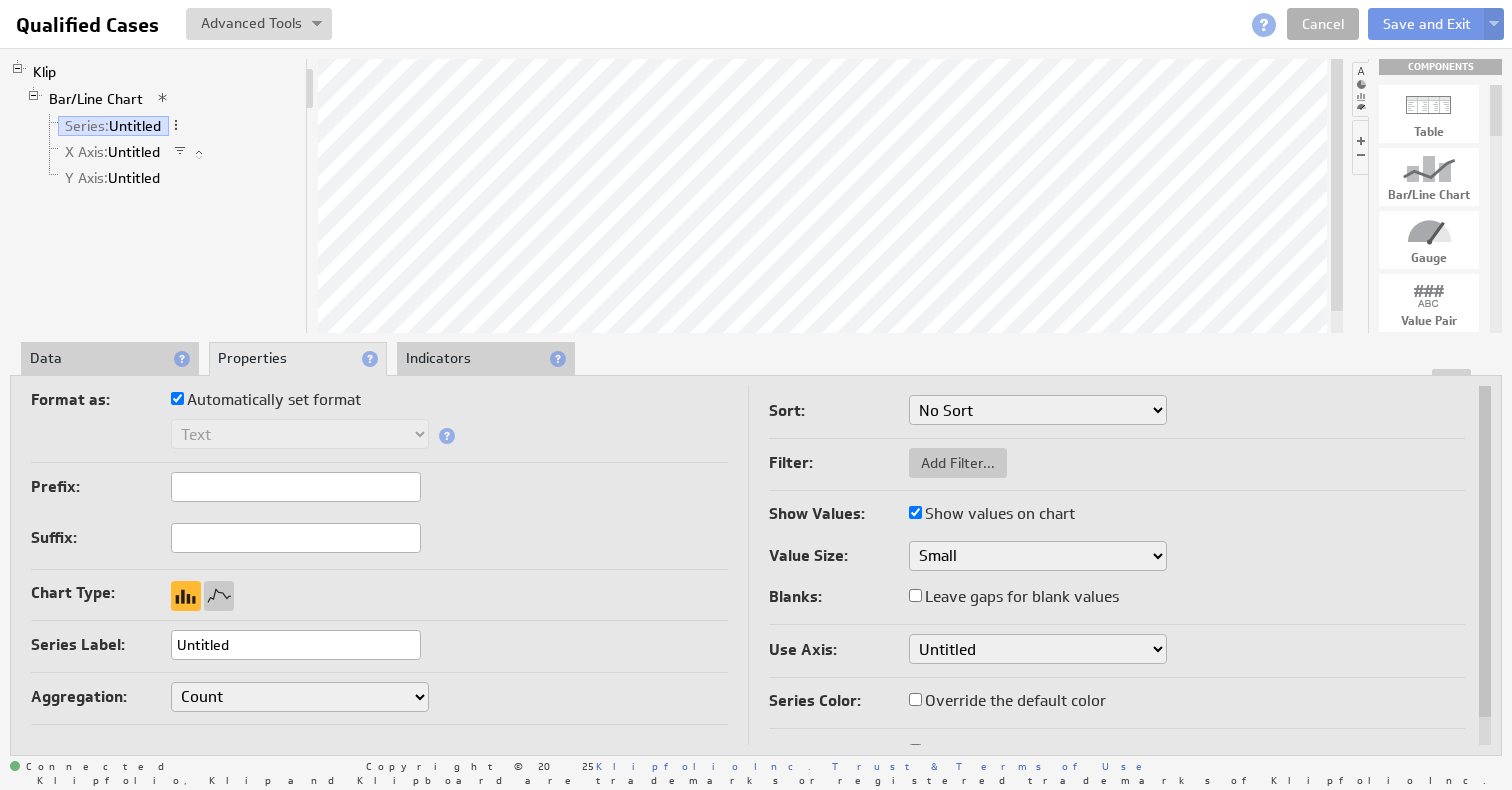 click on "Format as: Automatically set format   Text Number Currency Percentage Date / Time Duration Decimal Places: None .# (1)  .## (2)  .### (3)  .#### (4)  Separators: 1,234.56 1.234,56 1'234.56 1,234/56 1 234,56 1 234-56 1 234.56 1234.56 Symbol: $ Dollar £ Pound € Euro ¥ Yen R$ Real ₱ Peso kr Krone Rp Rupiah ₨ Rupee ƒ Guilder Fr Franc ₤ Lira د.إ Dirham ¥ Yuan RM Ringgit ك Kuwaiti Dinar No Symbol Negative Marker: -## (##) Input Format: Custom... yyyyMMdd (Google Analytics) Unix time (as seconds) Unix time (as milliseconds)     Use default time zone   (GMT-12:00) GMT-12 (GMT-11:00) GMT-11 (GMT-11:00) Pacific/Midway (GMT-11:00) Pacific/Niue (GMT-11:00) Pacific/Pago Pago (GMT-11:00) Pacific/Samoa (GMT-11:00) US/Samoa (GMT-10:00) GMT-10 (GMT-10:00) Pacific/Honolulu (GMT-10:00) Pacific/Johnston (GMT-10:00) Pacific/Rarotonga (GMT-10:00) Pacific/Tahiti (GMT-10:00) US/Hawaii (GMT-10:00) HST (GMT-9:30) Pacific/Marquesas (GMT-9:00) America/Adak (GMT-9:00) America/Atka (GMT-9:00) GMT-9 (GMT-8:00) GMT-8 Aug" at bounding box center [389, 582] 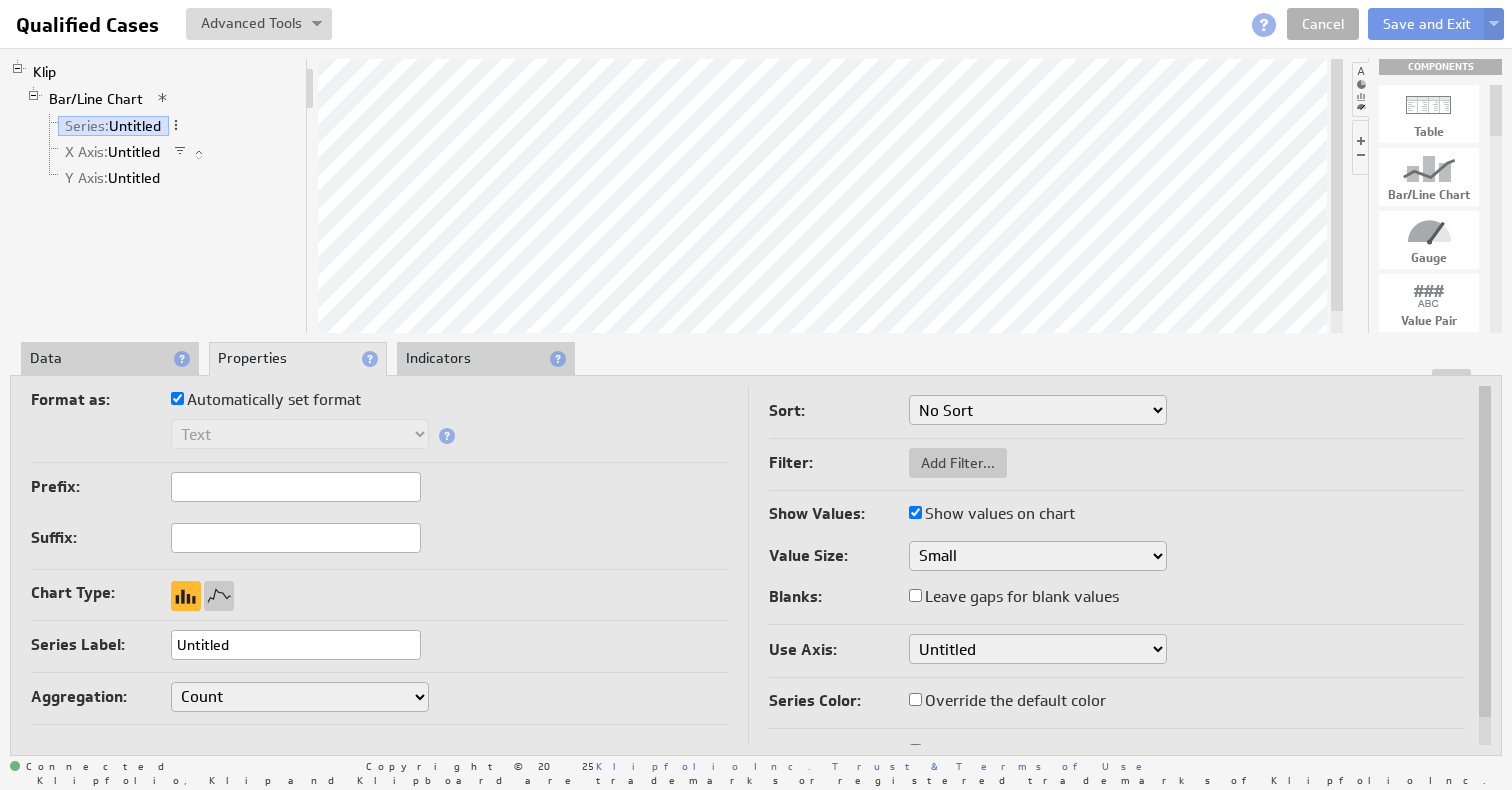 click on "Data" at bounding box center (110, 359) 